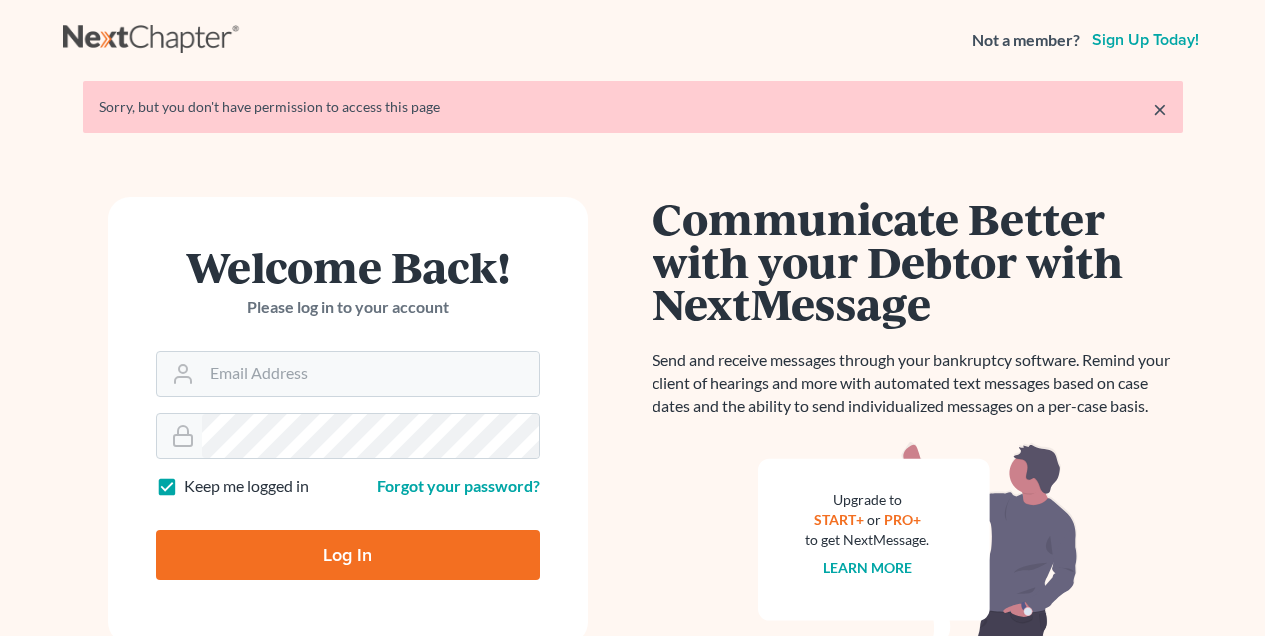 scroll, scrollTop: 0, scrollLeft: 0, axis: both 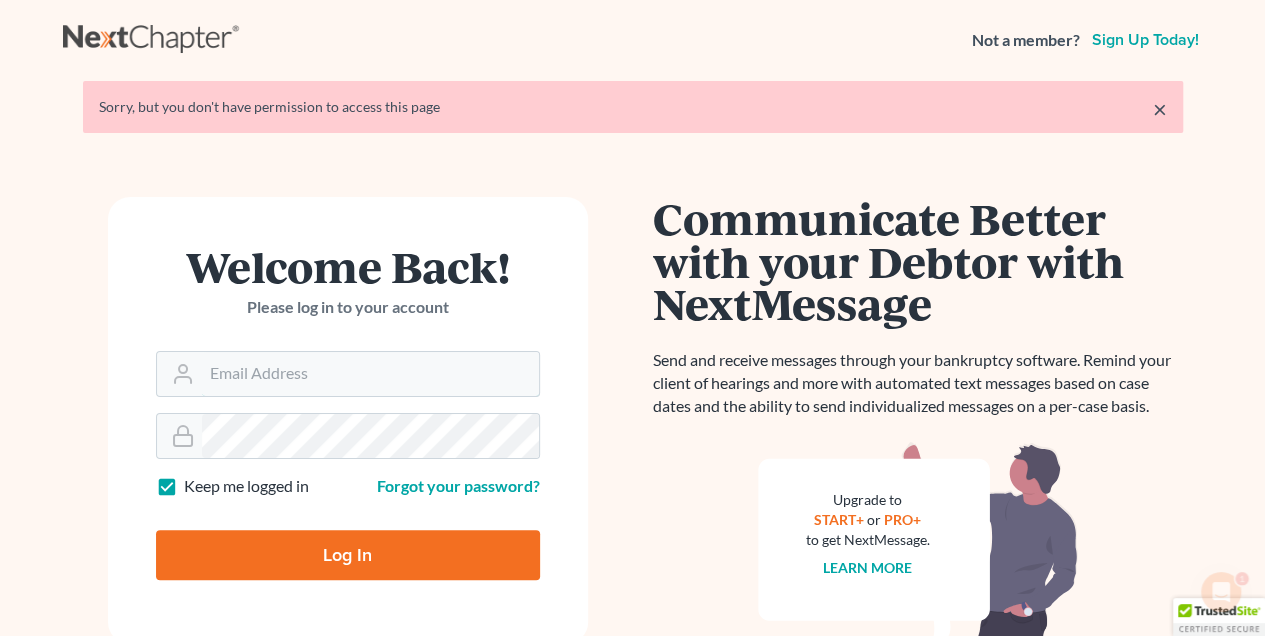 type on "[USERNAME]@[DOMAIN].com" 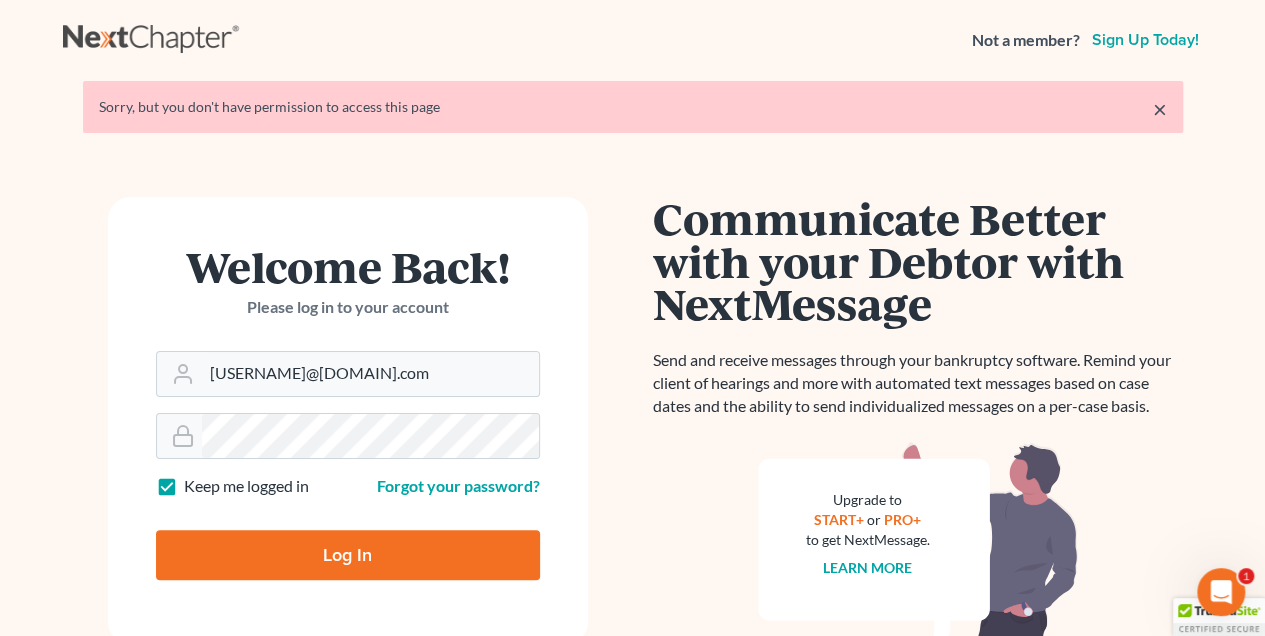 click on "Log In" at bounding box center (348, 555) 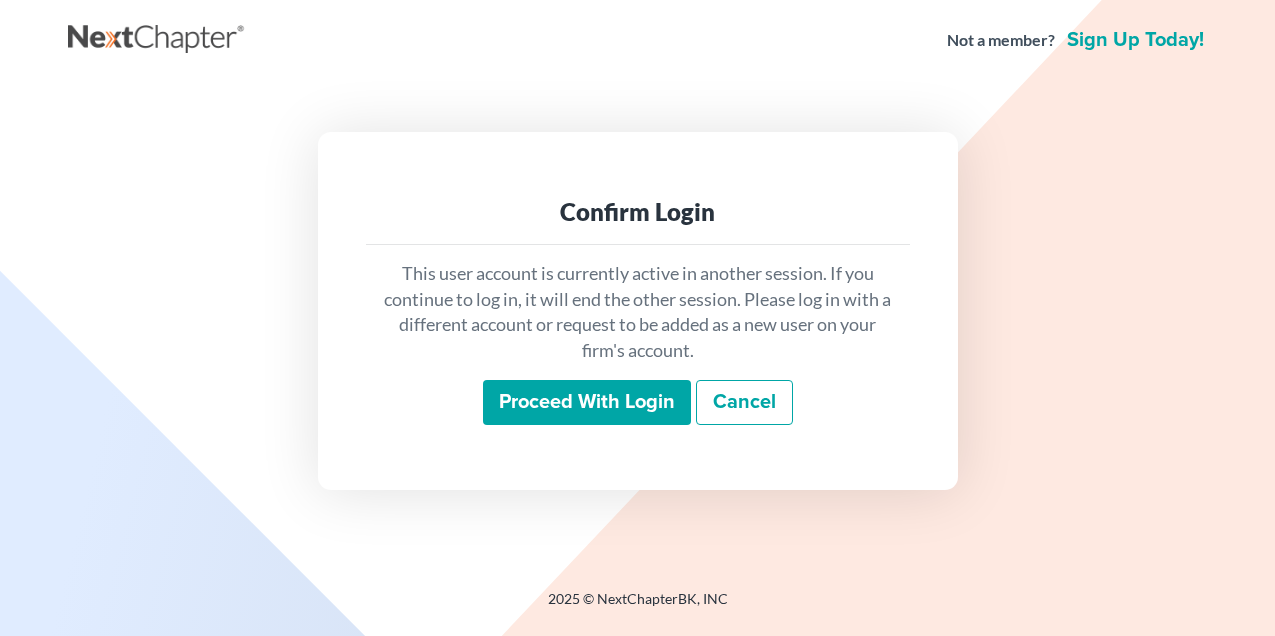 scroll, scrollTop: 0, scrollLeft: 0, axis: both 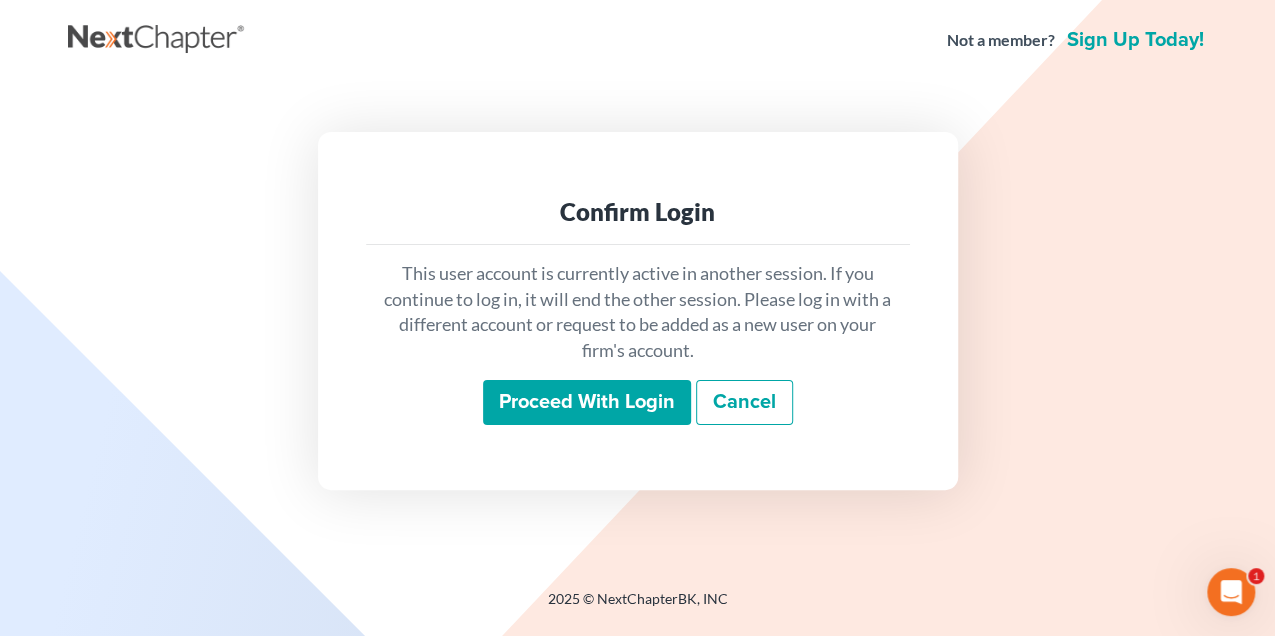click on "Proceed with login" at bounding box center [587, 403] 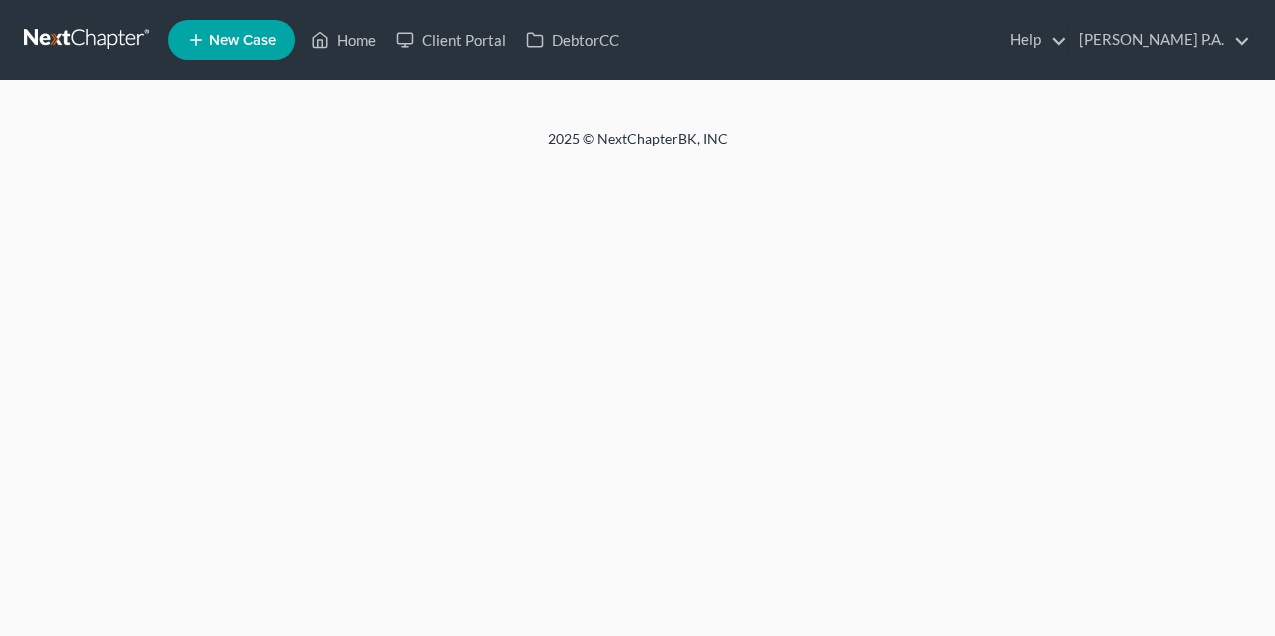 scroll, scrollTop: 0, scrollLeft: 0, axis: both 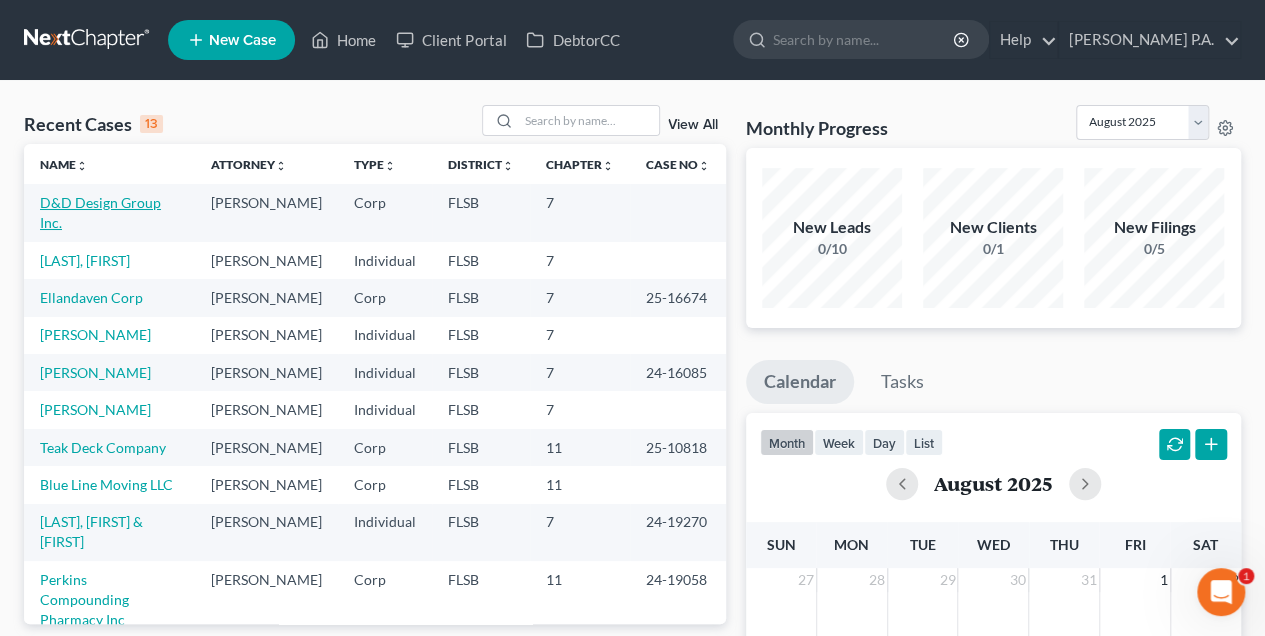 click on "D&D Design Group Inc." at bounding box center (100, 212) 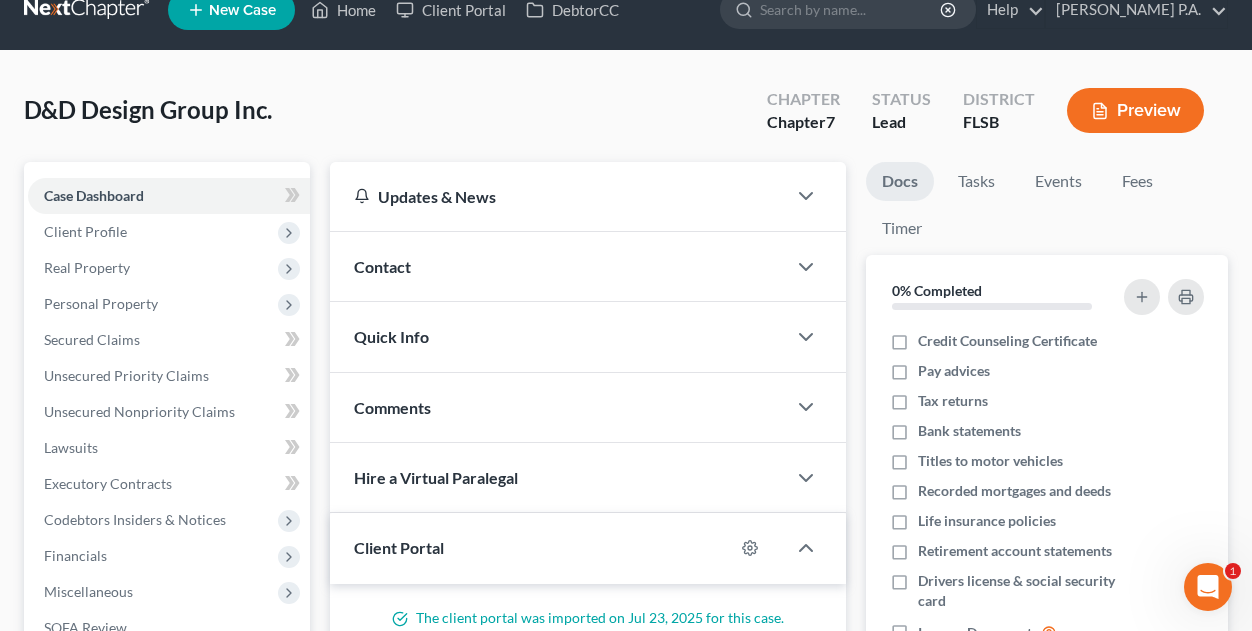 scroll, scrollTop: 36, scrollLeft: 0, axis: vertical 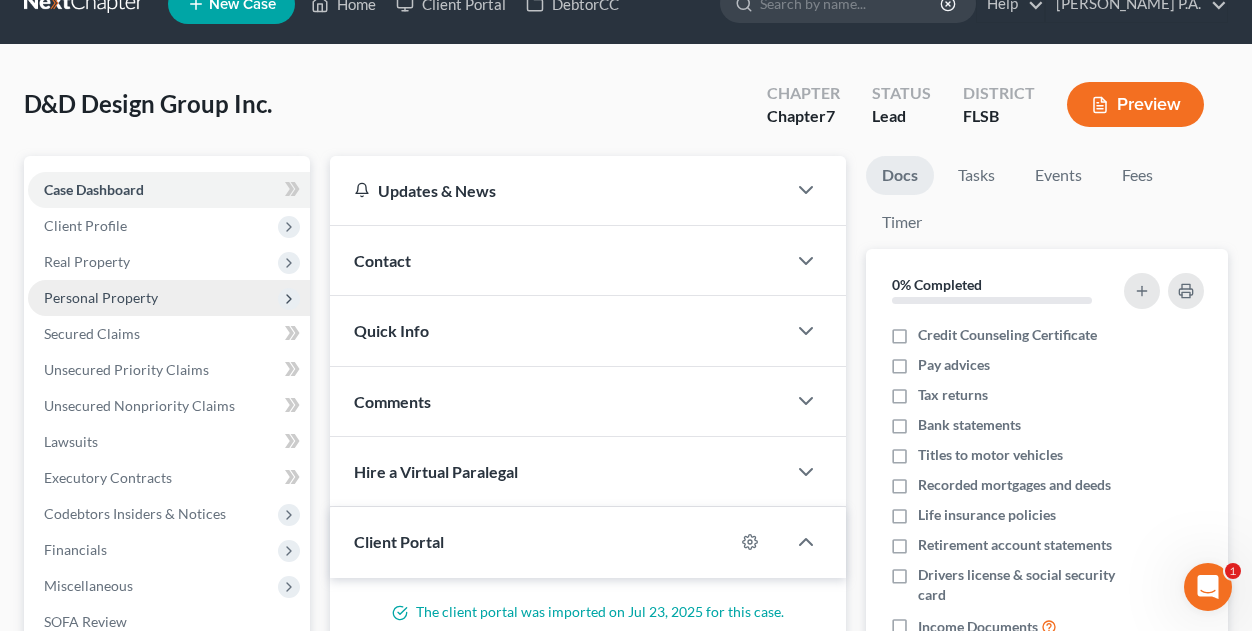 click on "Personal Property" at bounding box center (101, 297) 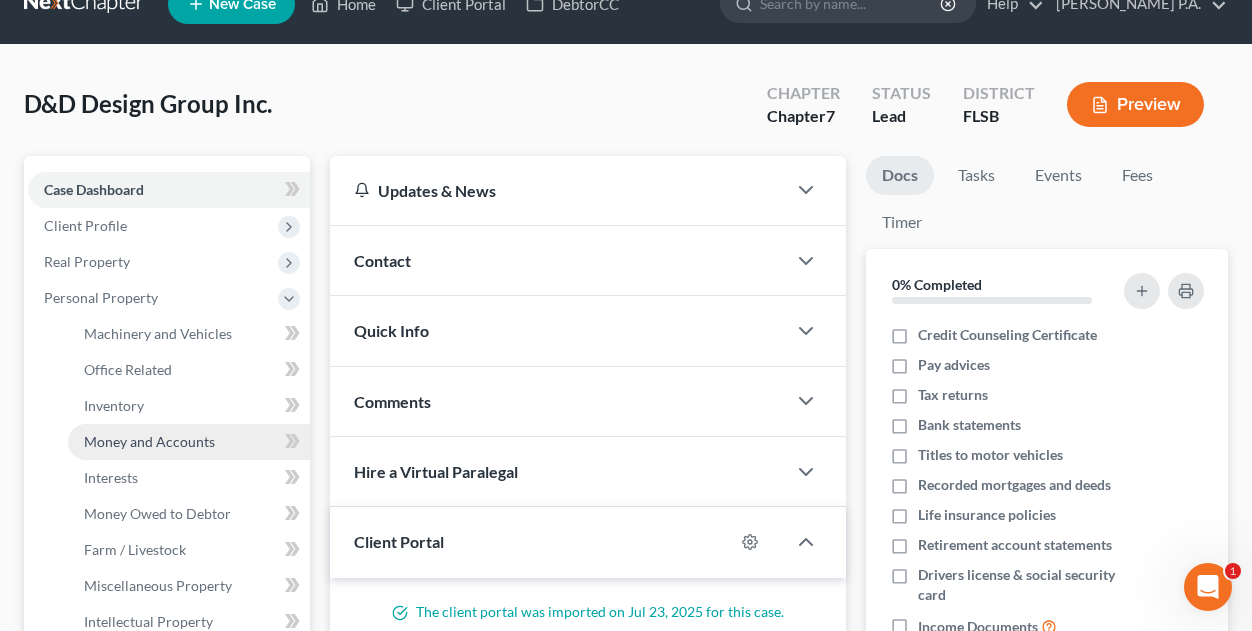 click on "Money and Accounts" at bounding box center (149, 441) 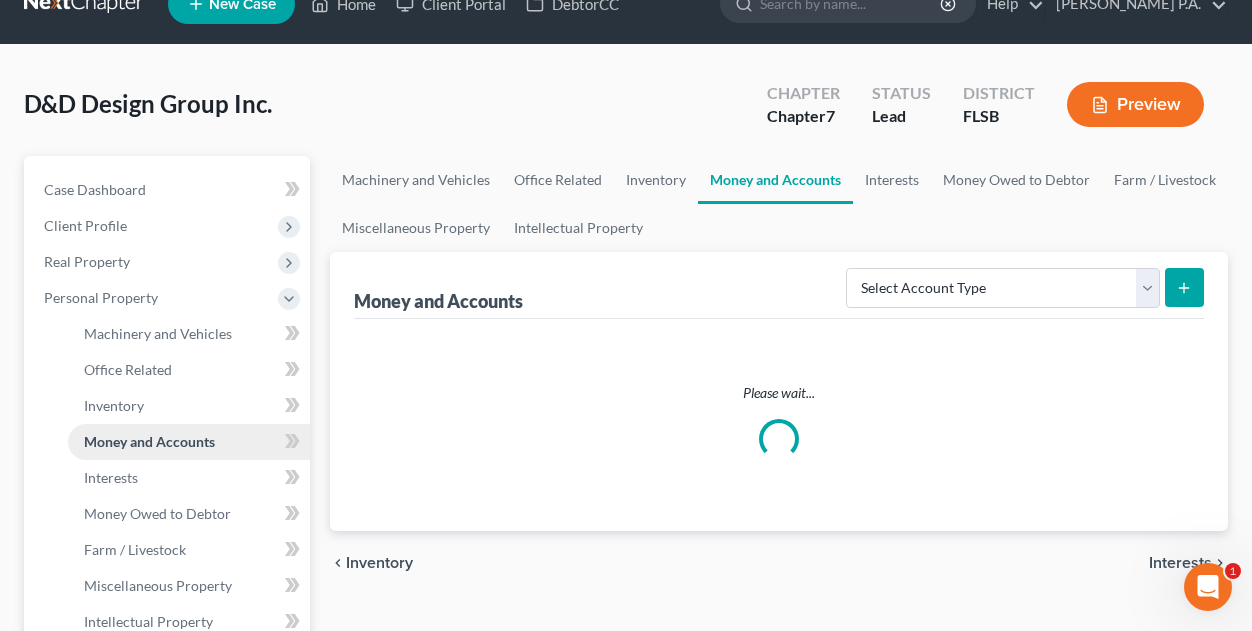 scroll, scrollTop: 0, scrollLeft: 0, axis: both 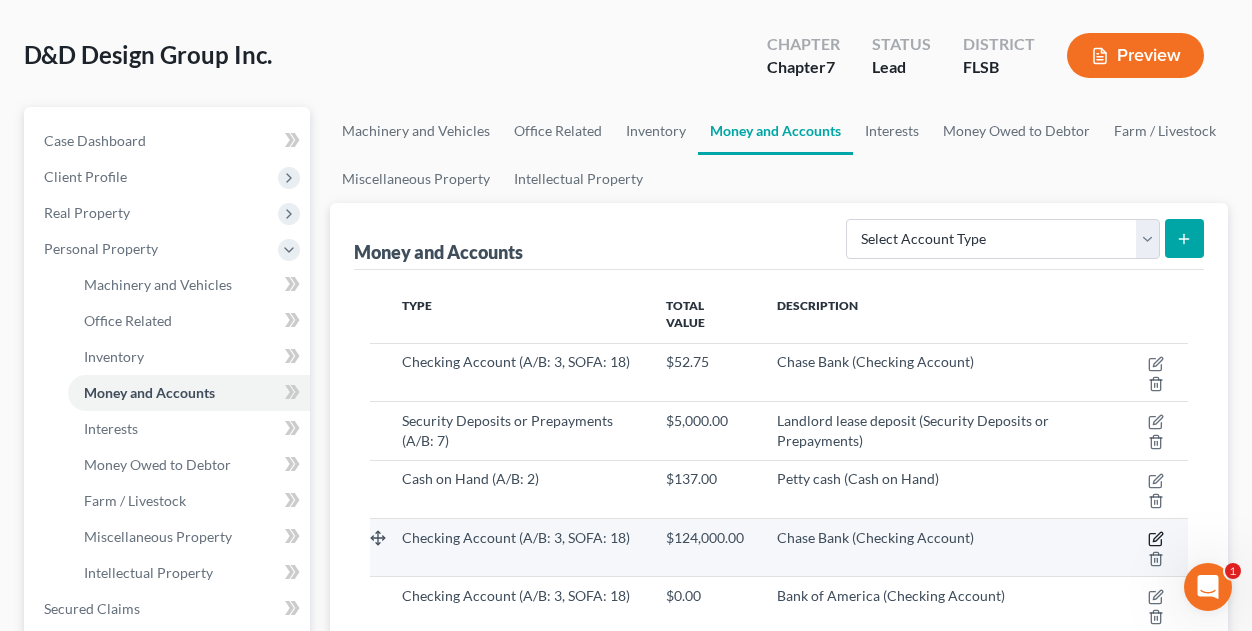 click 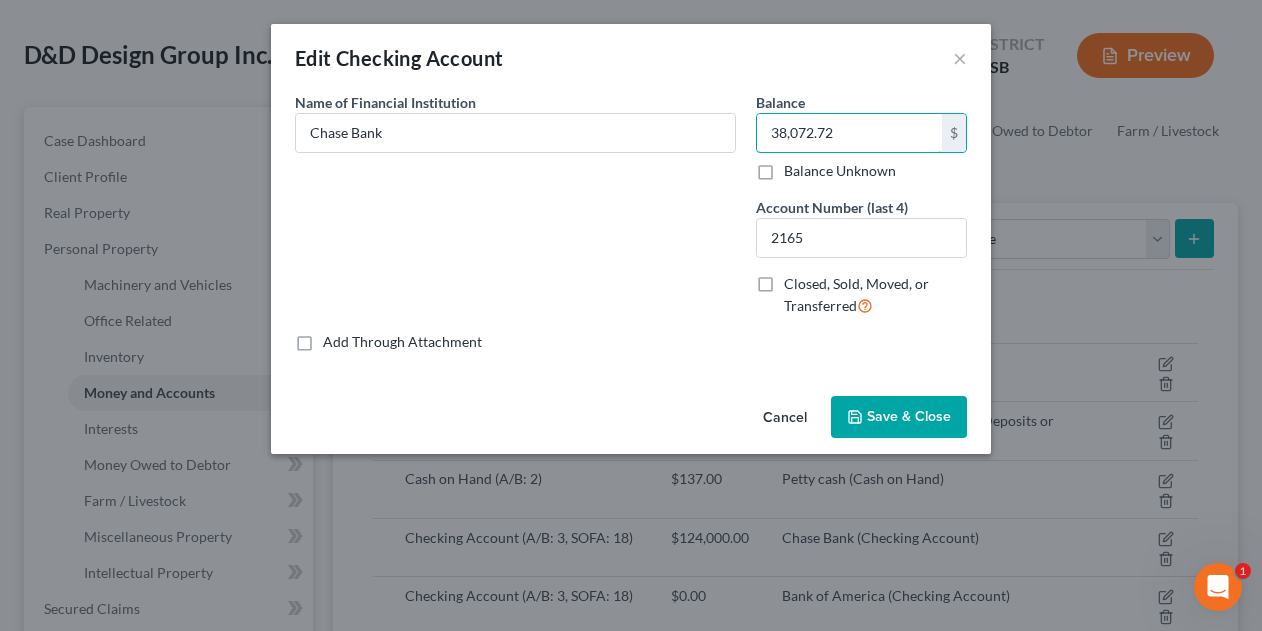 type on "38,072.72" 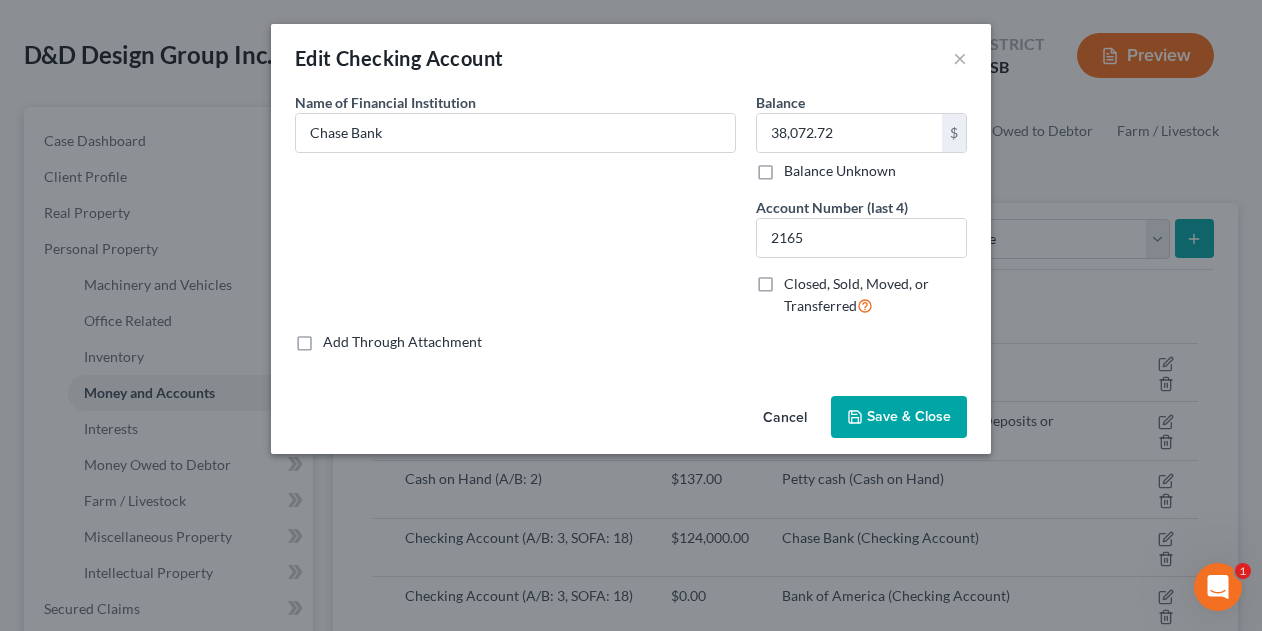 click on "Save & Close" at bounding box center (909, 416) 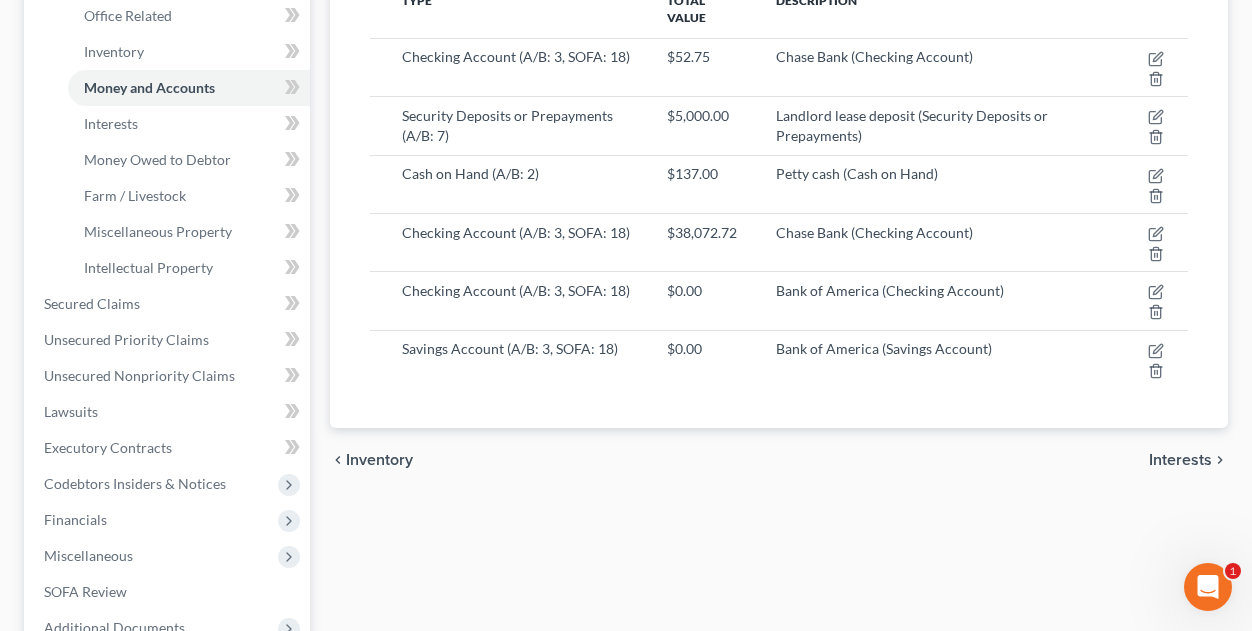 scroll, scrollTop: 407, scrollLeft: 0, axis: vertical 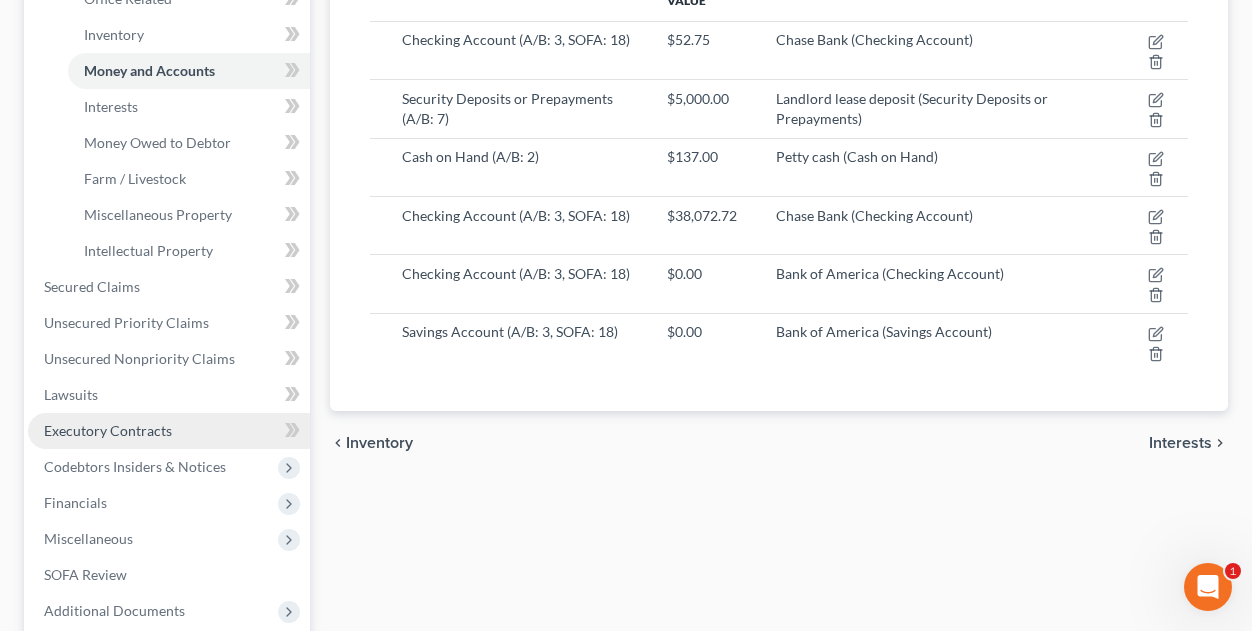 click on "Executory Contracts" at bounding box center [108, 430] 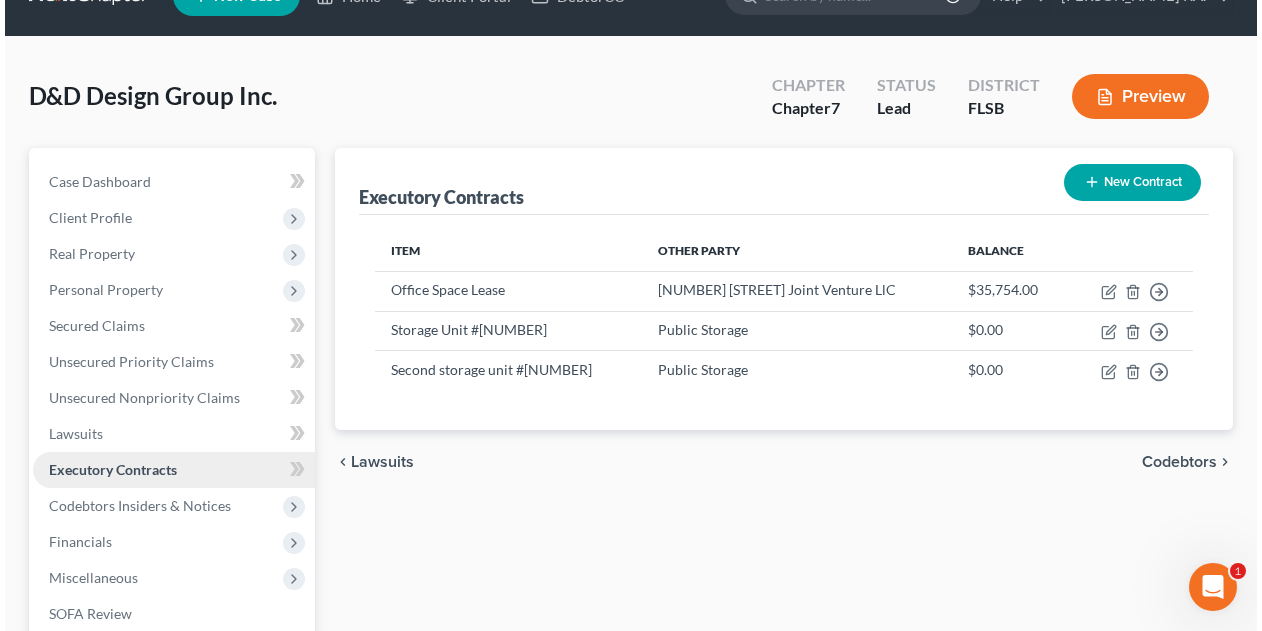 scroll, scrollTop: 0, scrollLeft: 0, axis: both 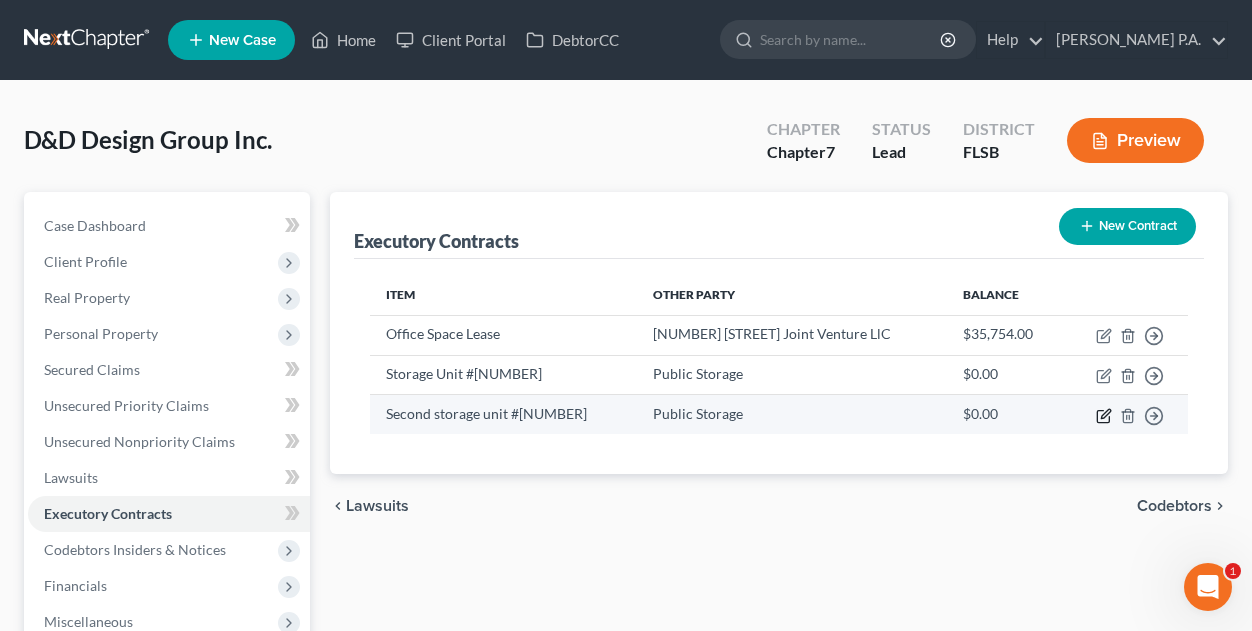 click 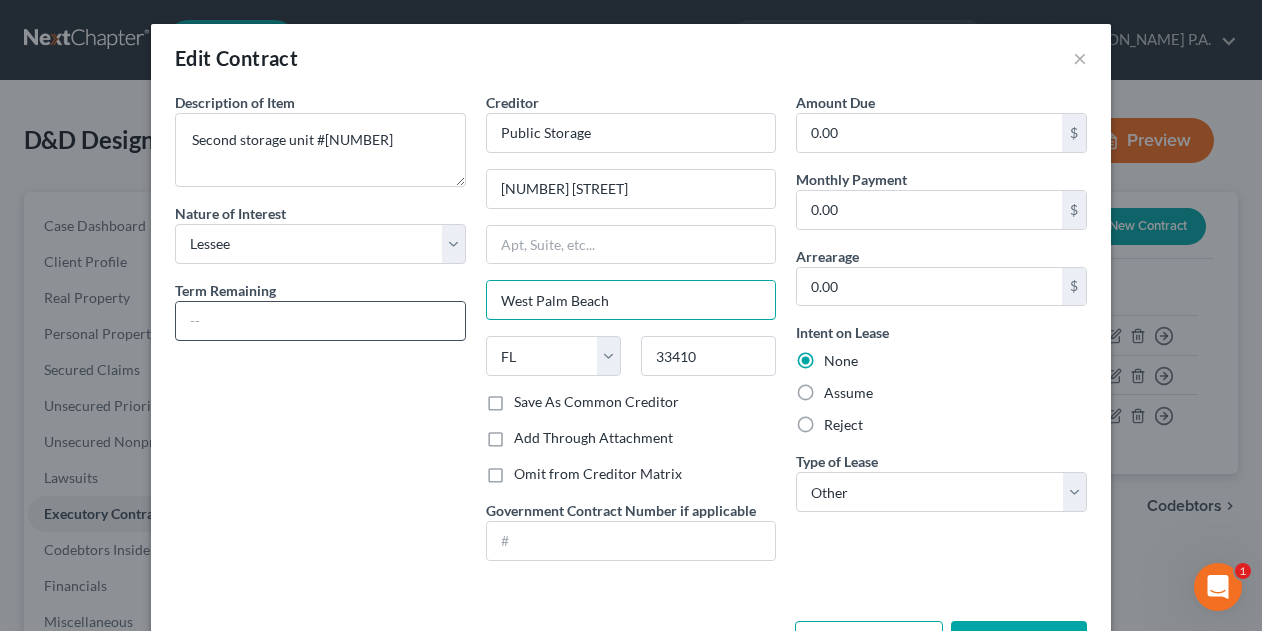 drag, startPoint x: 612, startPoint y: 302, endPoint x: 454, endPoint y: 319, distance: 158.91193 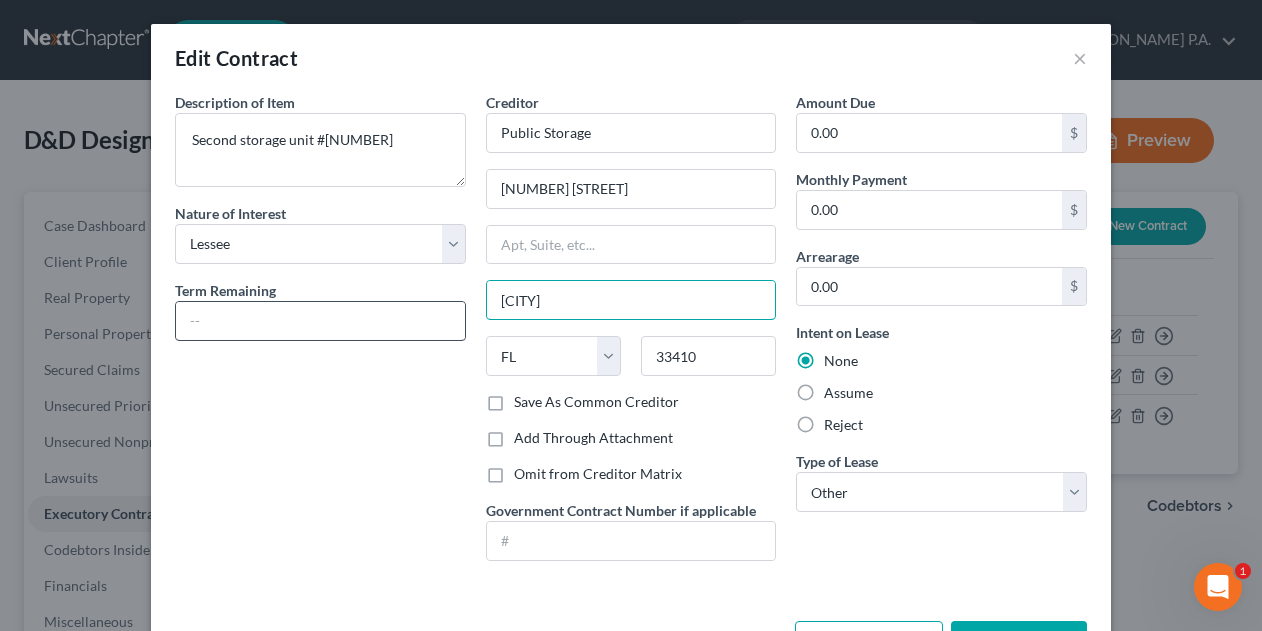 type on "Palm Beach Gardens" 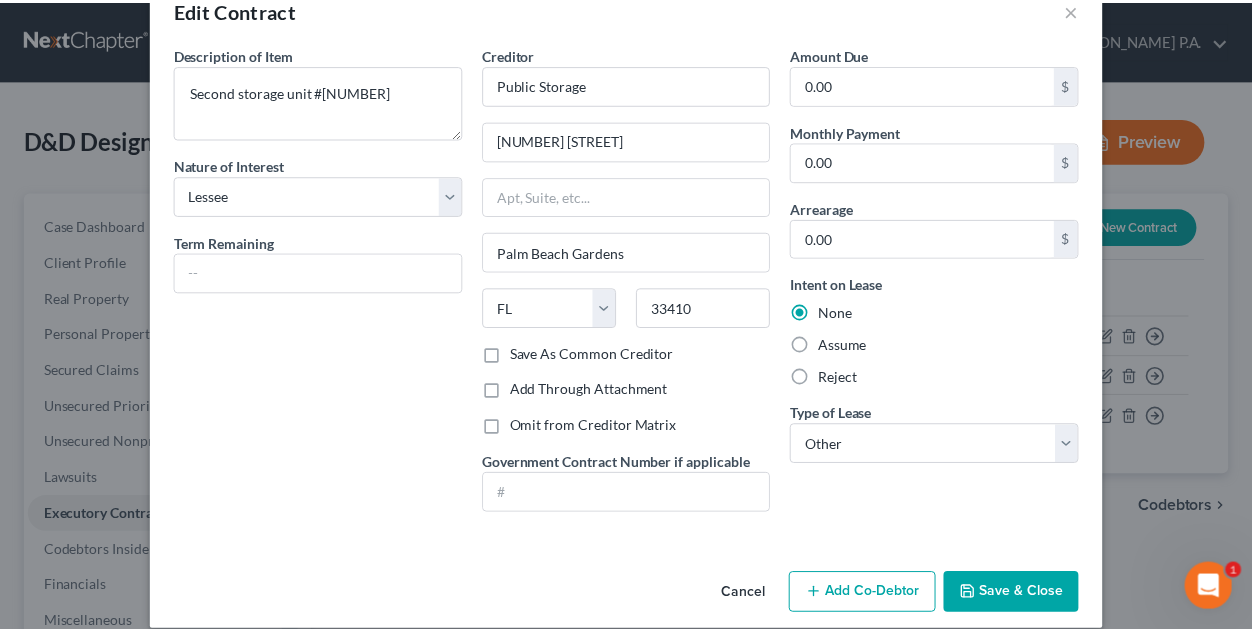 scroll, scrollTop: 68, scrollLeft: 0, axis: vertical 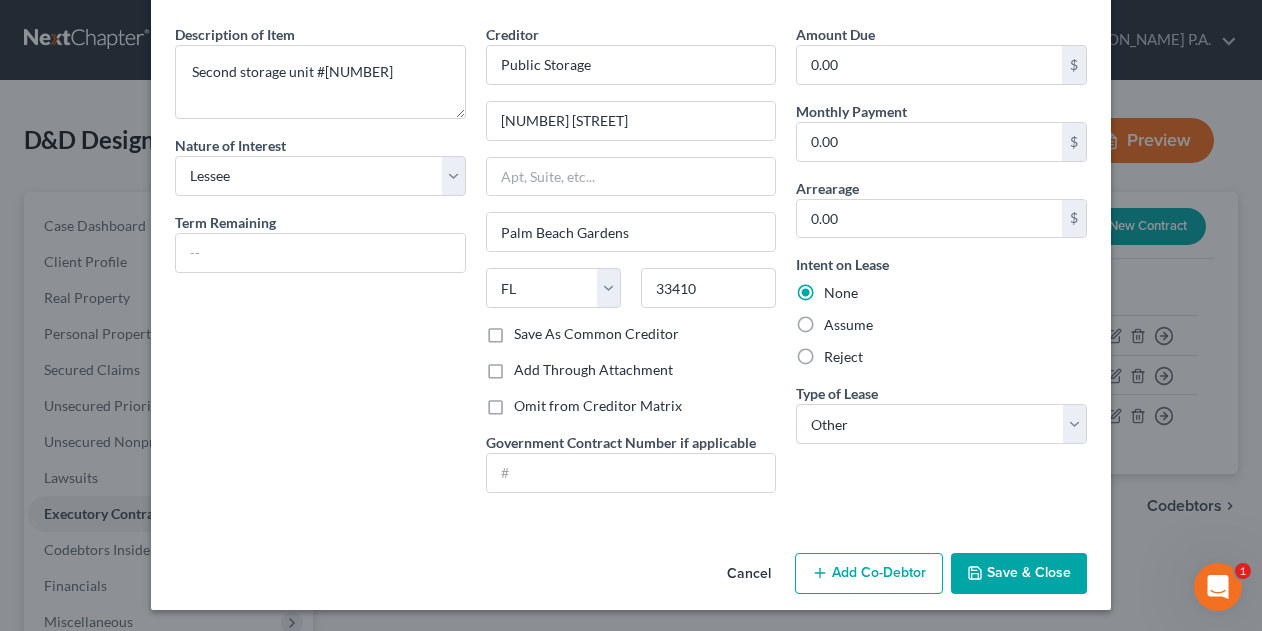 click on "Save & Close" at bounding box center [1019, 574] 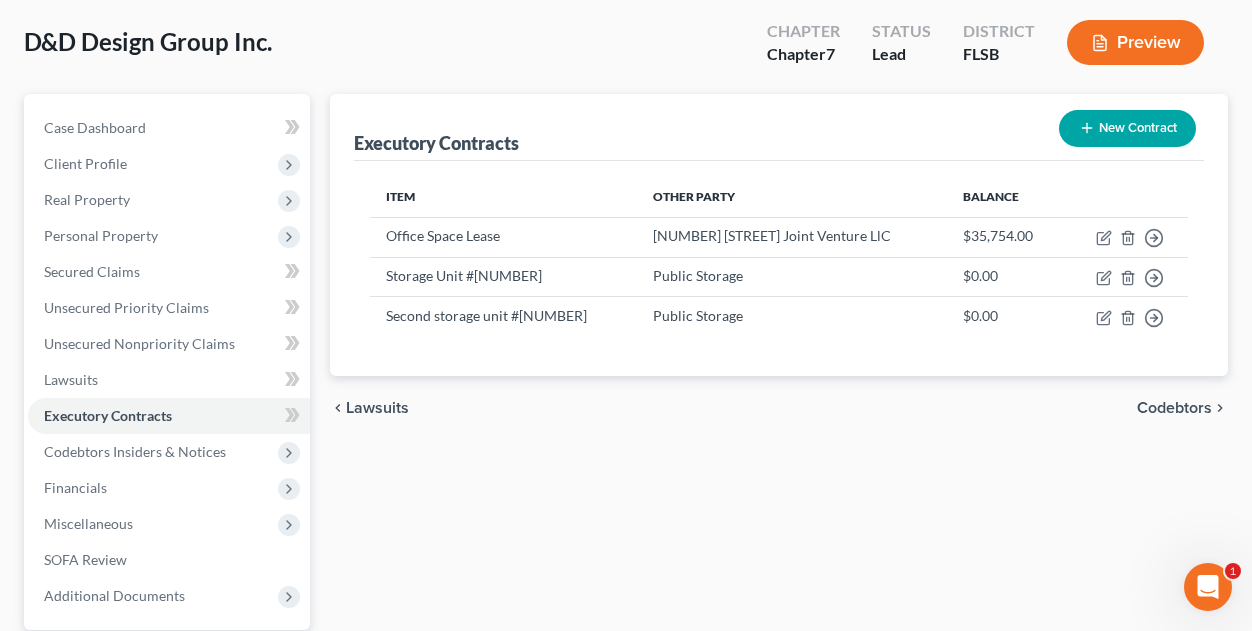 scroll, scrollTop: 220, scrollLeft: 0, axis: vertical 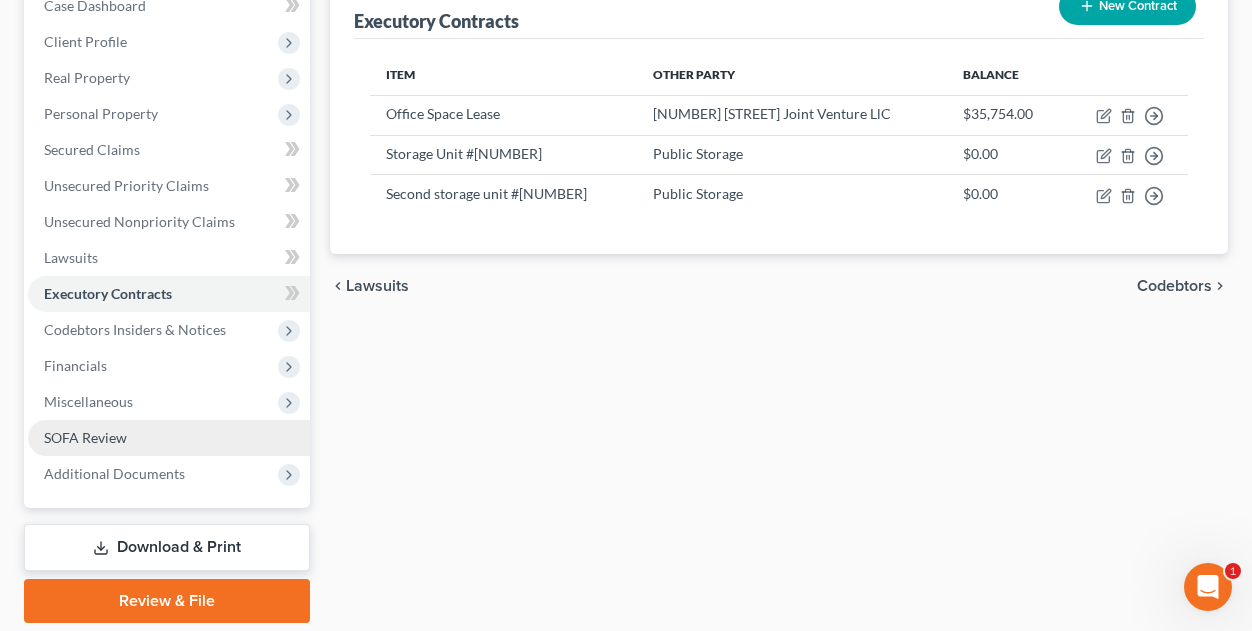 click on "SOFA Review" at bounding box center (169, 438) 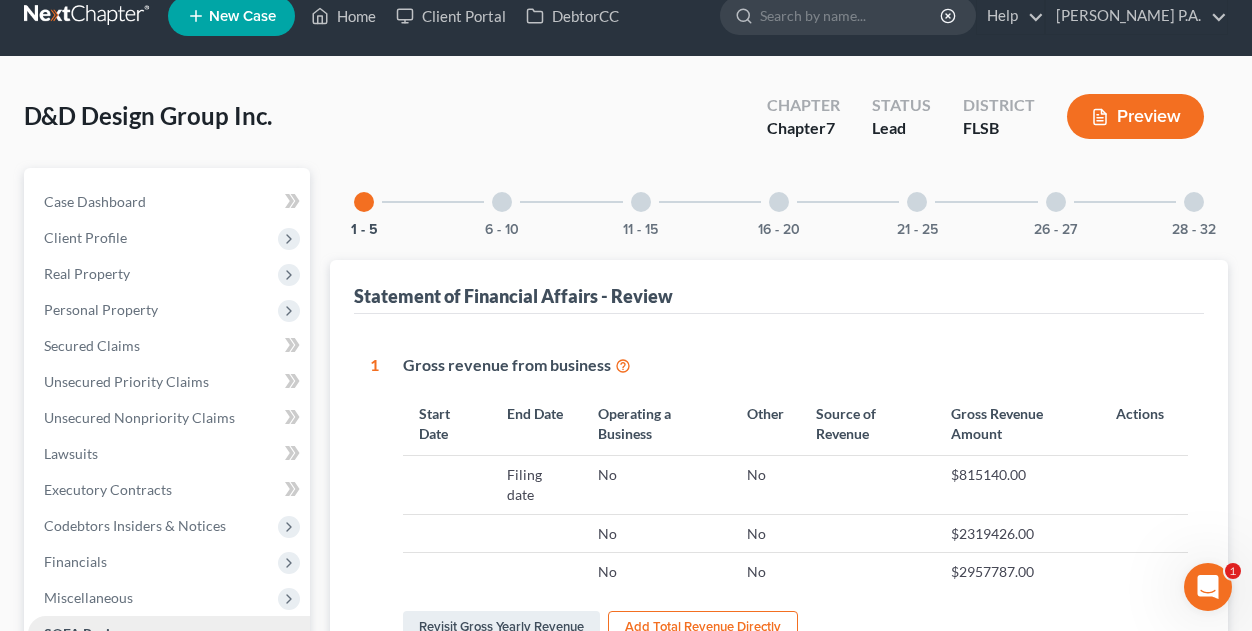 scroll, scrollTop: 0, scrollLeft: 0, axis: both 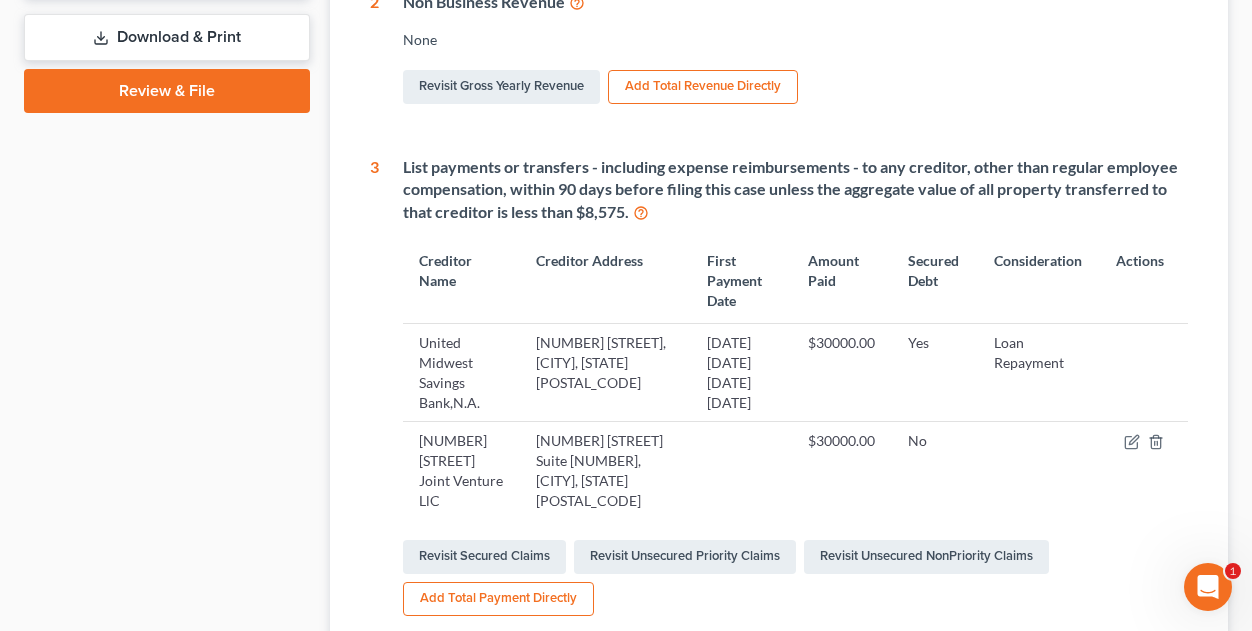 click on "$30000.00" at bounding box center (842, 372) 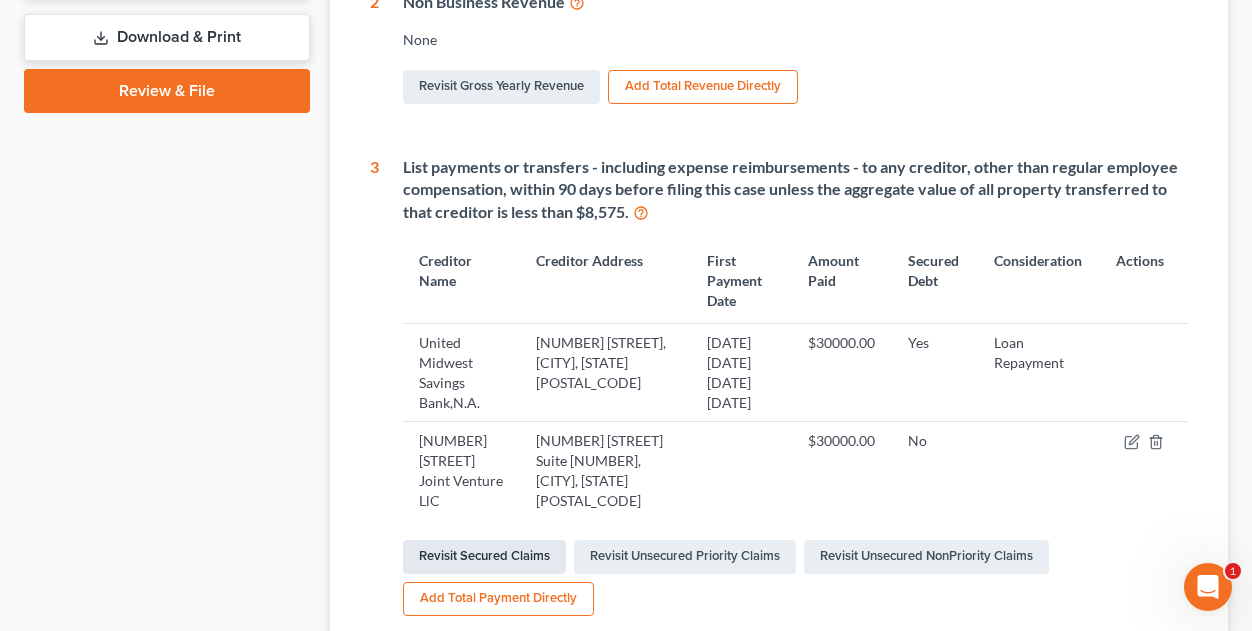 click on "Revisit Secured Claims" at bounding box center (484, 557) 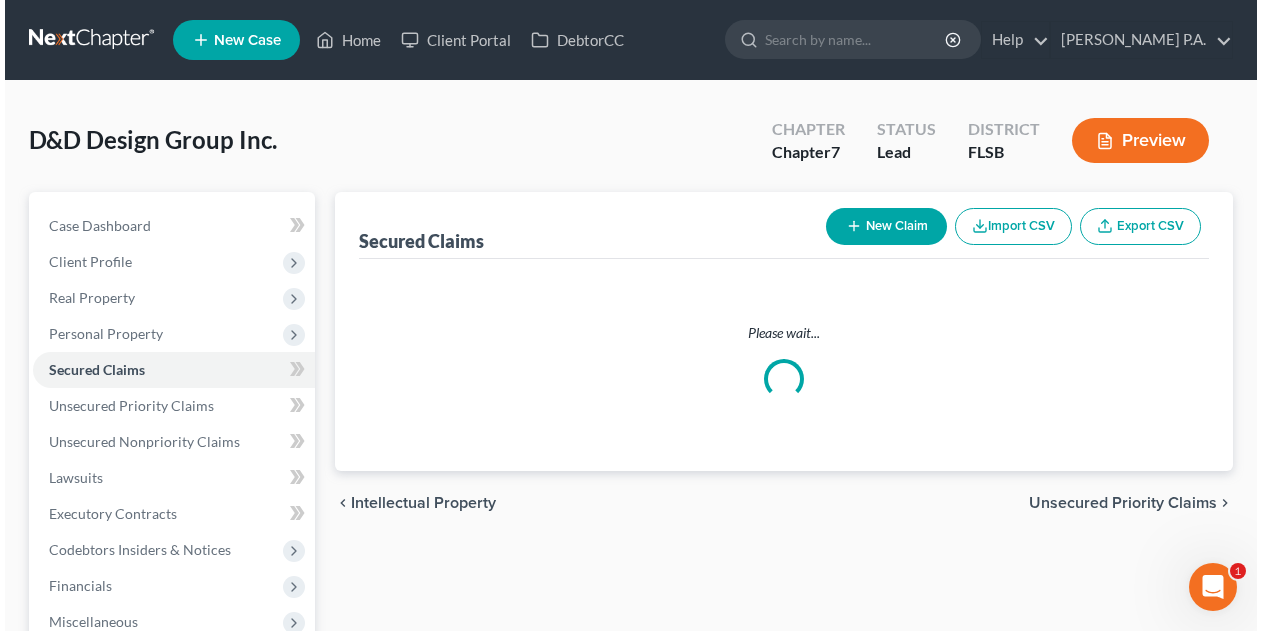 scroll, scrollTop: 0, scrollLeft: 0, axis: both 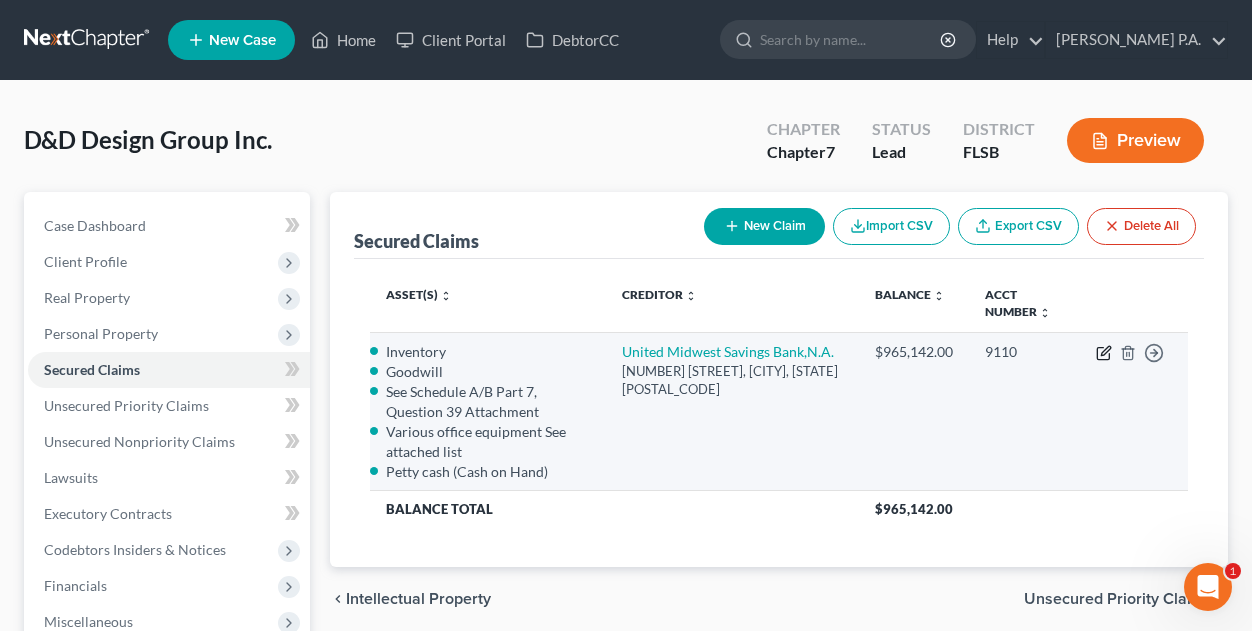 click 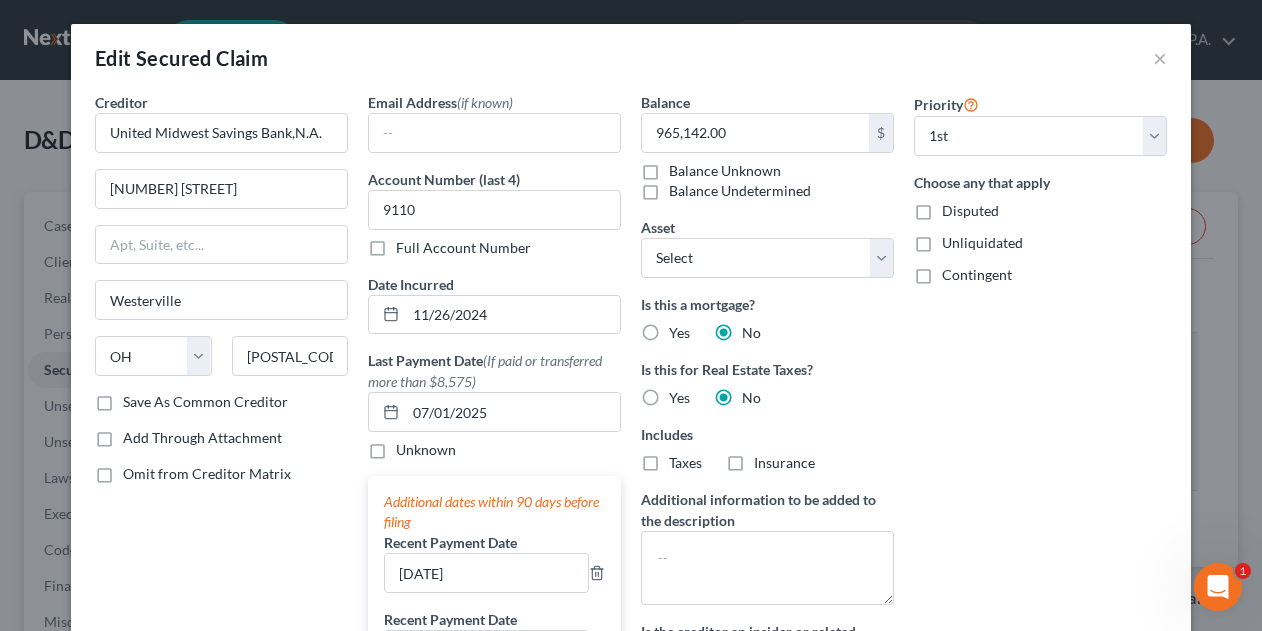 type 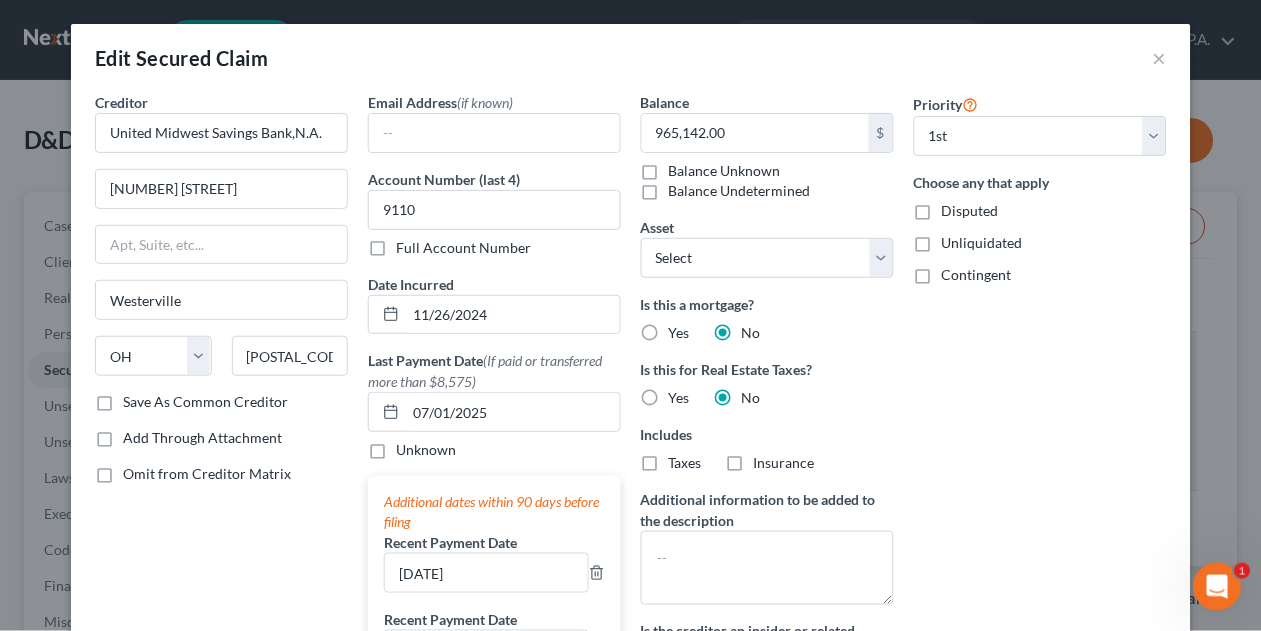 scroll, scrollTop: 176, scrollLeft: 0, axis: vertical 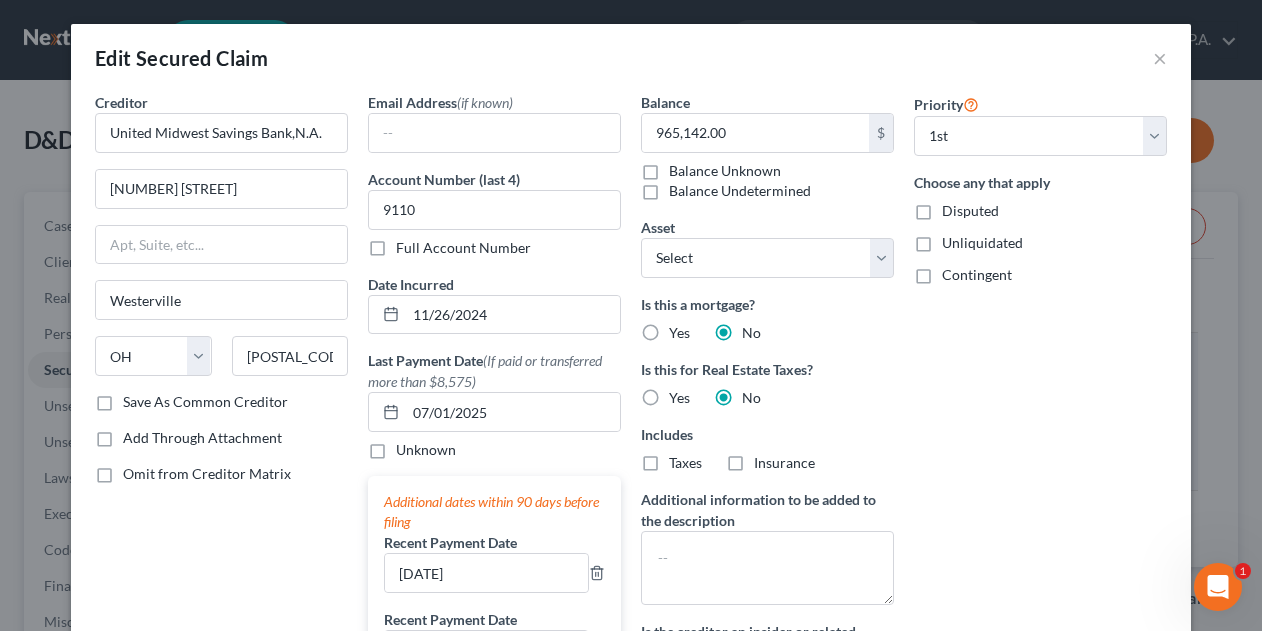 select on "[ACCOUNT_NUMBER]" 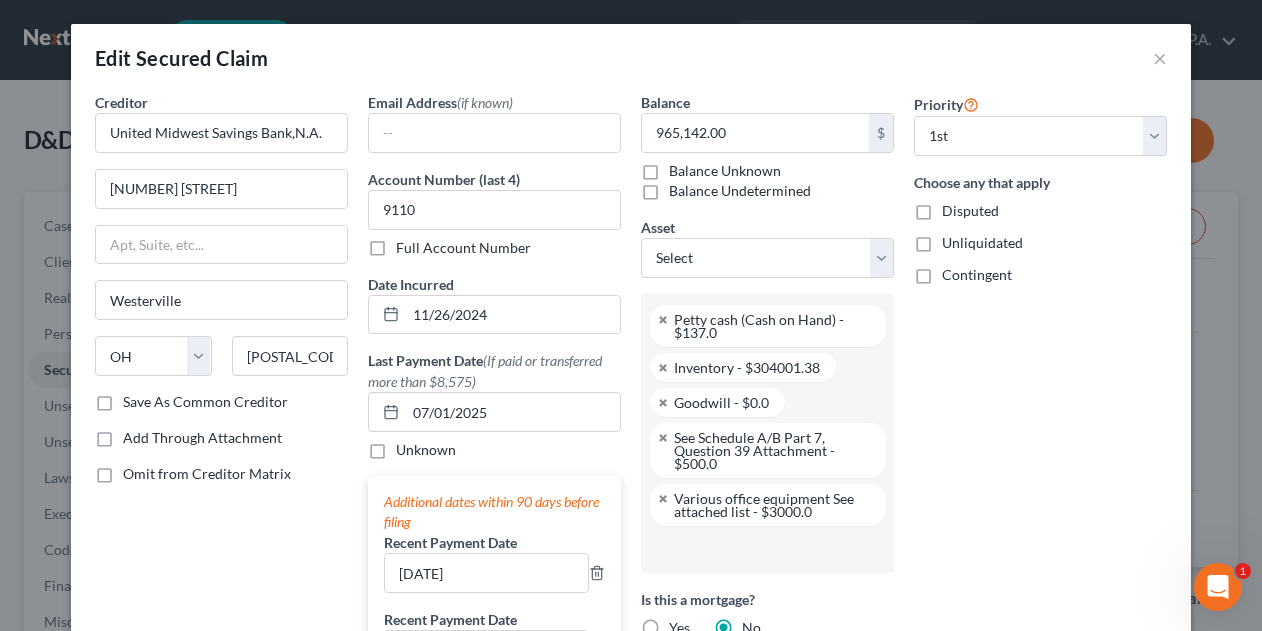 click on "Disputed" at bounding box center [970, 211] 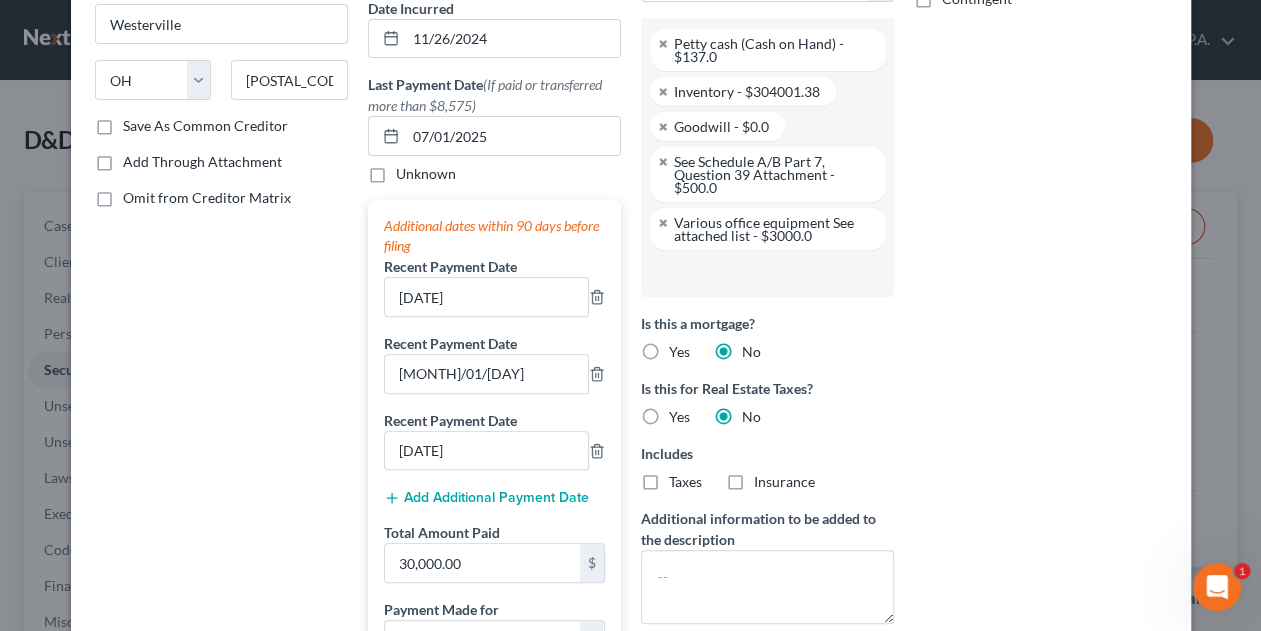 scroll, scrollTop: 285, scrollLeft: 0, axis: vertical 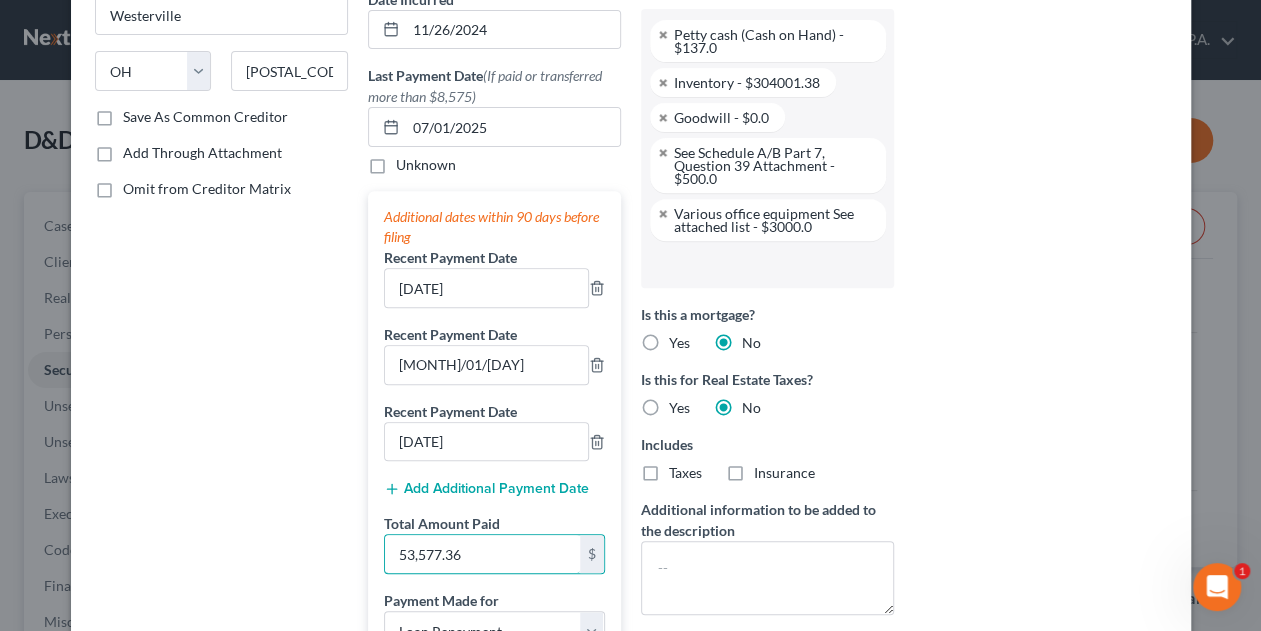 type on "53,577.36" 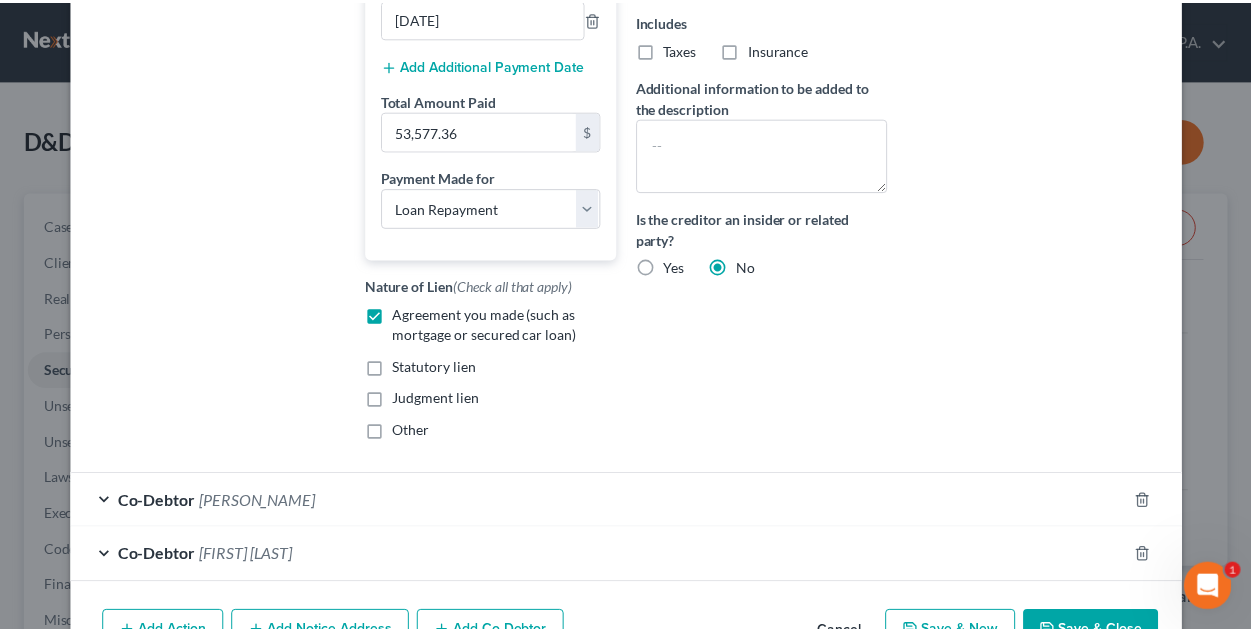 scroll, scrollTop: 778, scrollLeft: 0, axis: vertical 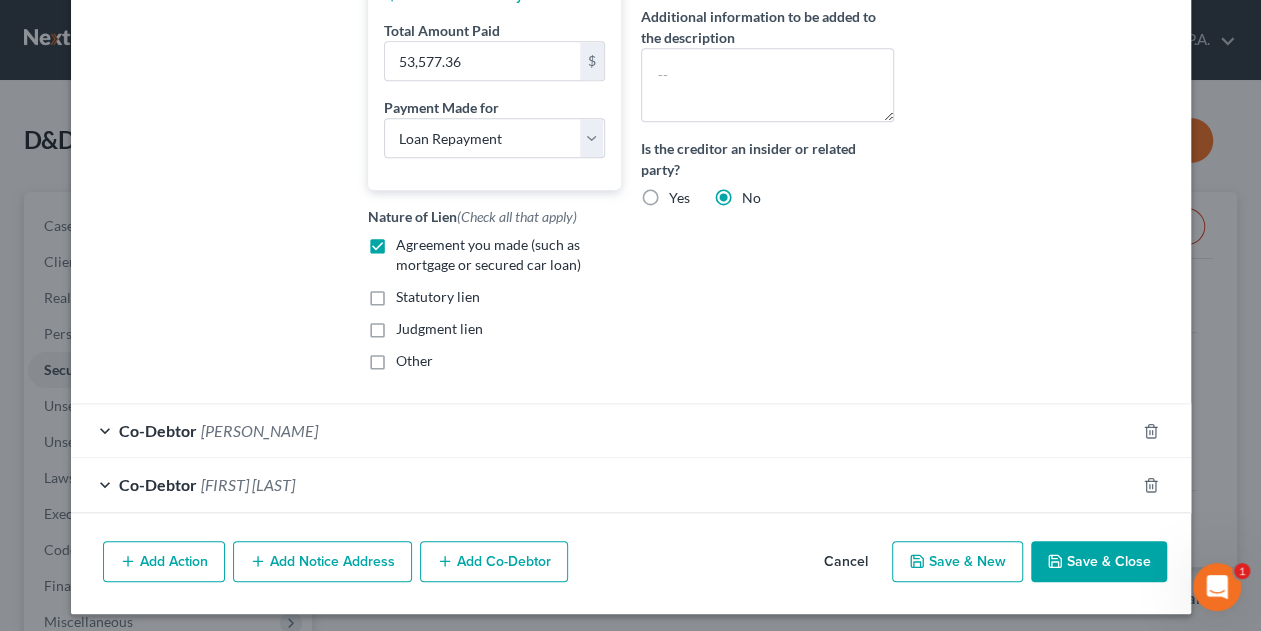click on "Save & Close" at bounding box center [1099, 562] 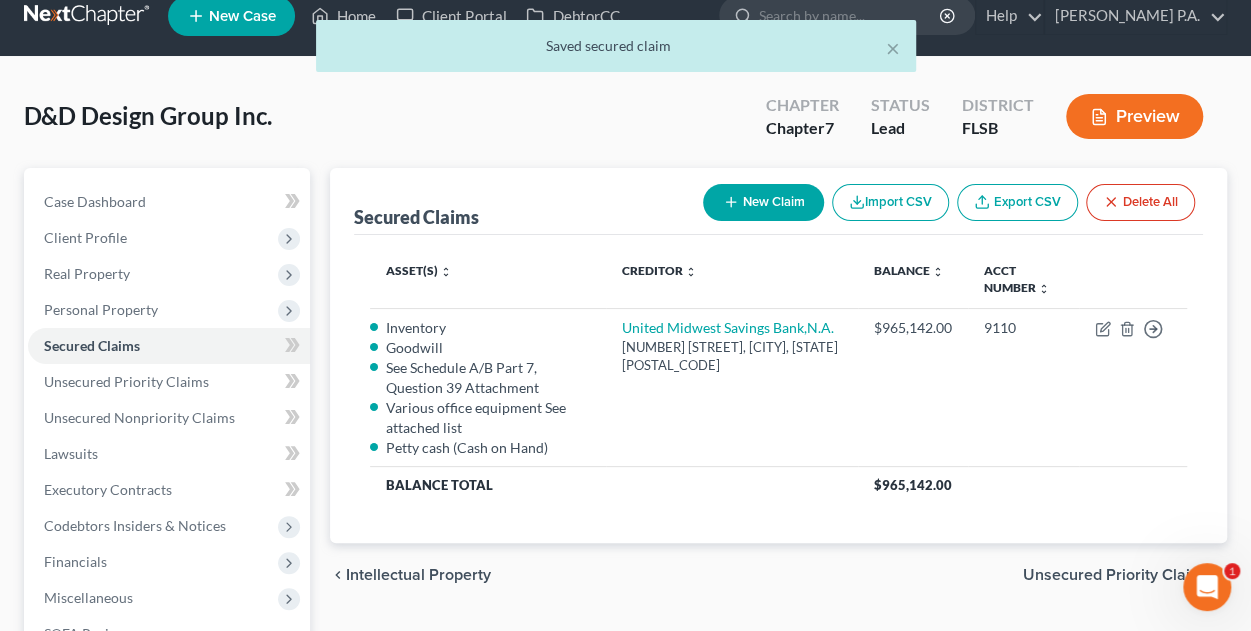 scroll, scrollTop: 28, scrollLeft: 0, axis: vertical 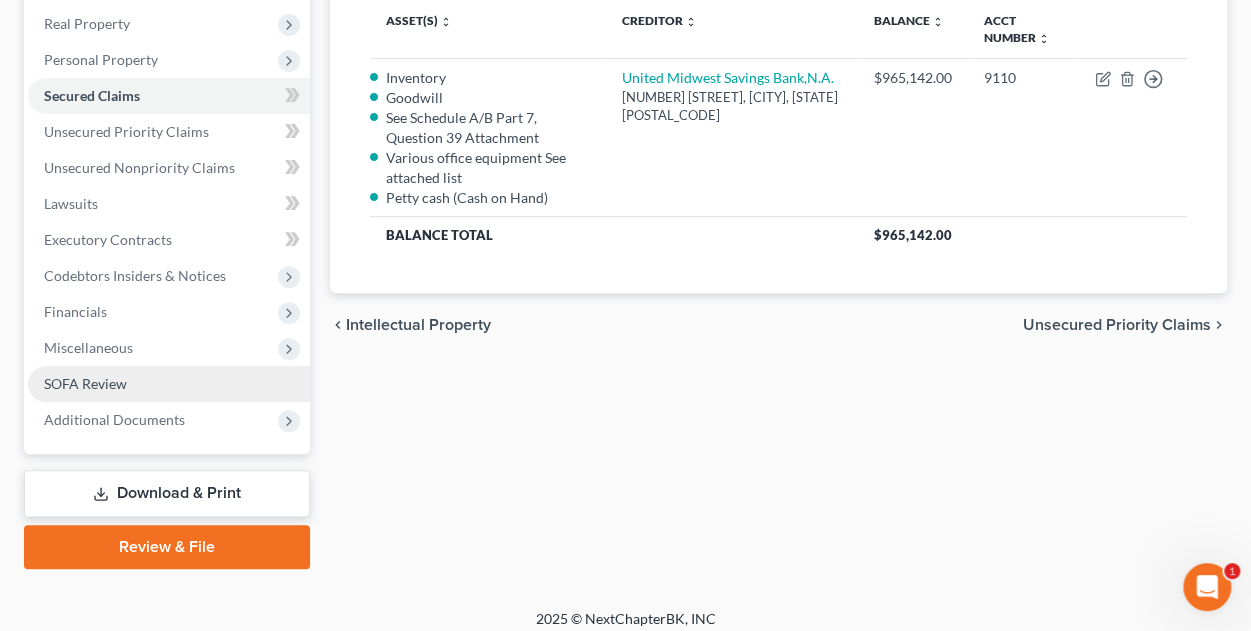 click on "SOFA Review" at bounding box center [85, 383] 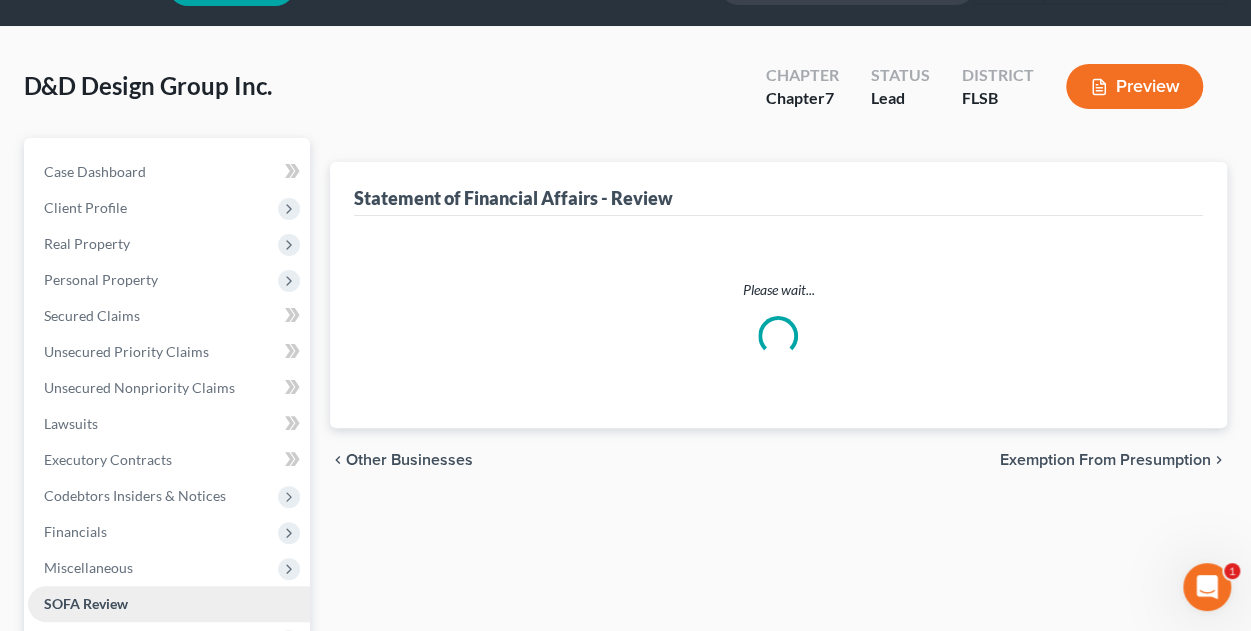 scroll, scrollTop: 0, scrollLeft: 0, axis: both 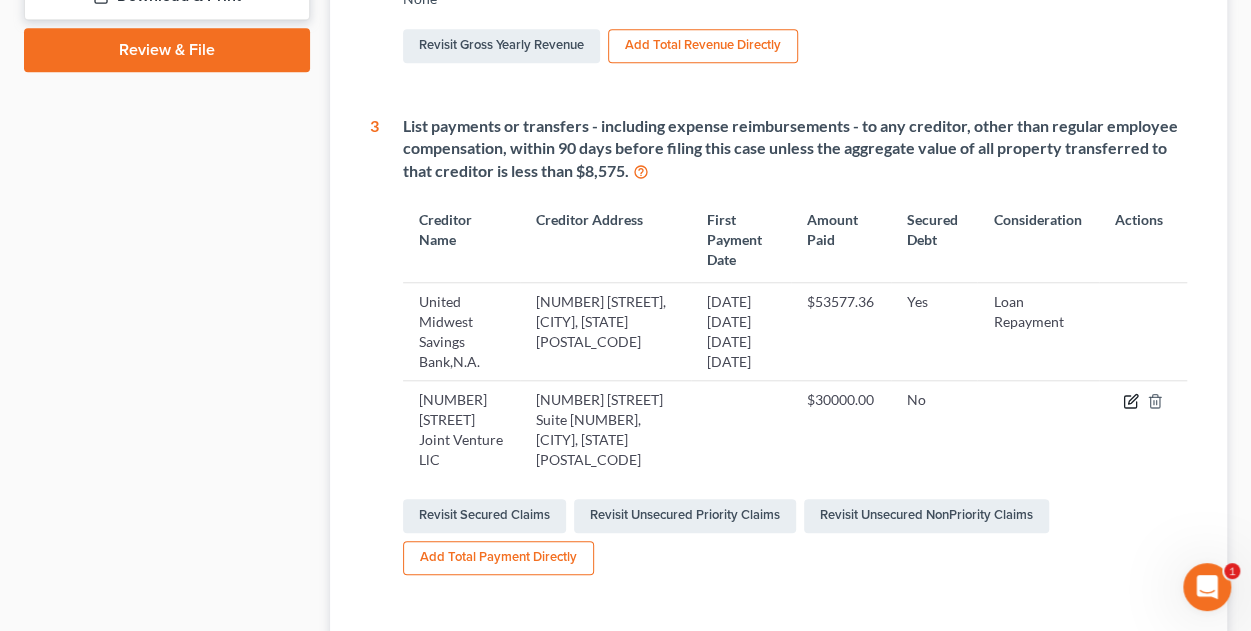 click 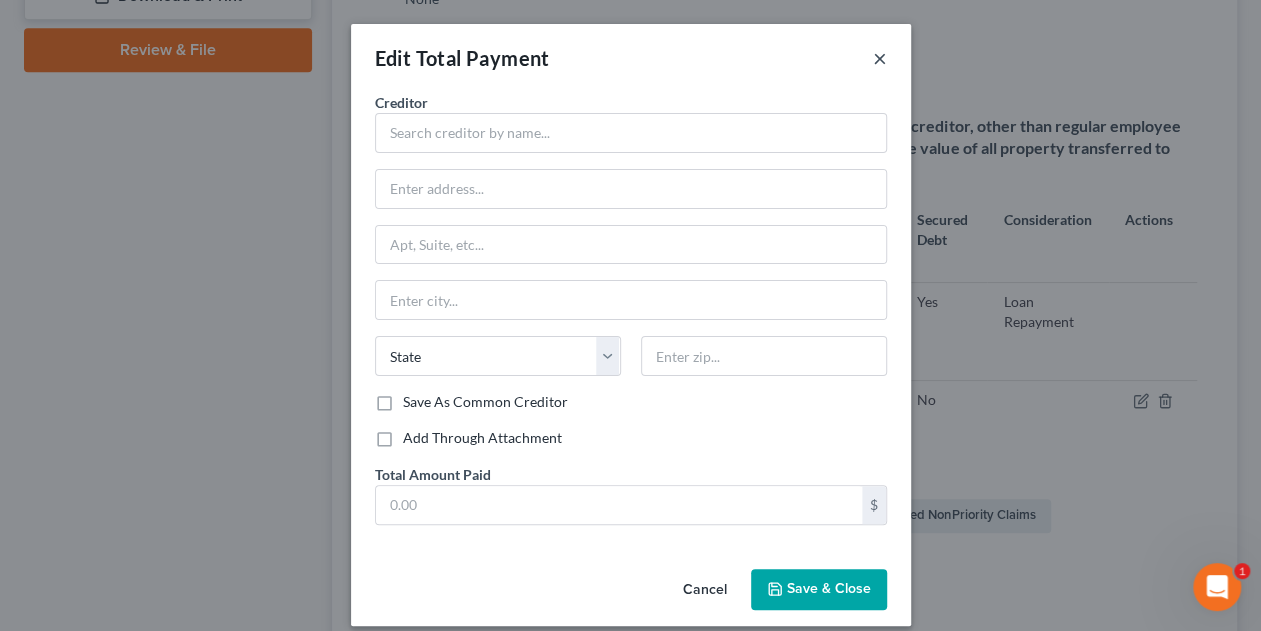 click on "×" at bounding box center [880, 58] 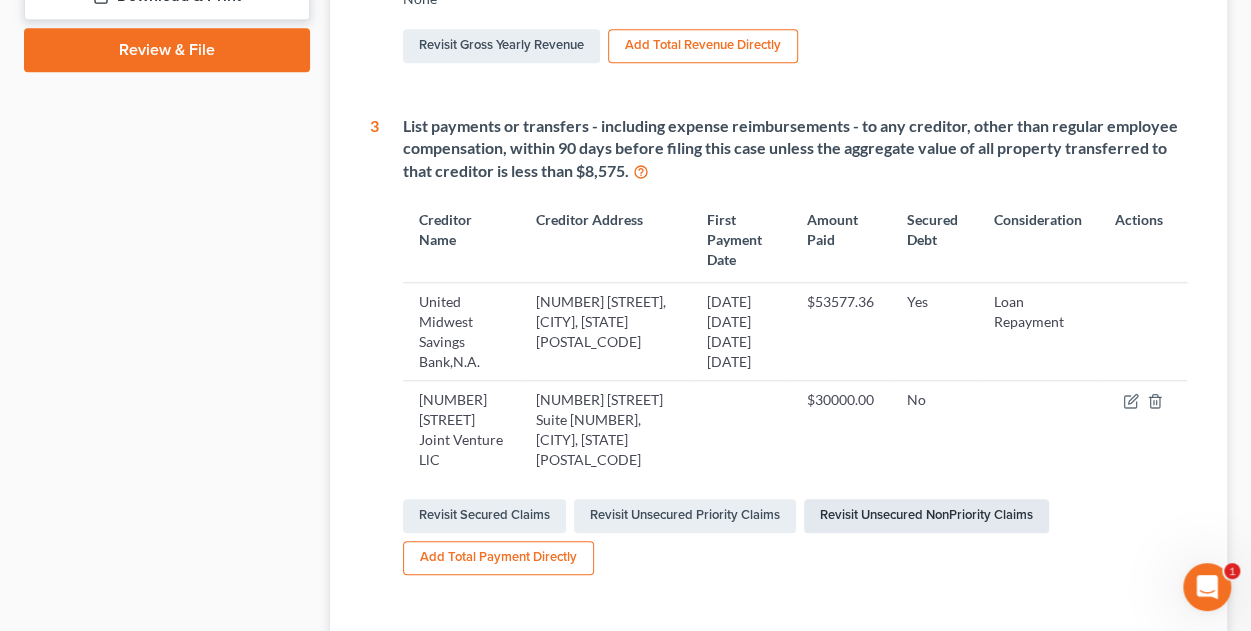 click on "Revisit Unsecured NonPriority Claims" at bounding box center [926, 516] 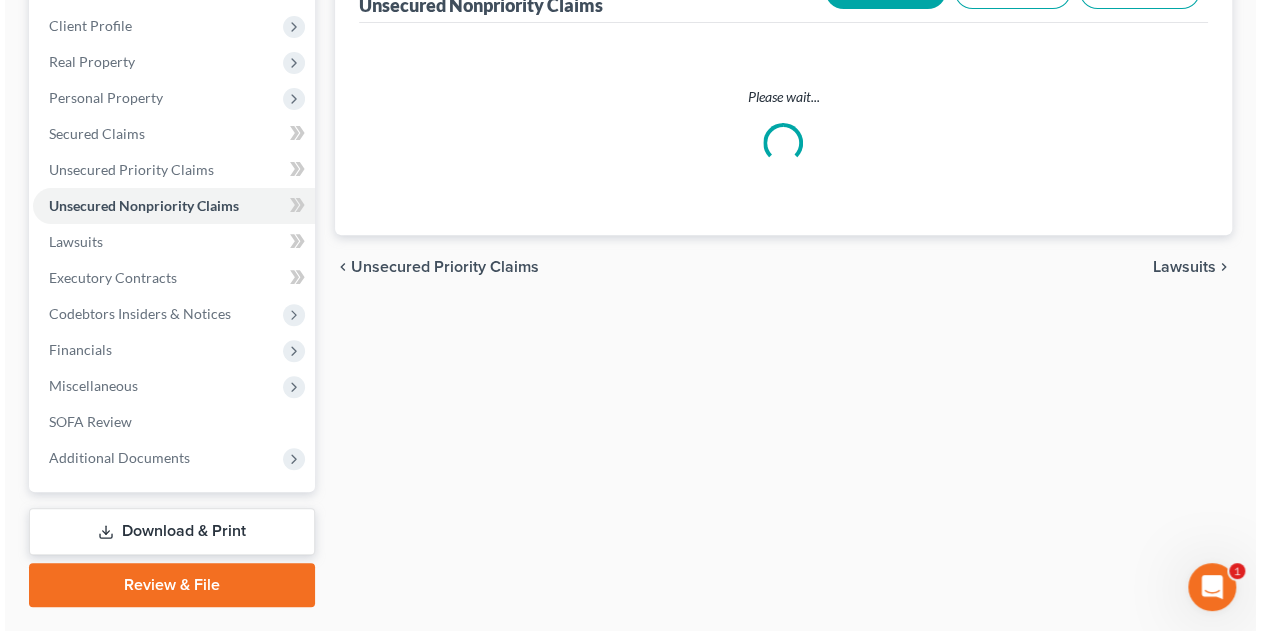 scroll, scrollTop: 0, scrollLeft: 0, axis: both 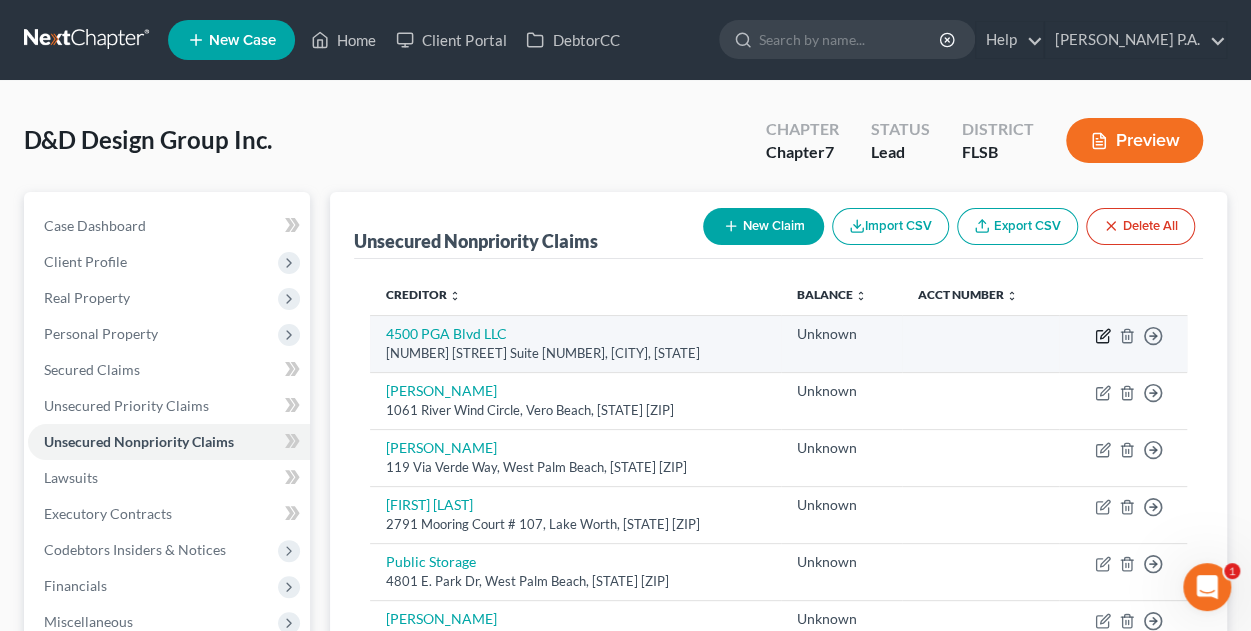 click 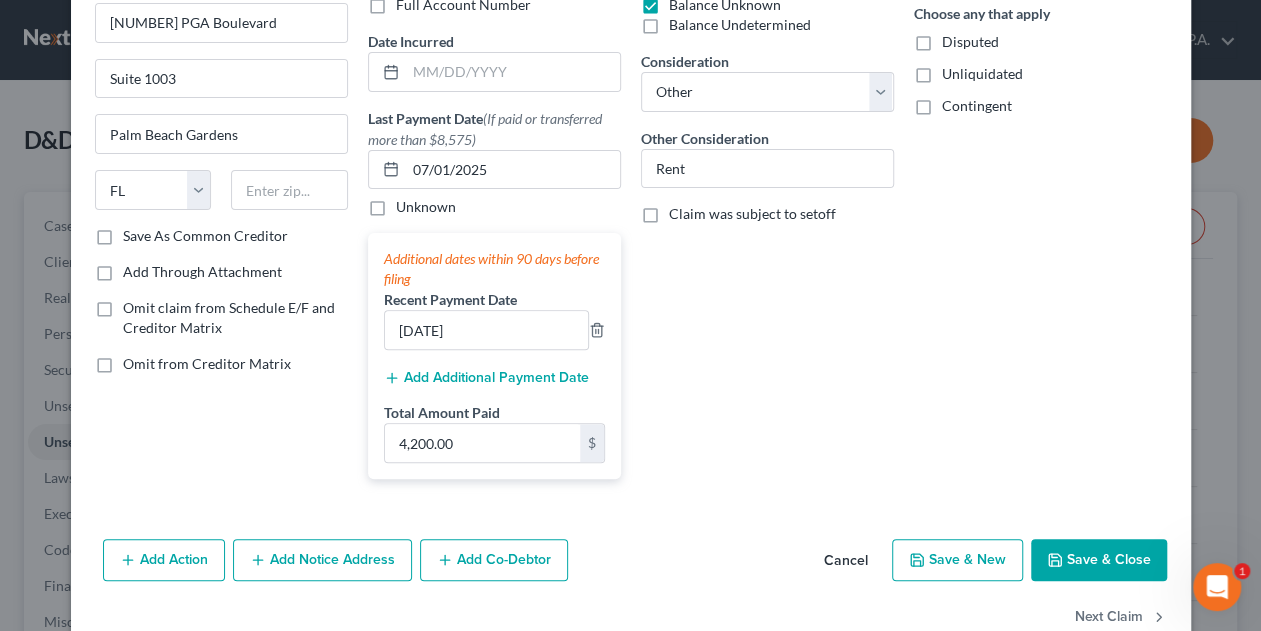 scroll, scrollTop: 170, scrollLeft: 0, axis: vertical 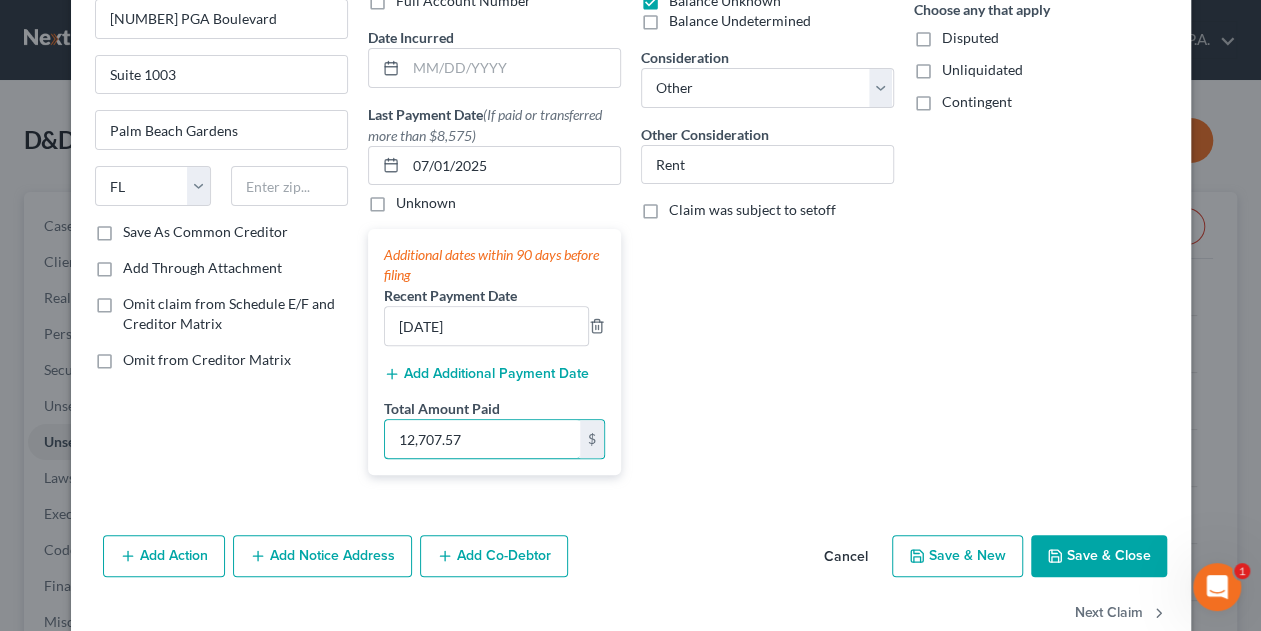 type on "12,707.57" 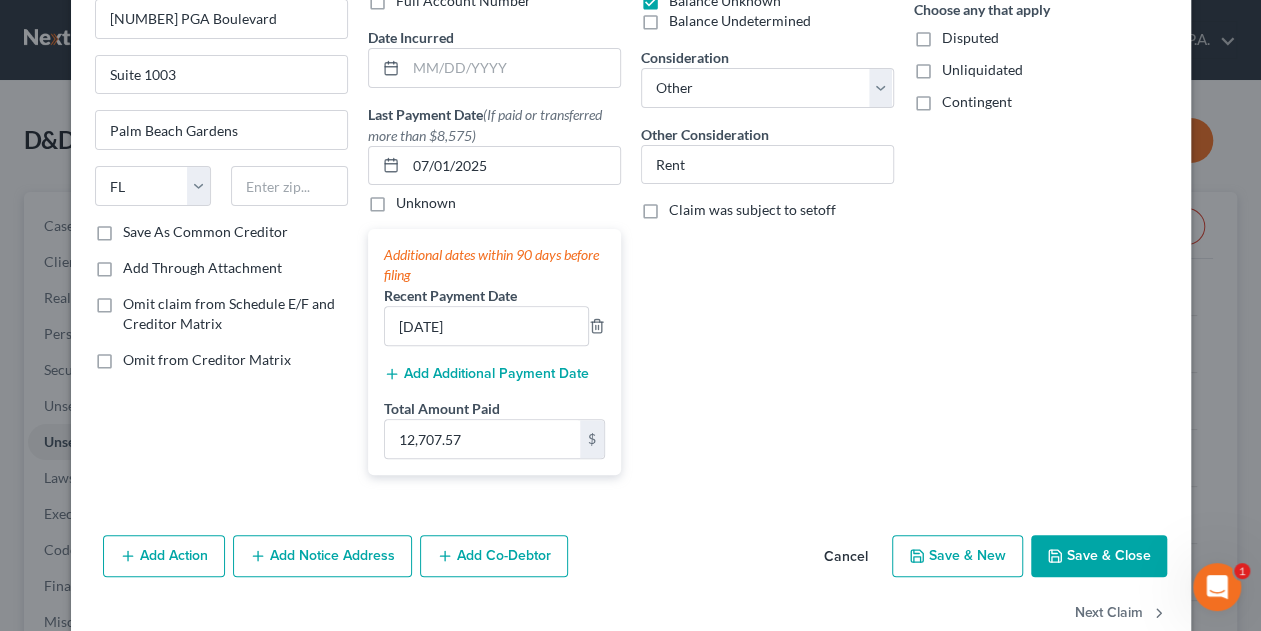 drag, startPoint x: 1249, startPoint y: 371, endPoint x: 1256, endPoint y: 339, distance: 32.75668 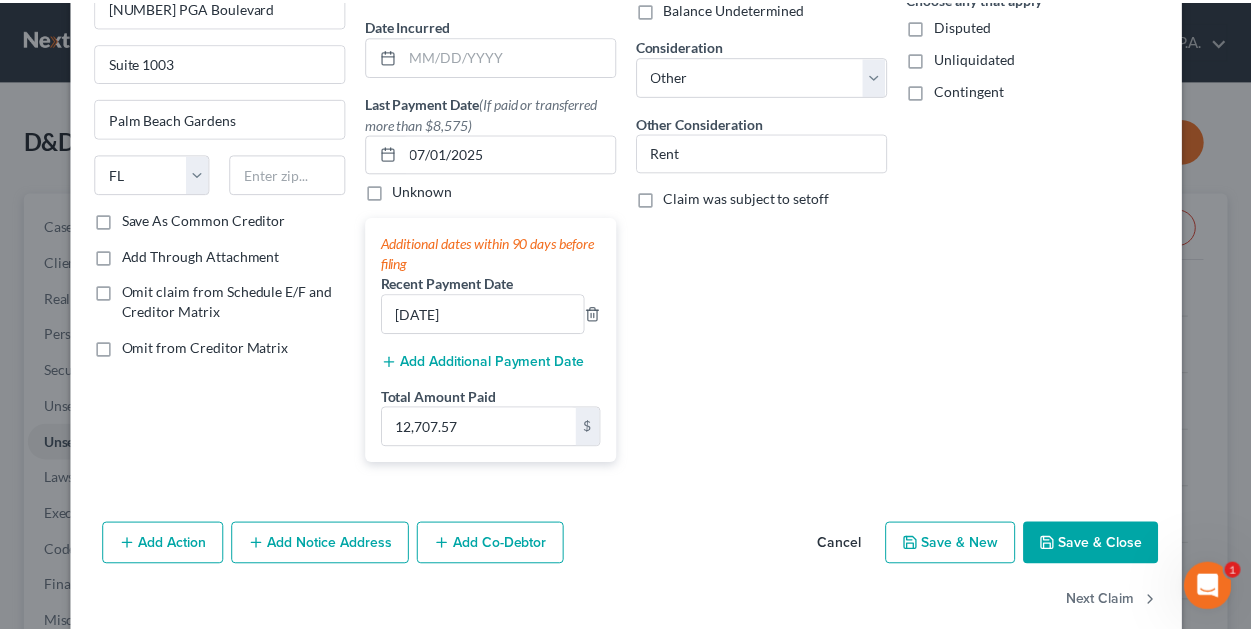 scroll, scrollTop: 184, scrollLeft: 0, axis: vertical 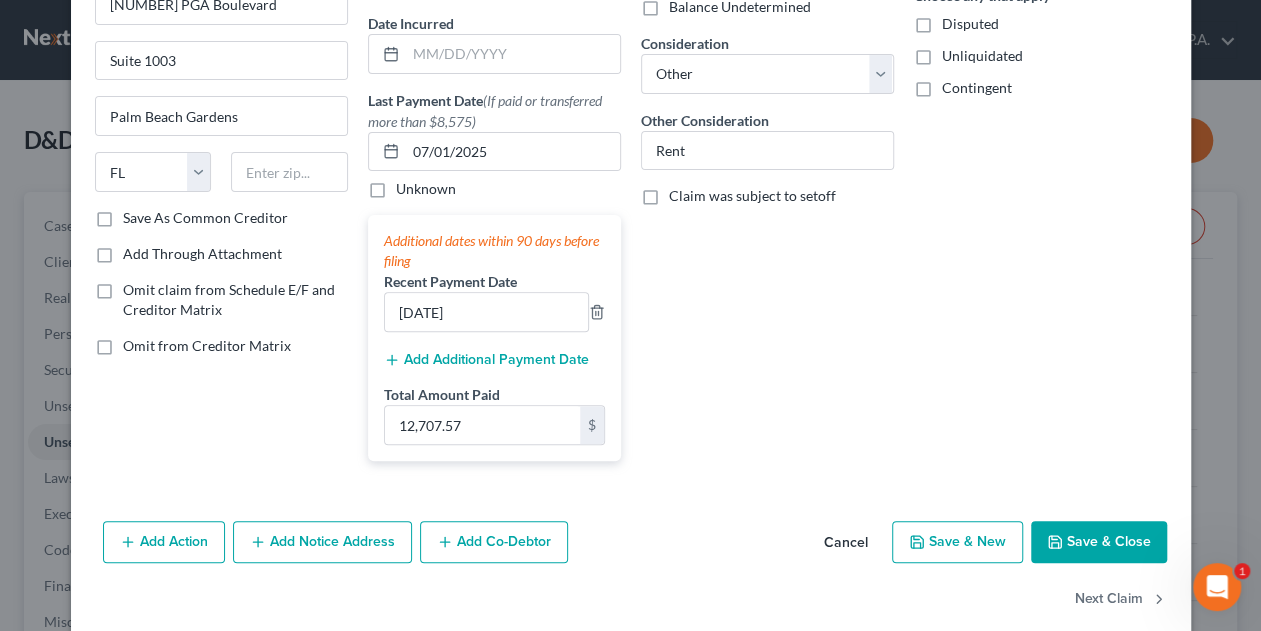 click on "Save & Close" at bounding box center [1099, 542] 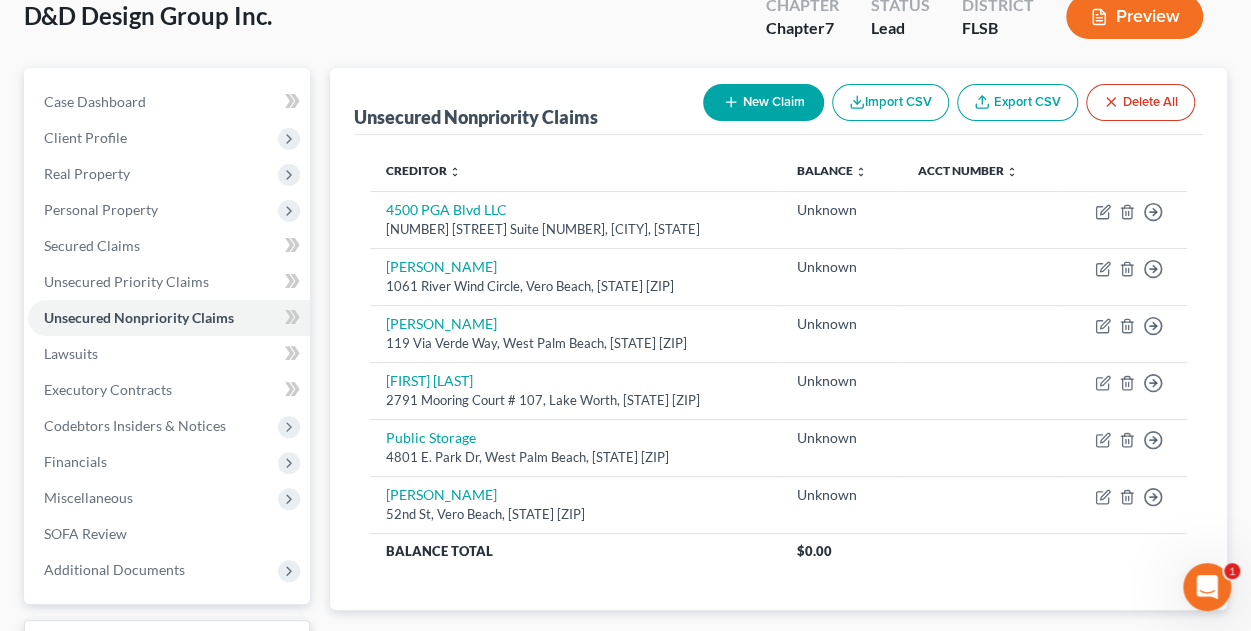 scroll, scrollTop: 146, scrollLeft: 0, axis: vertical 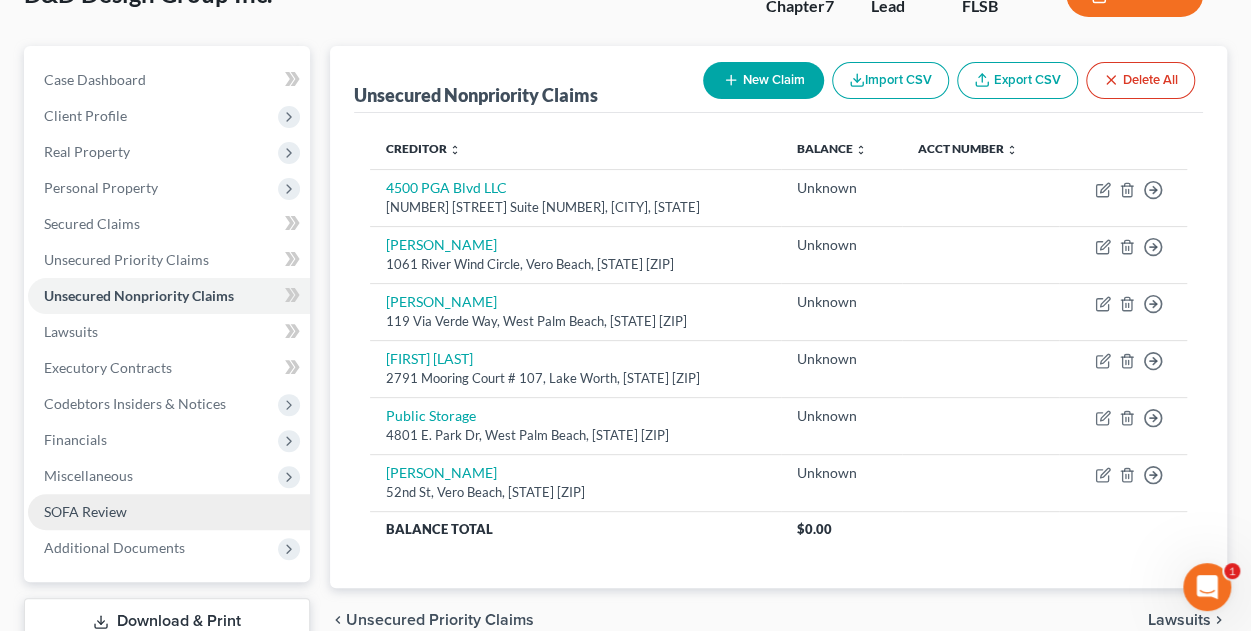 click on "SOFA Review" at bounding box center [85, 511] 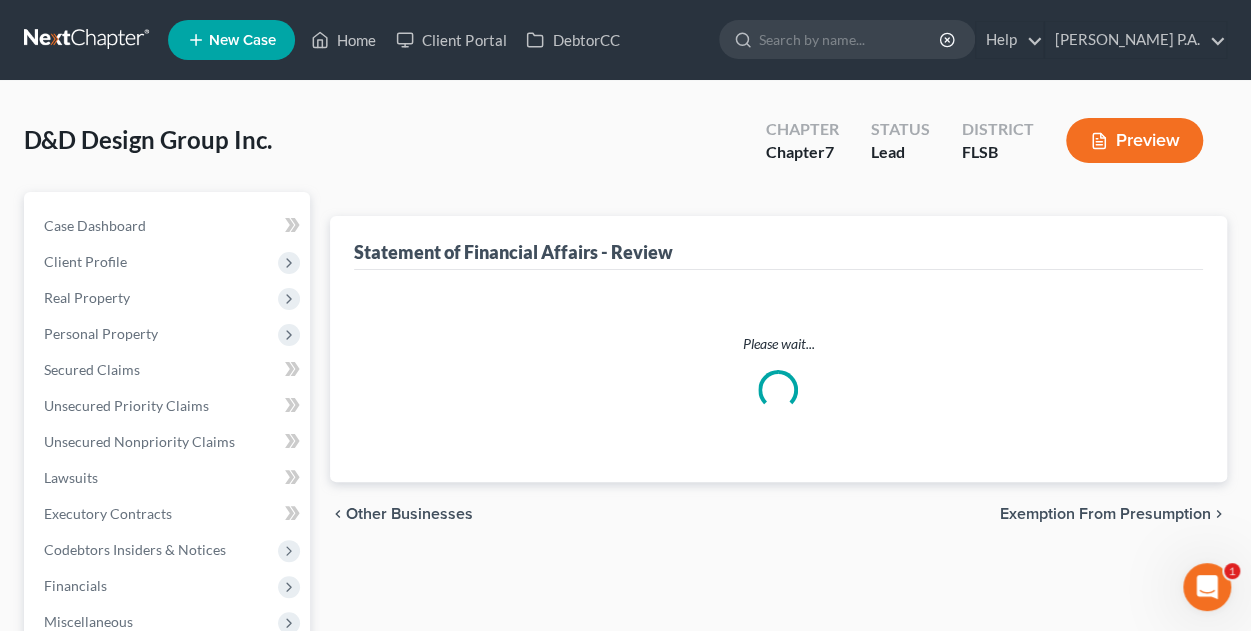scroll, scrollTop: 0, scrollLeft: 0, axis: both 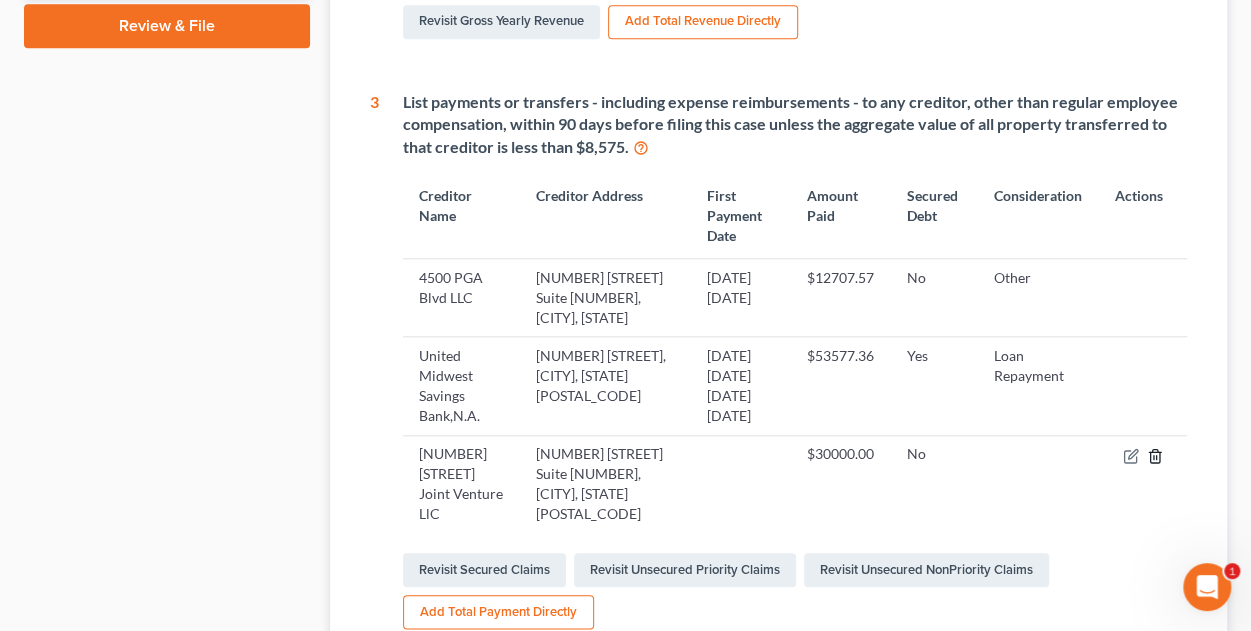 click 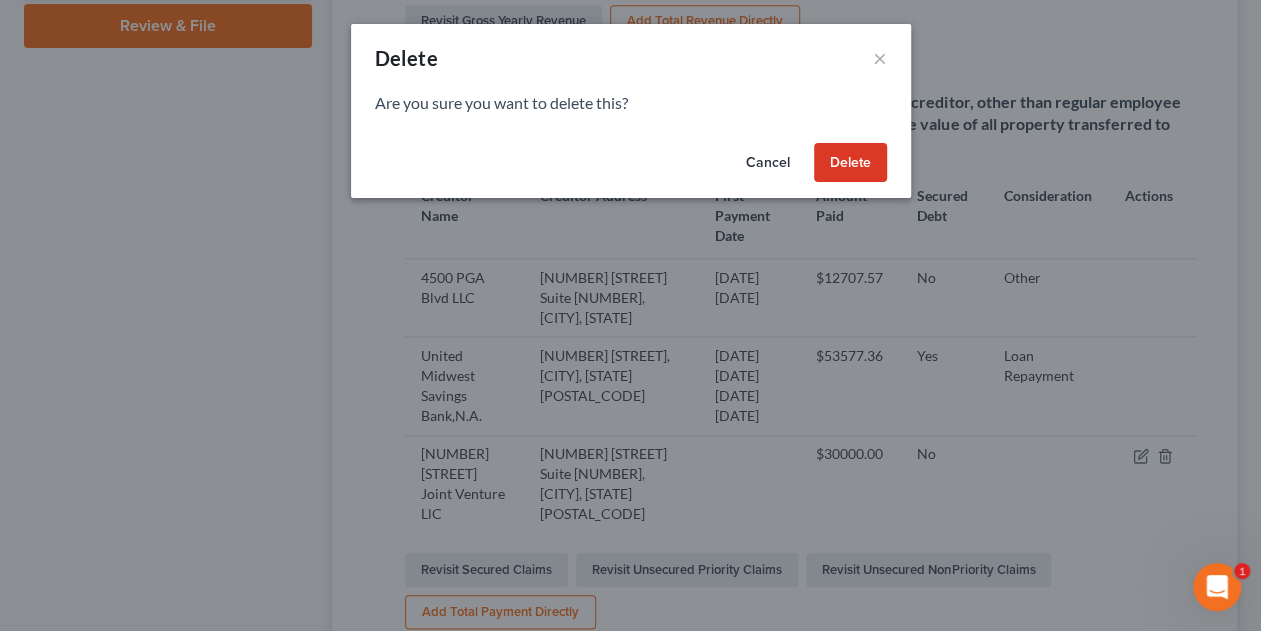 click on "Delete" at bounding box center [850, 163] 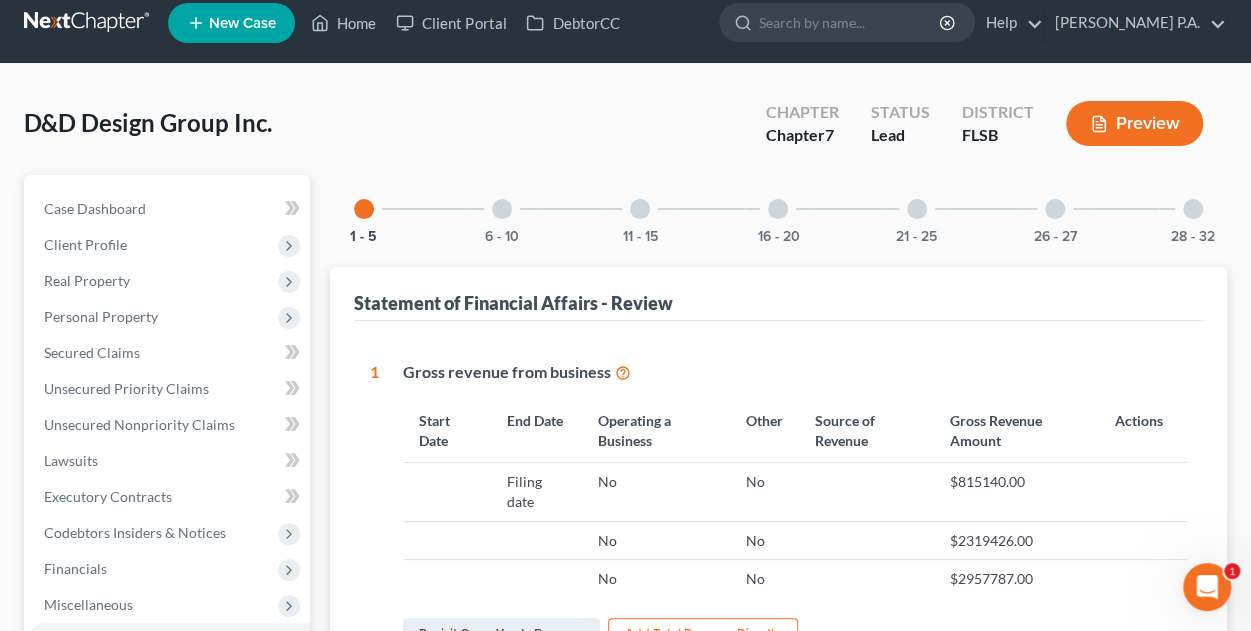 scroll, scrollTop: 8, scrollLeft: 0, axis: vertical 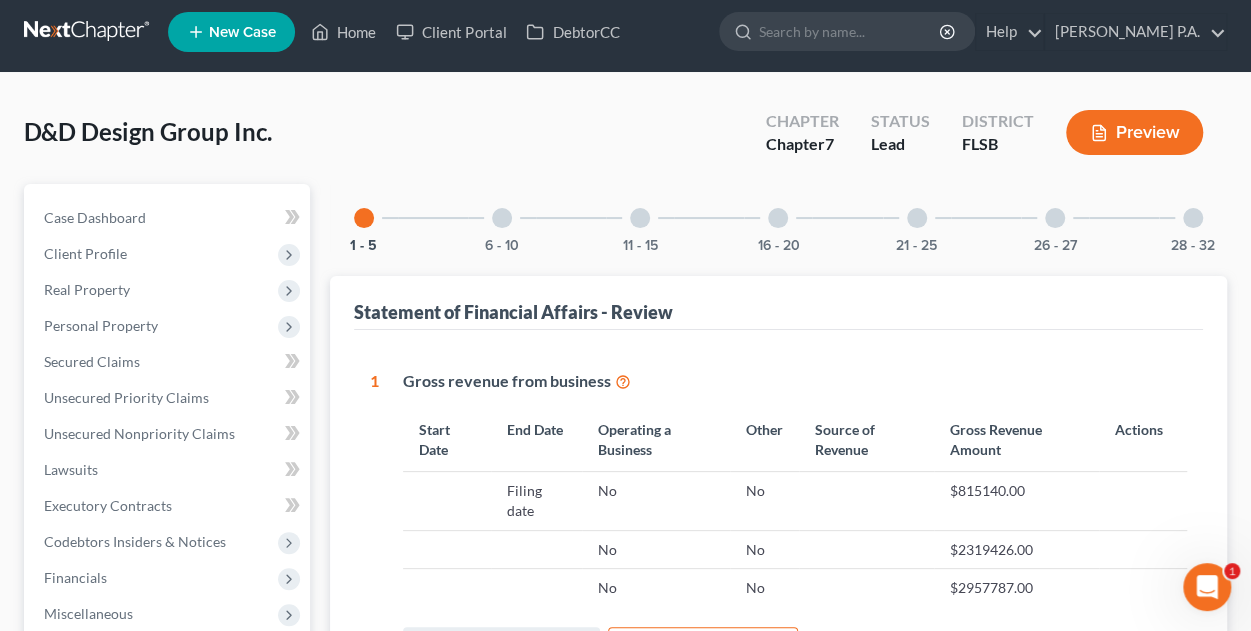 click at bounding box center [1055, 218] 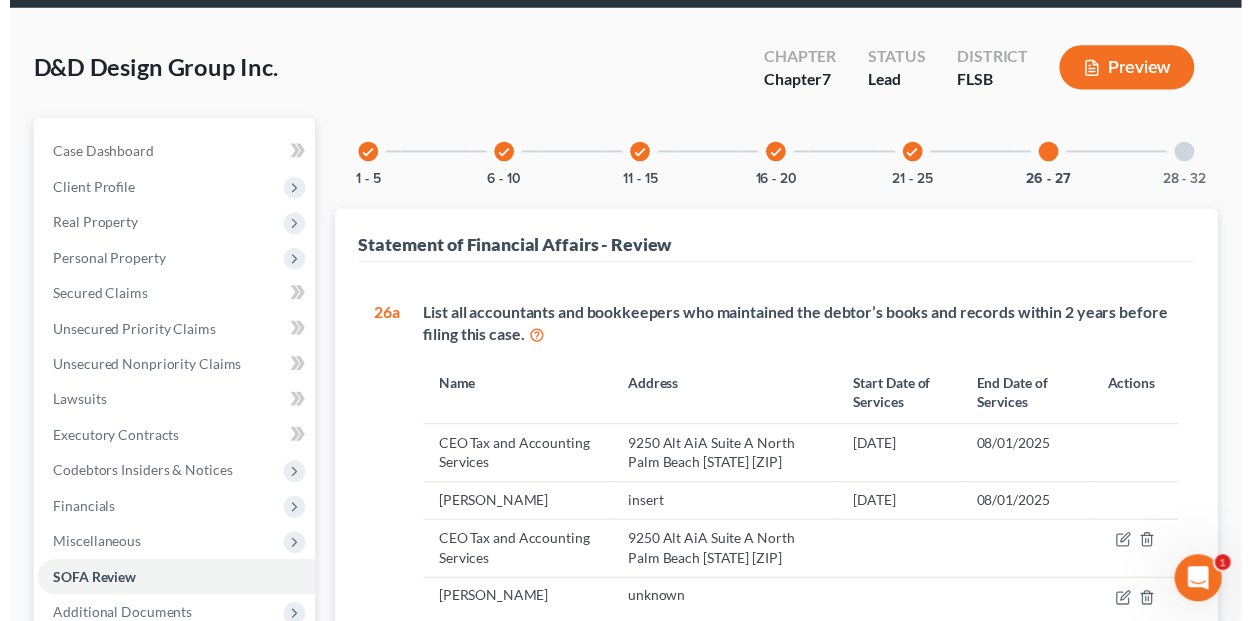 scroll, scrollTop: 68, scrollLeft: 0, axis: vertical 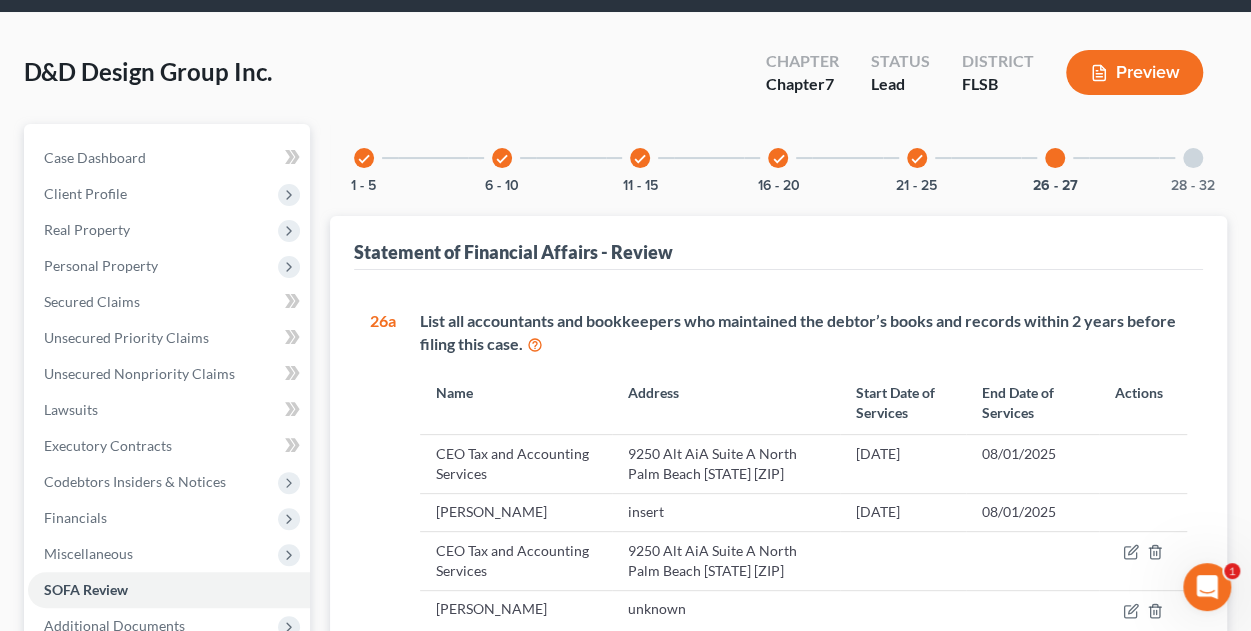 click at bounding box center [1055, 158] 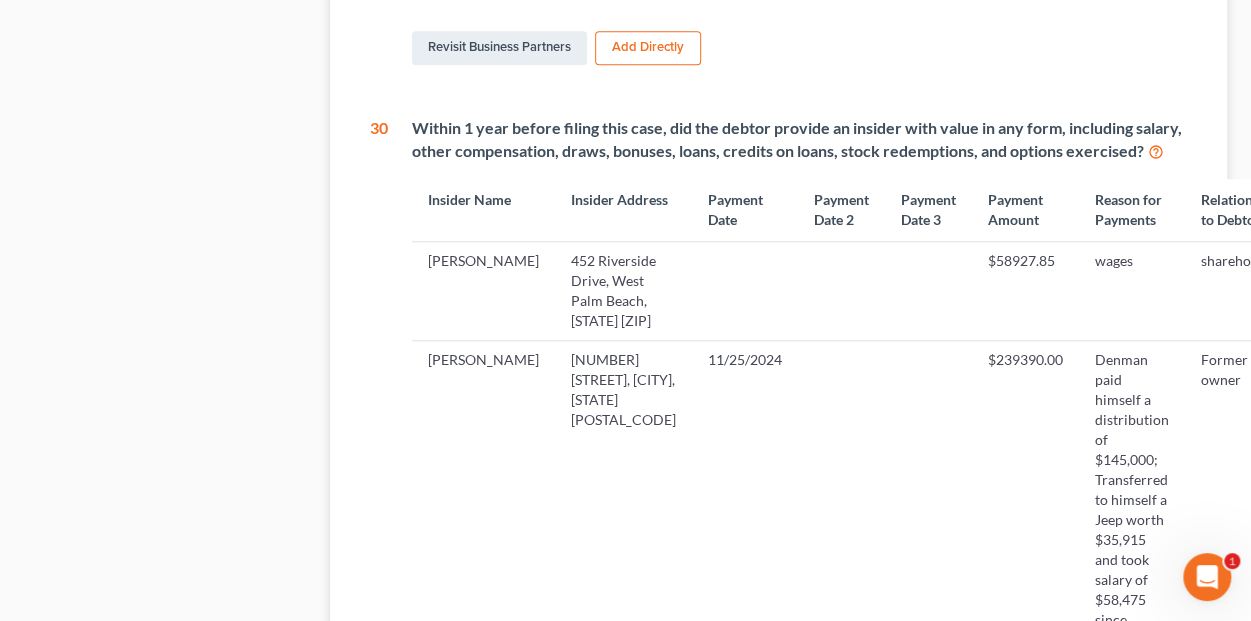 scroll, scrollTop: 944, scrollLeft: 0, axis: vertical 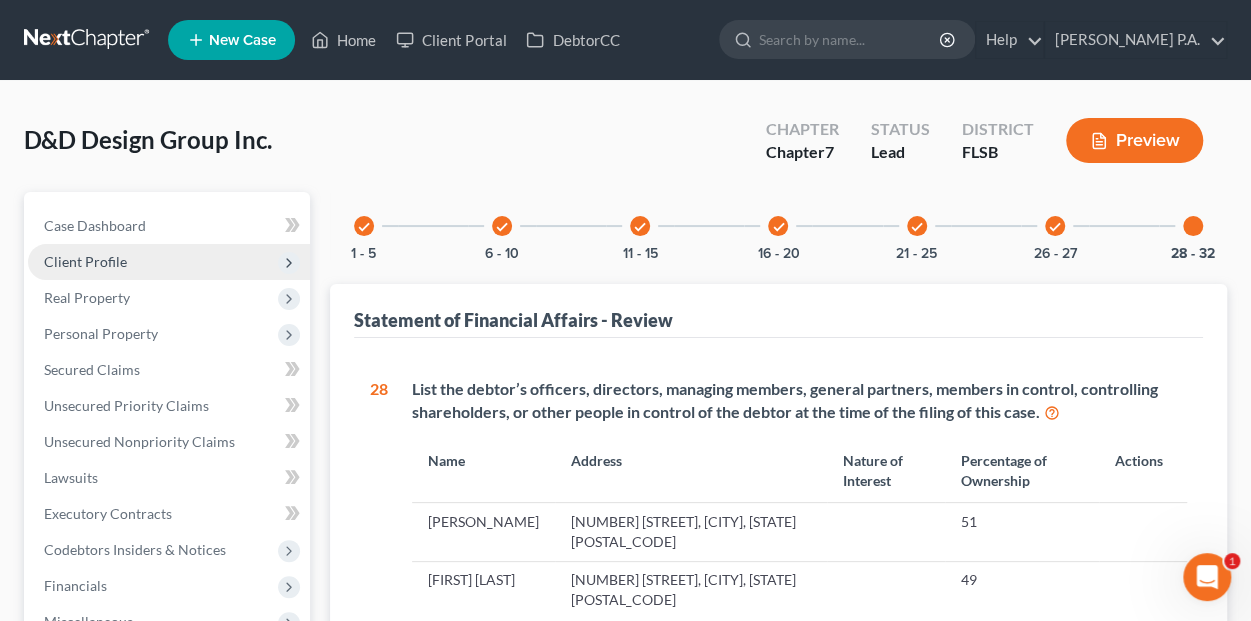 click on "Client Profile" at bounding box center [85, 261] 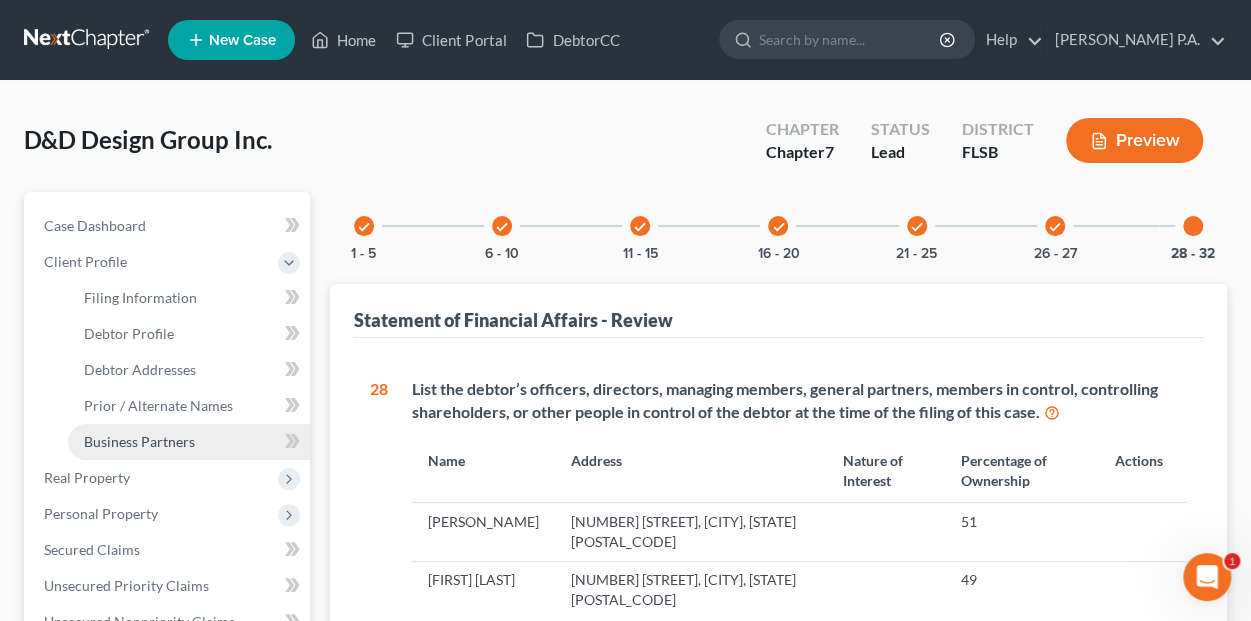 click on "Business Partners" at bounding box center (139, 441) 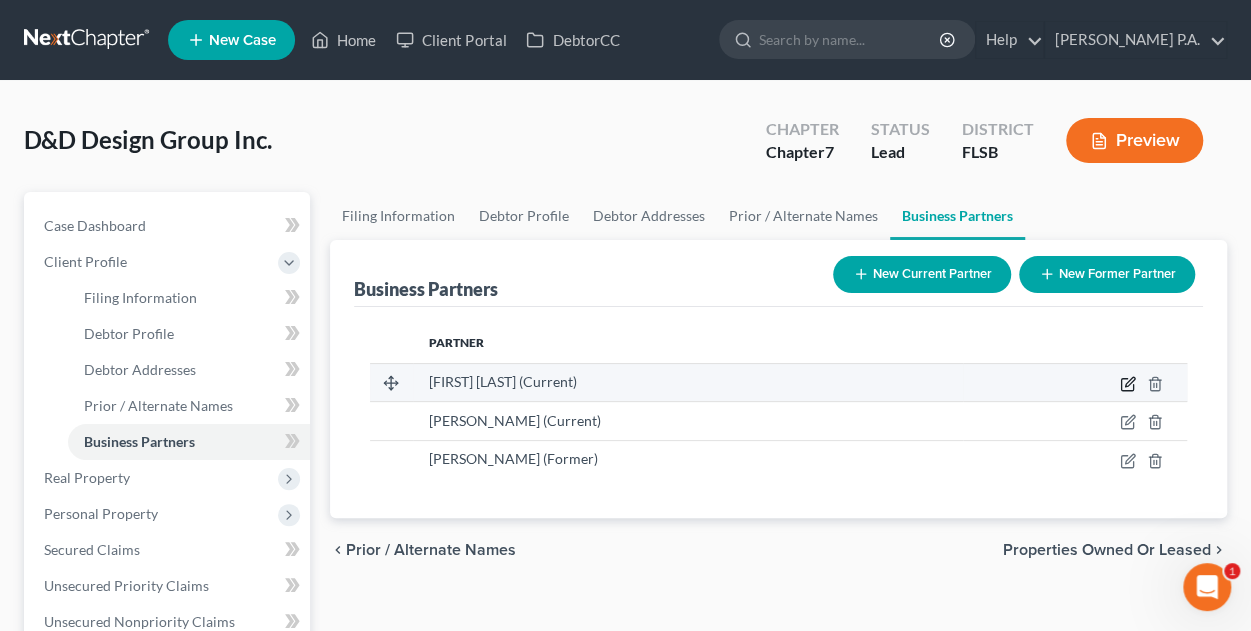 click 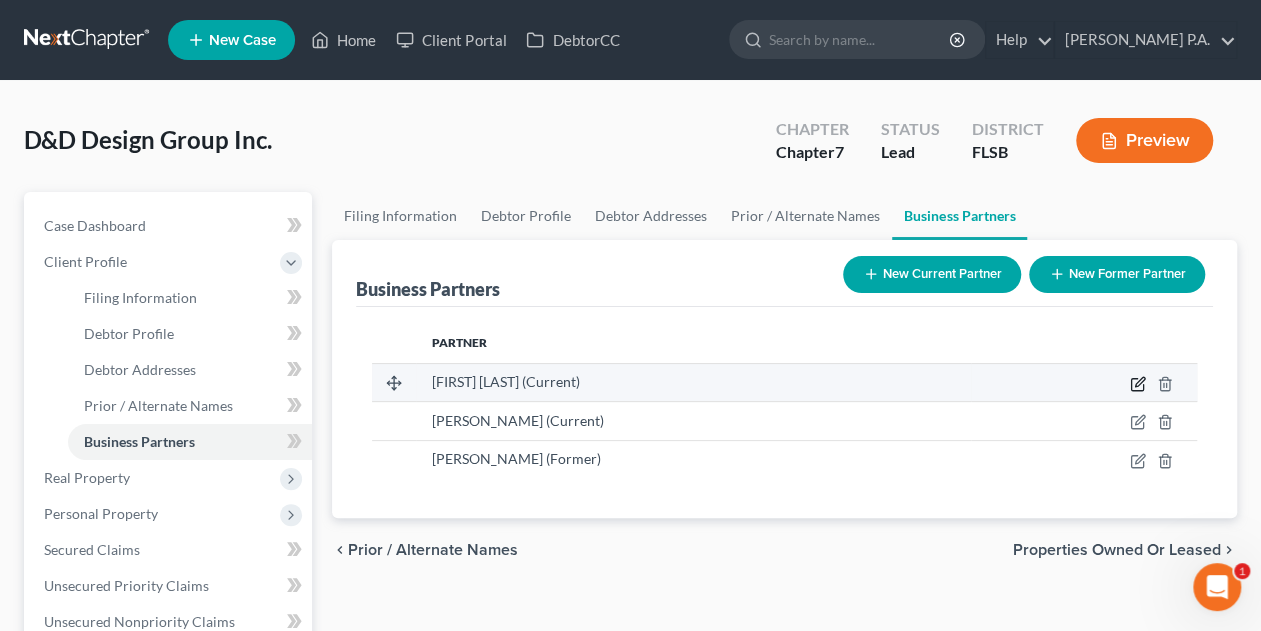 select on "9" 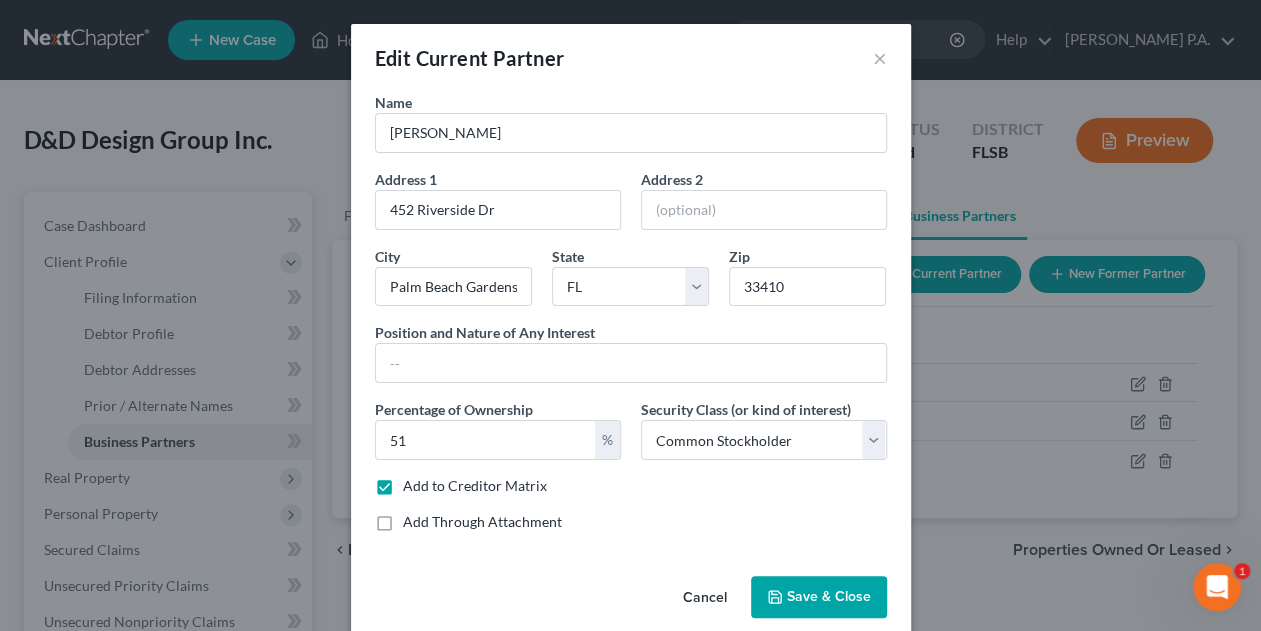 click on "Save & Close" at bounding box center [829, 596] 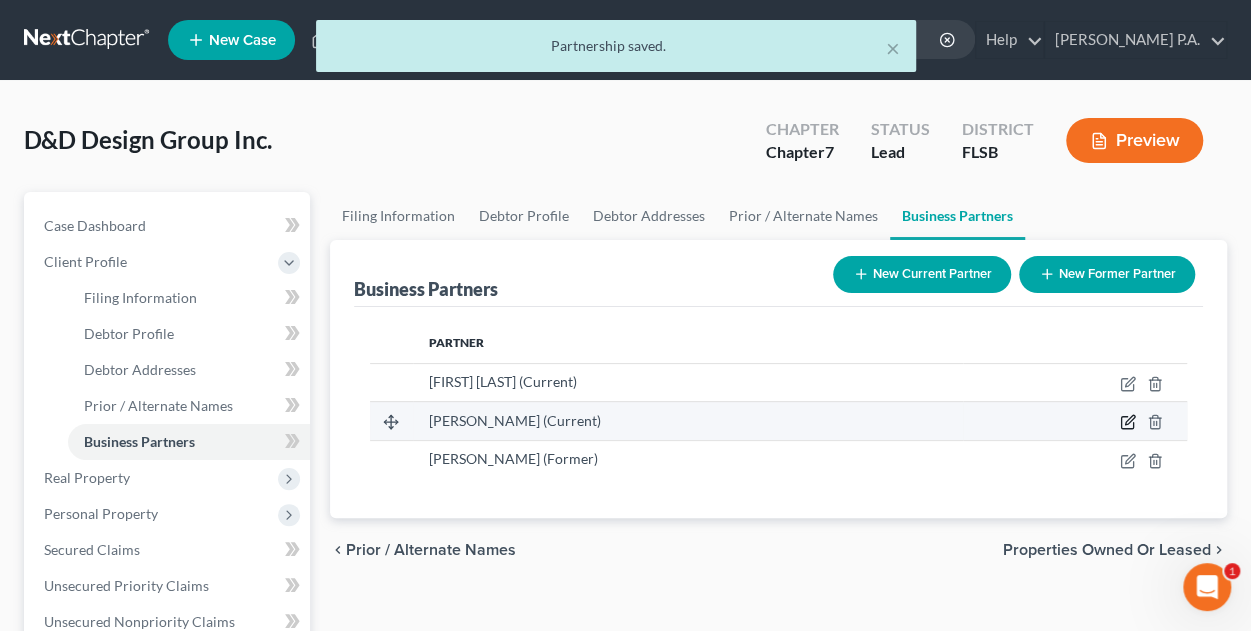 click 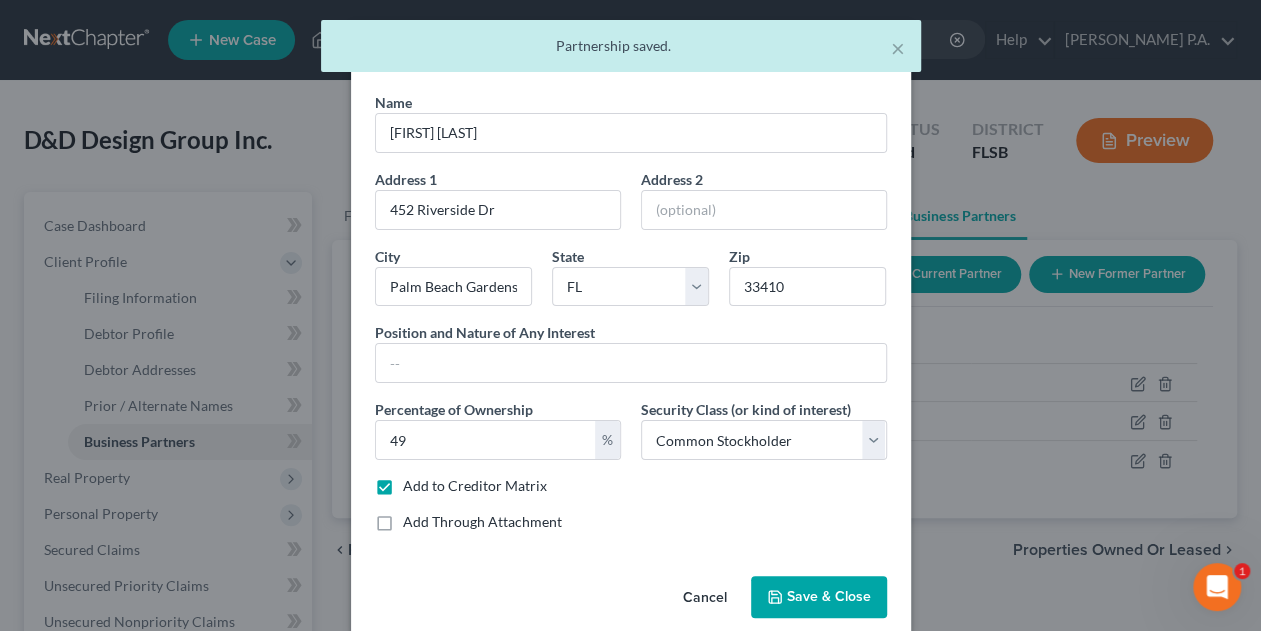 click on "Save & Close" at bounding box center [829, 596] 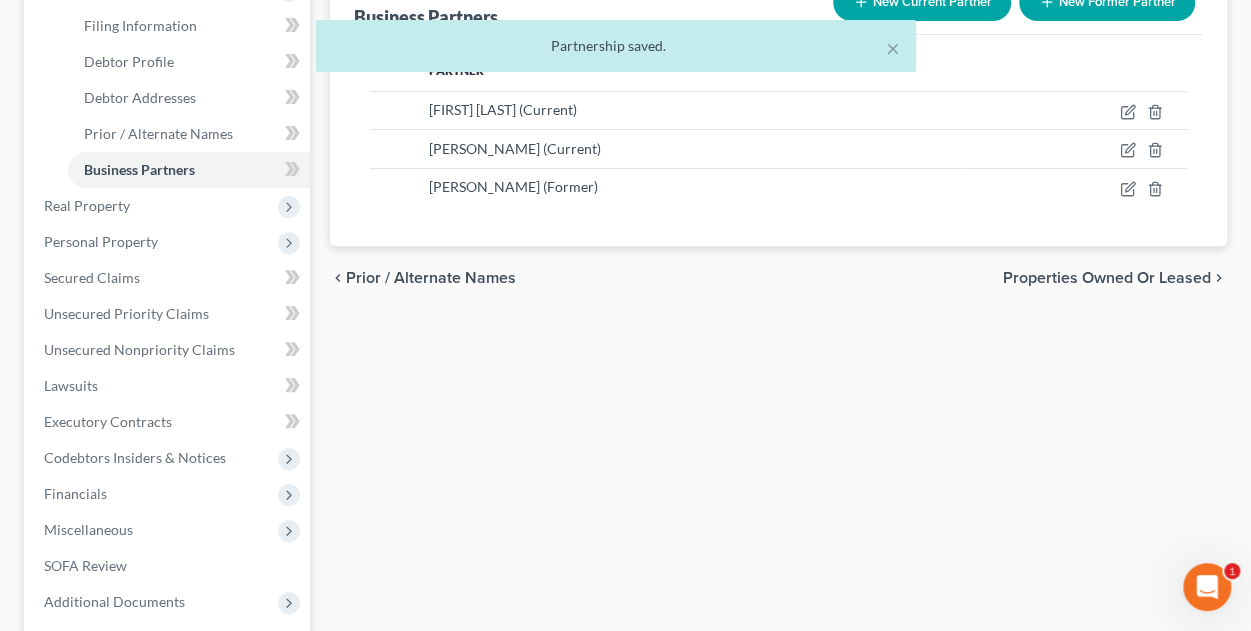 scroll, scrollTop: 310, scrollLeft: 0, axis: vertical 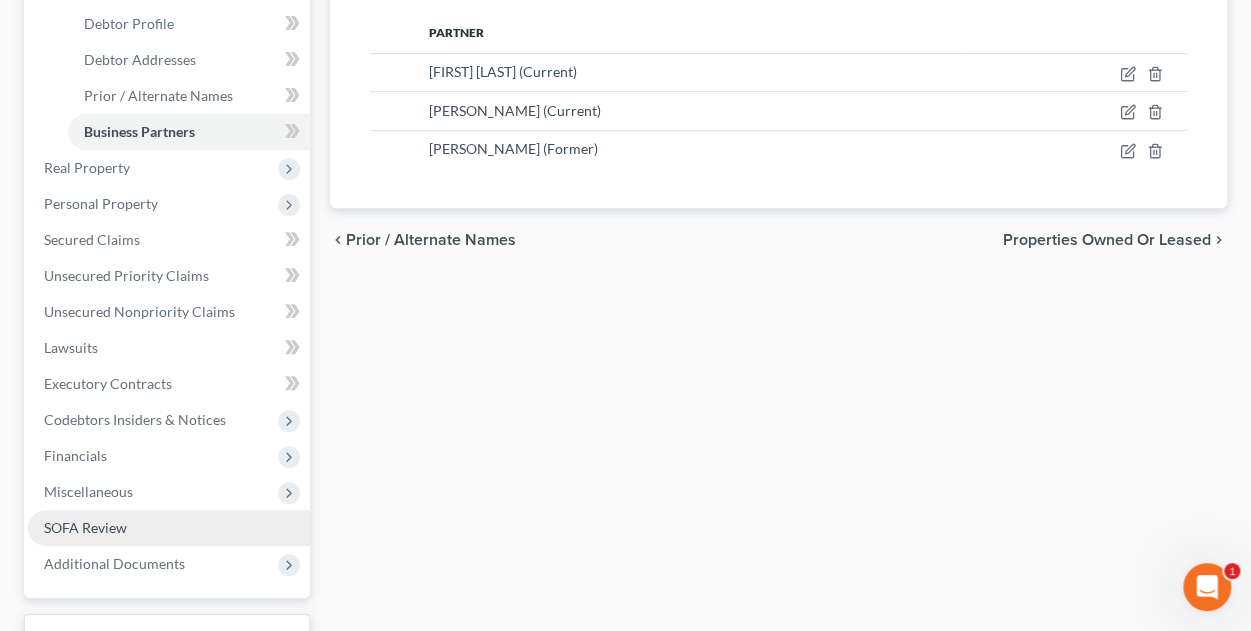 click on "SOFA Review" at bounding box center [85, 527] 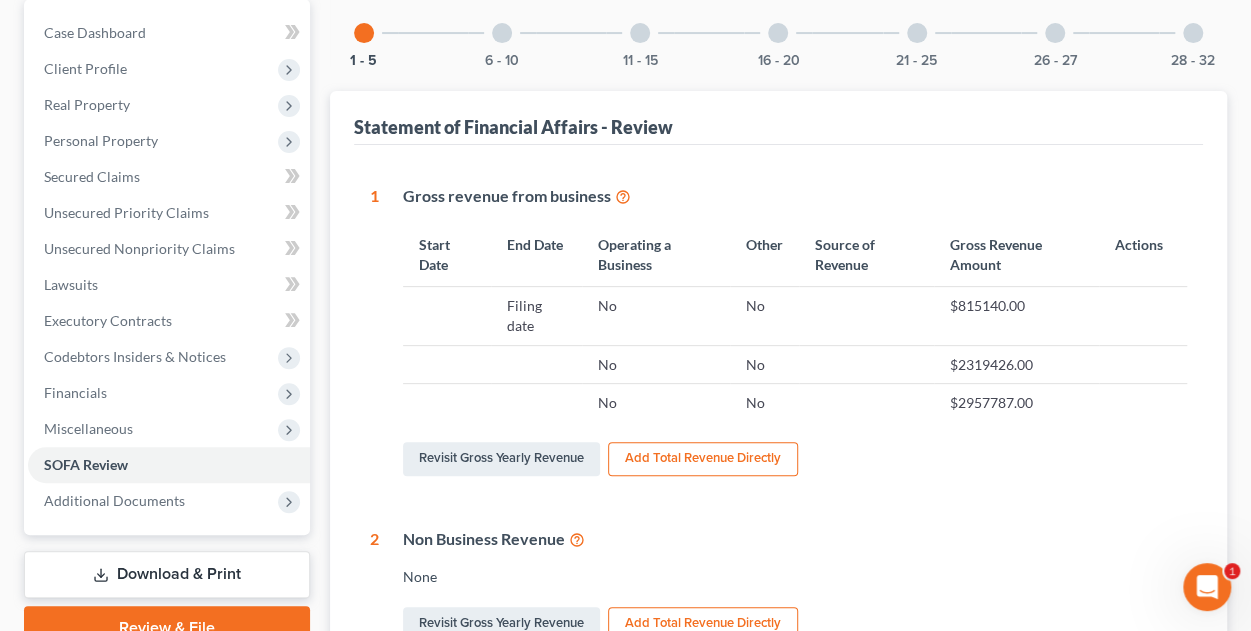 scroll, scrollTop: 250, scrollLeft: 0, axis: vertical 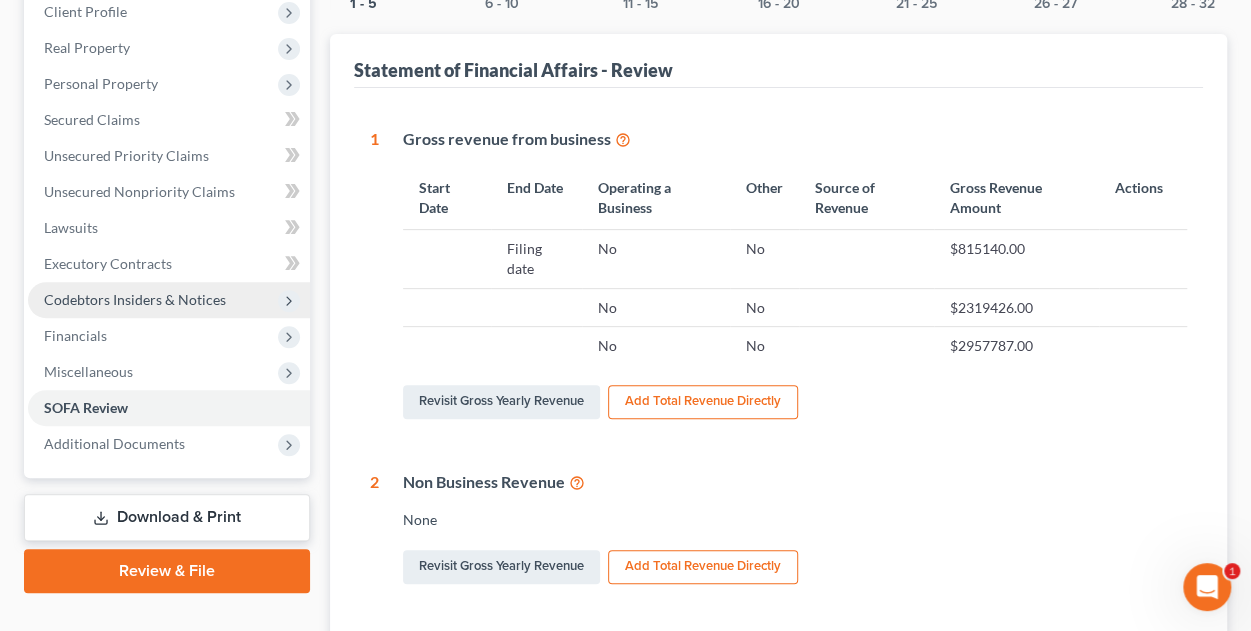 click on "Codebtors Insiders & Notices" at bounding box center [135, 299] 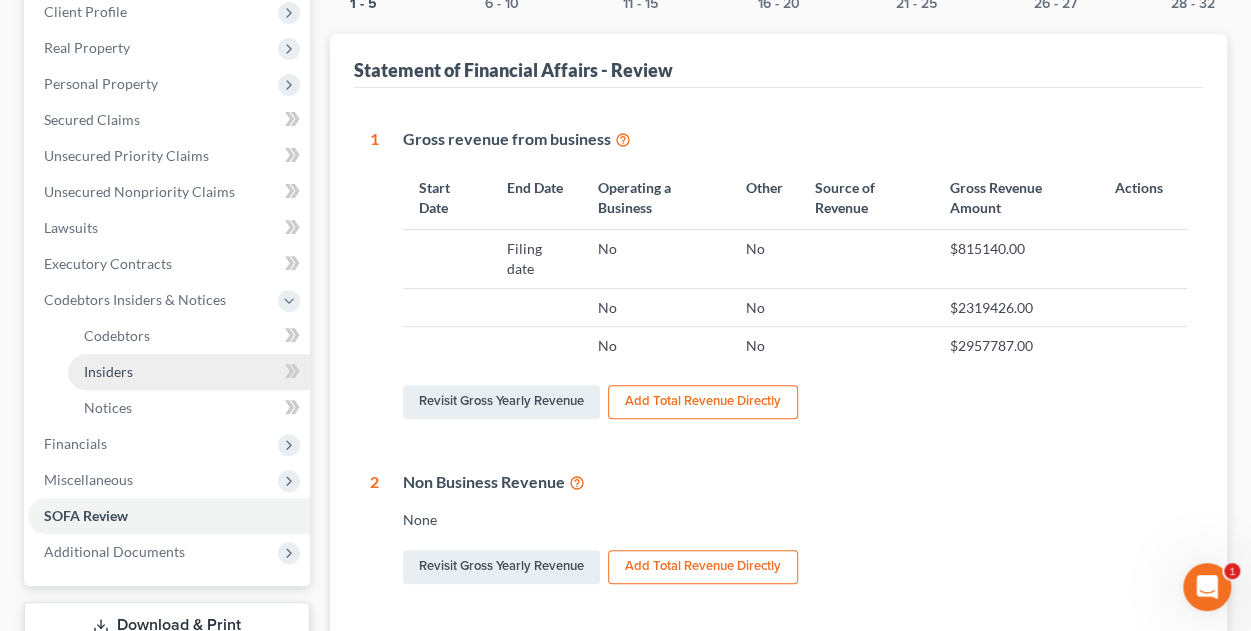 click on "Insiders" at bounding box center (189, 372) 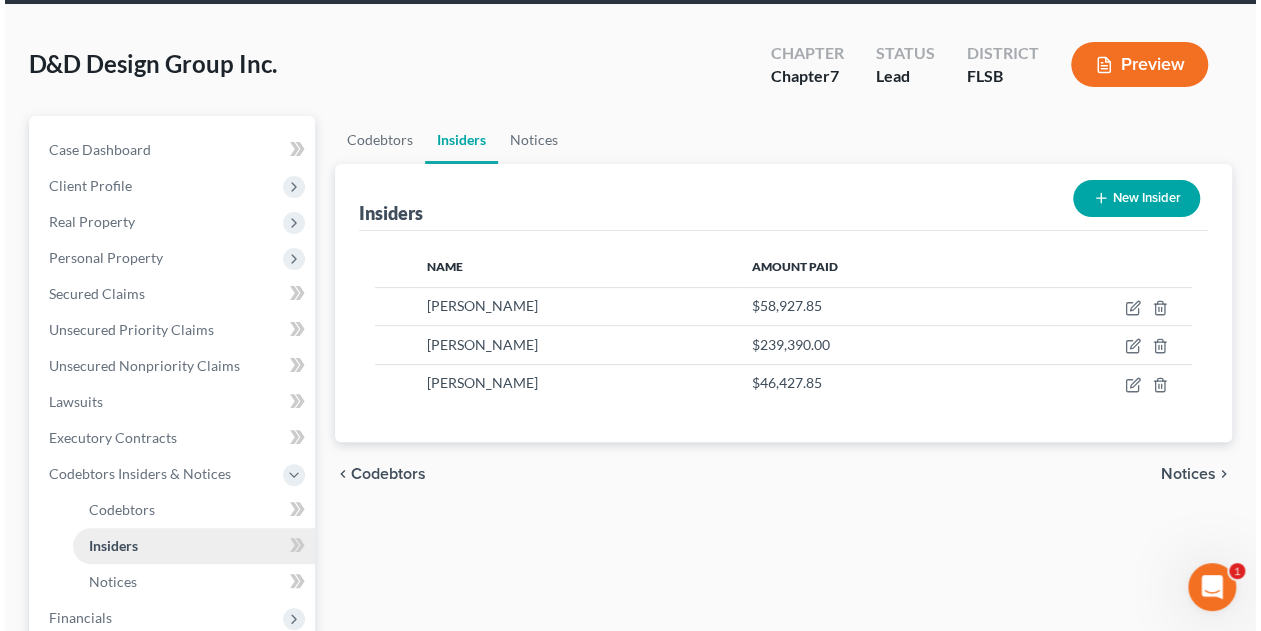 scroll, scrollTop: 0, scrollLeft: 0, axis: both 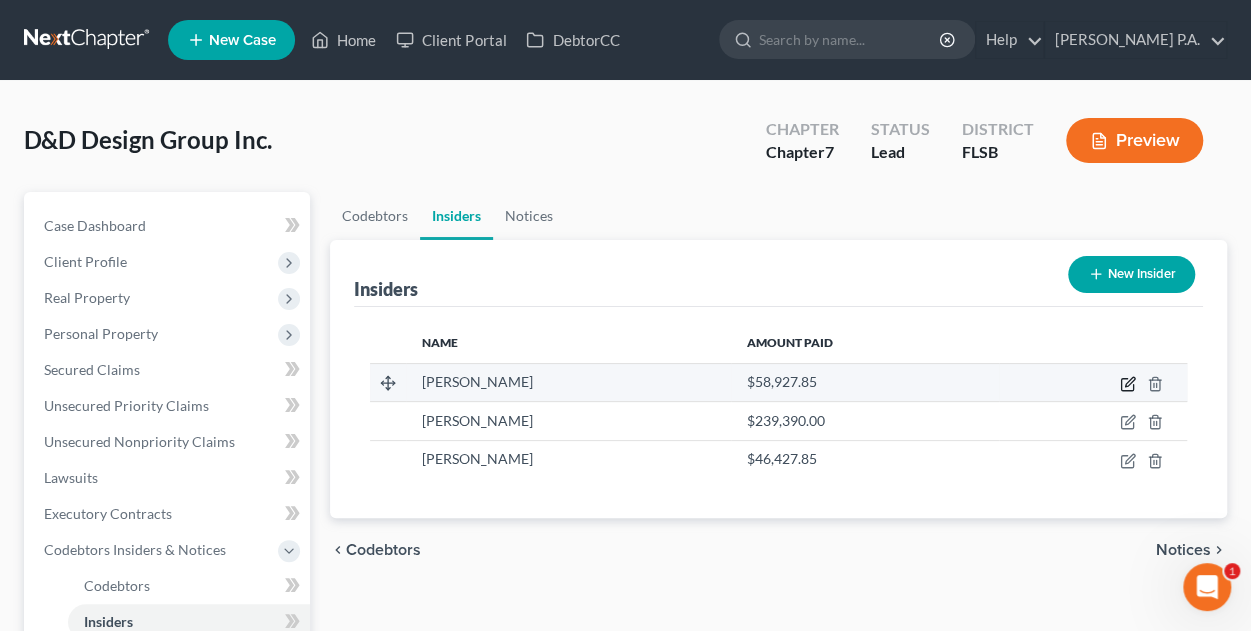 click 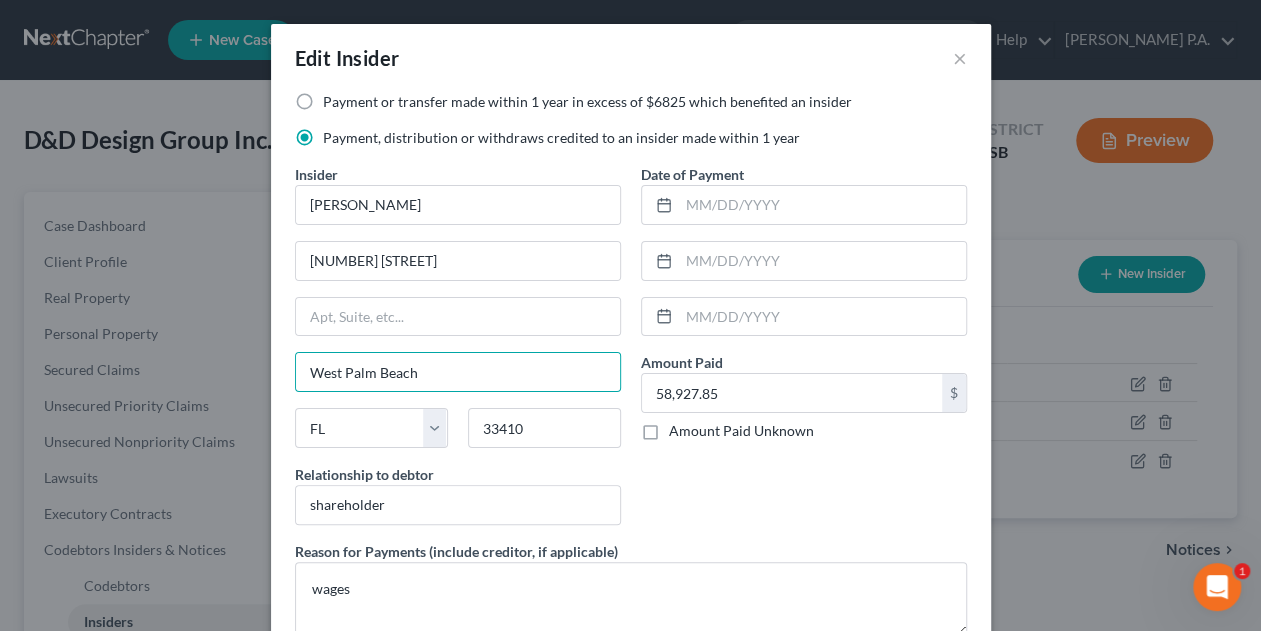 drag, startPoint x: 448, startPoint y: 368, endPoint x: 268, endPoint y: 370, distance: 180.01111 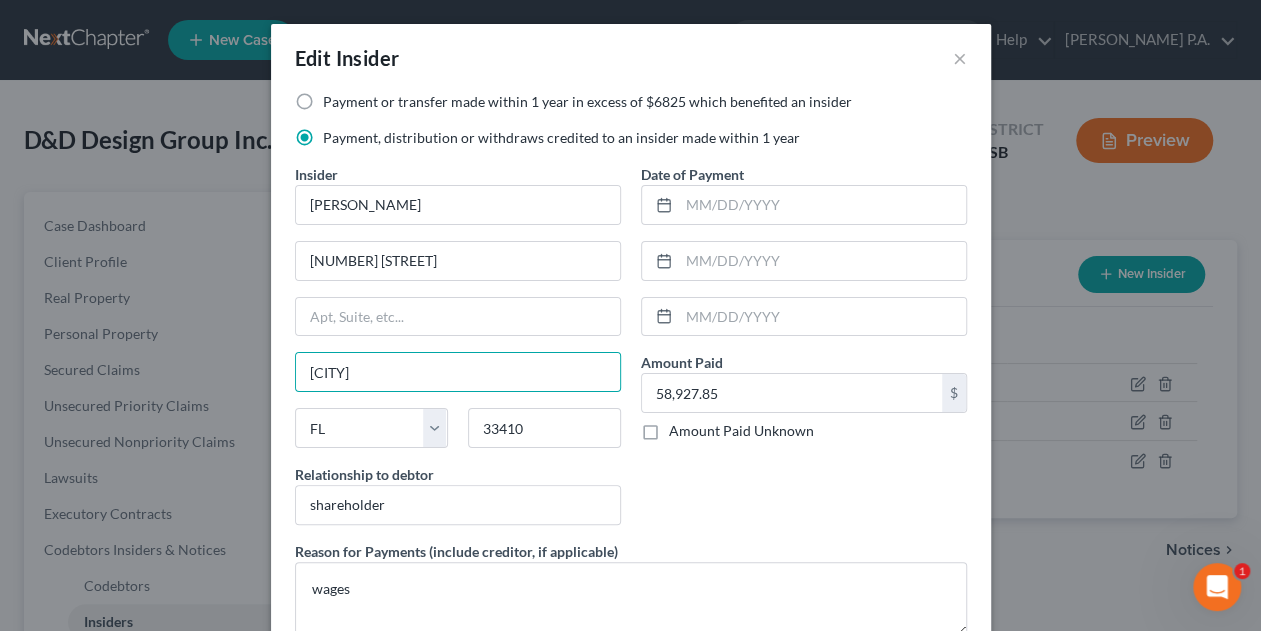 type on "Palm Beach Gardens" 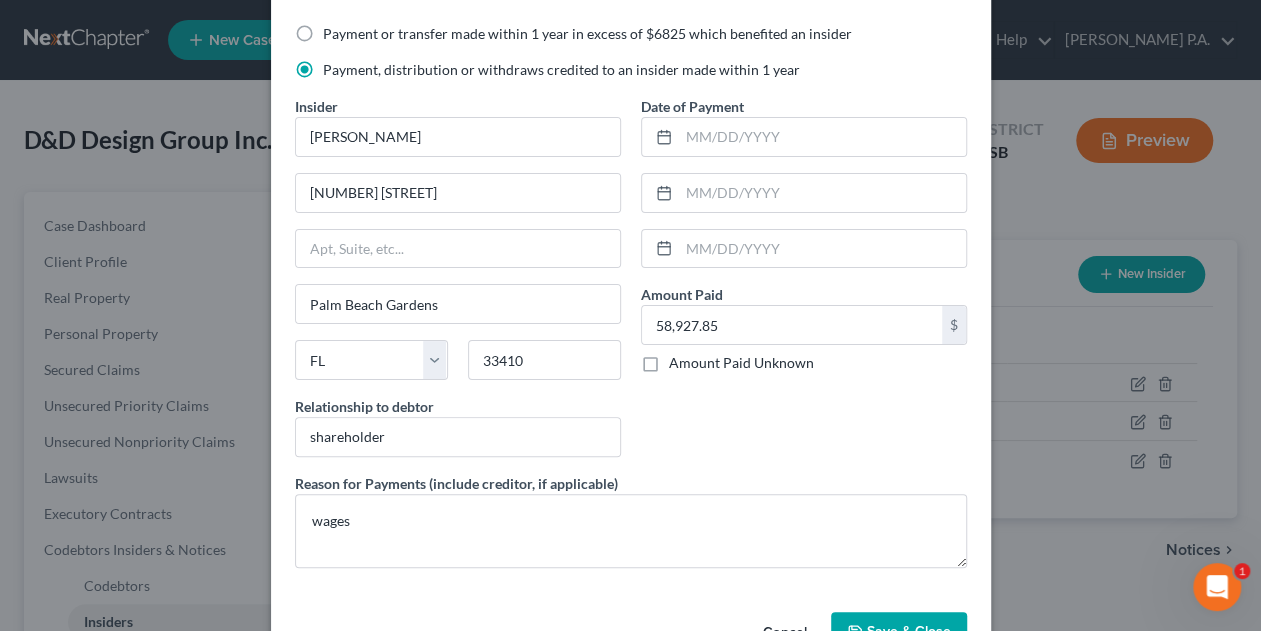 scroll, scrollTop: 117, scrollLeft: 0, axis: vertical 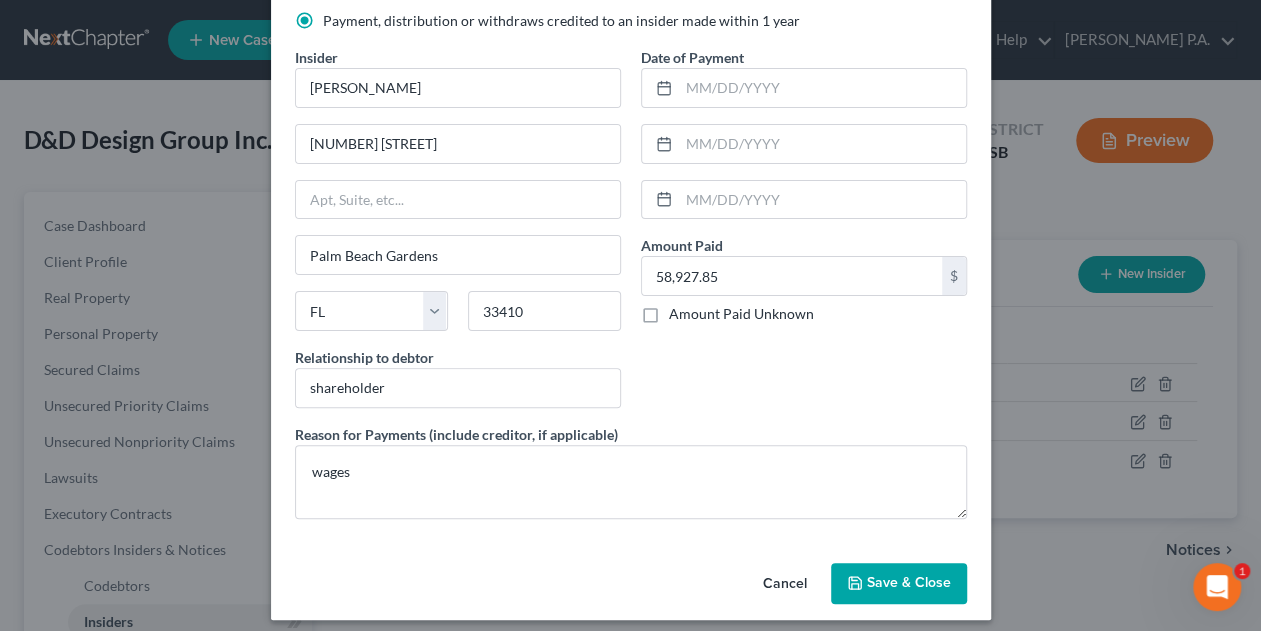 click on "Save & Close" at bounding box center [909, 583] 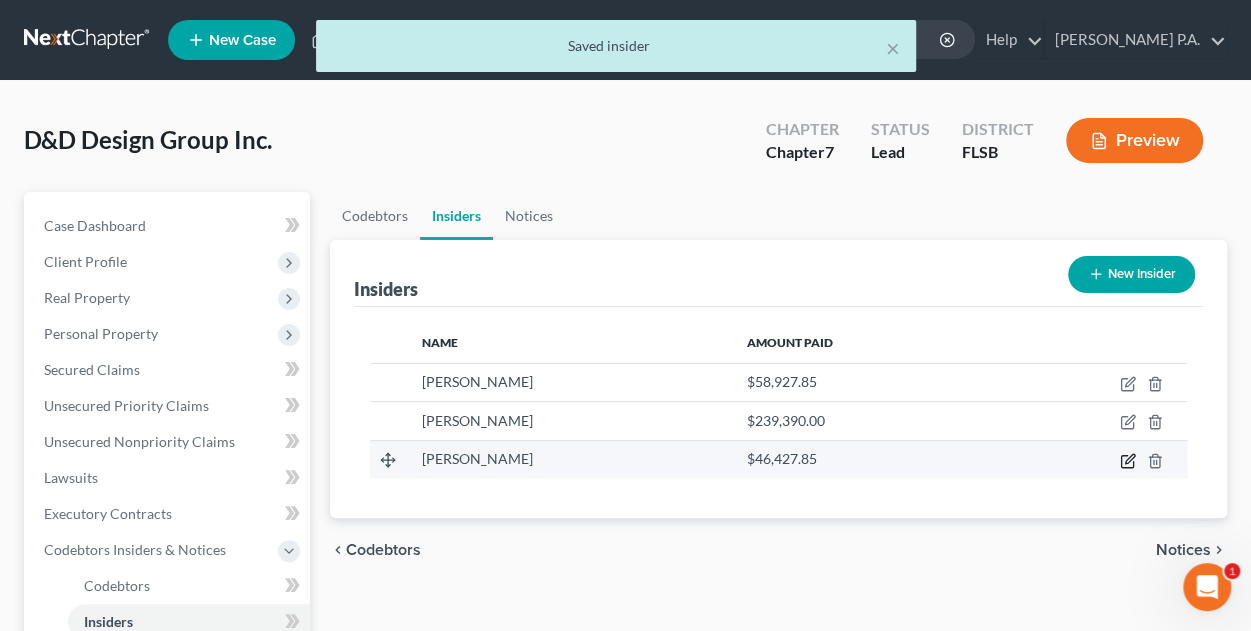 click 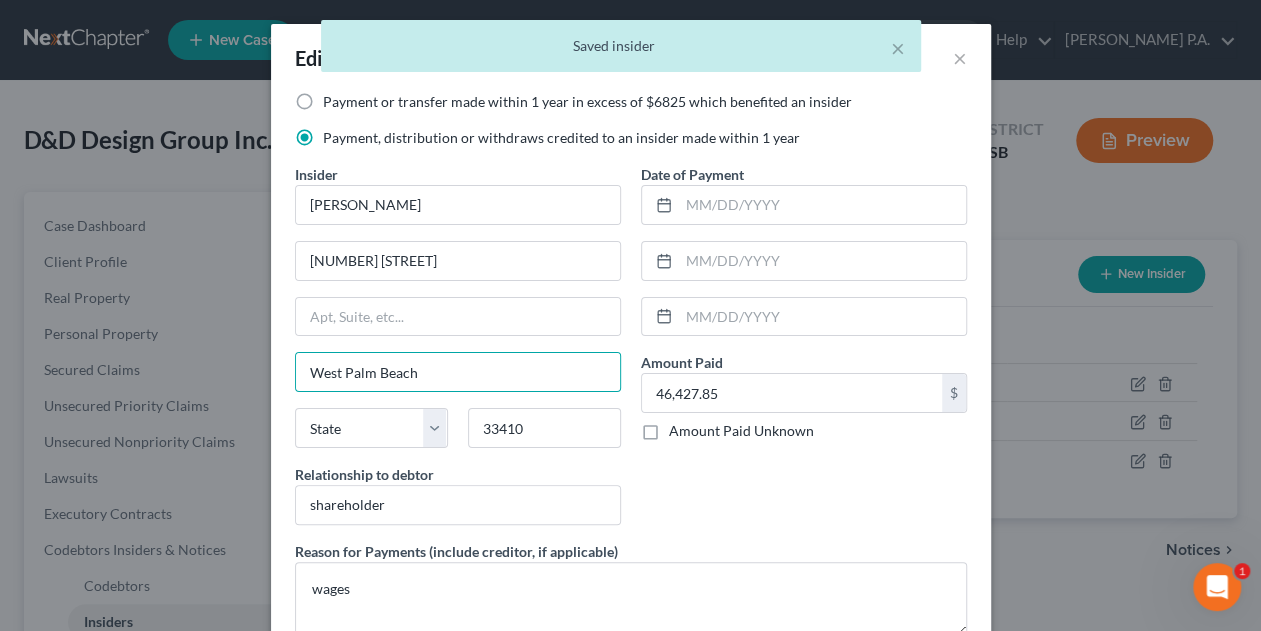 drag, startPoint x: 440, startPoint y: 370, endPoint x: 272, endPoint y: 368, distance: 168.0119 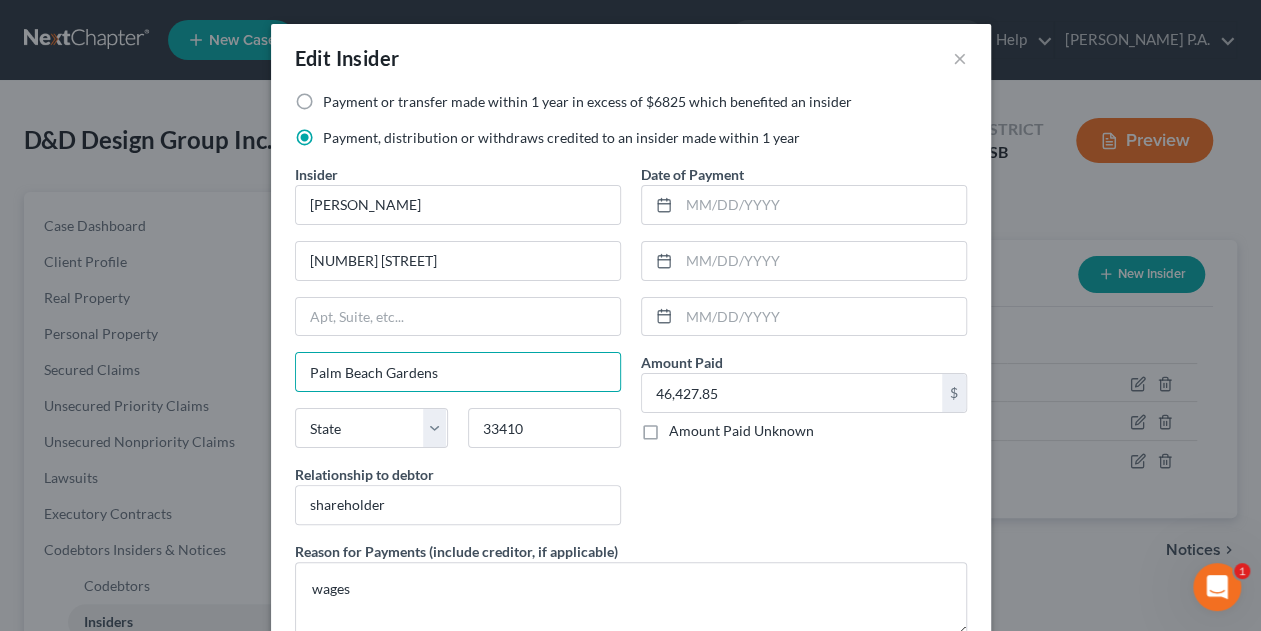 type on "Palm Beach Gardens" 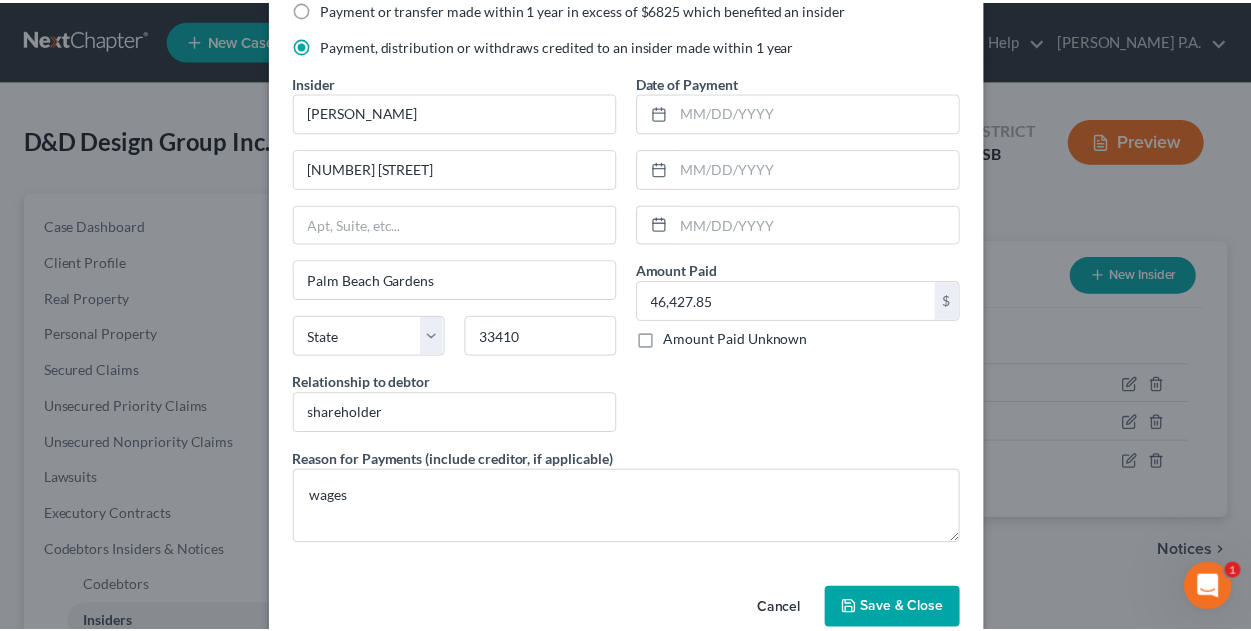 scroll, scrollTop: 126, scrollLeft: 0, axis: vertical 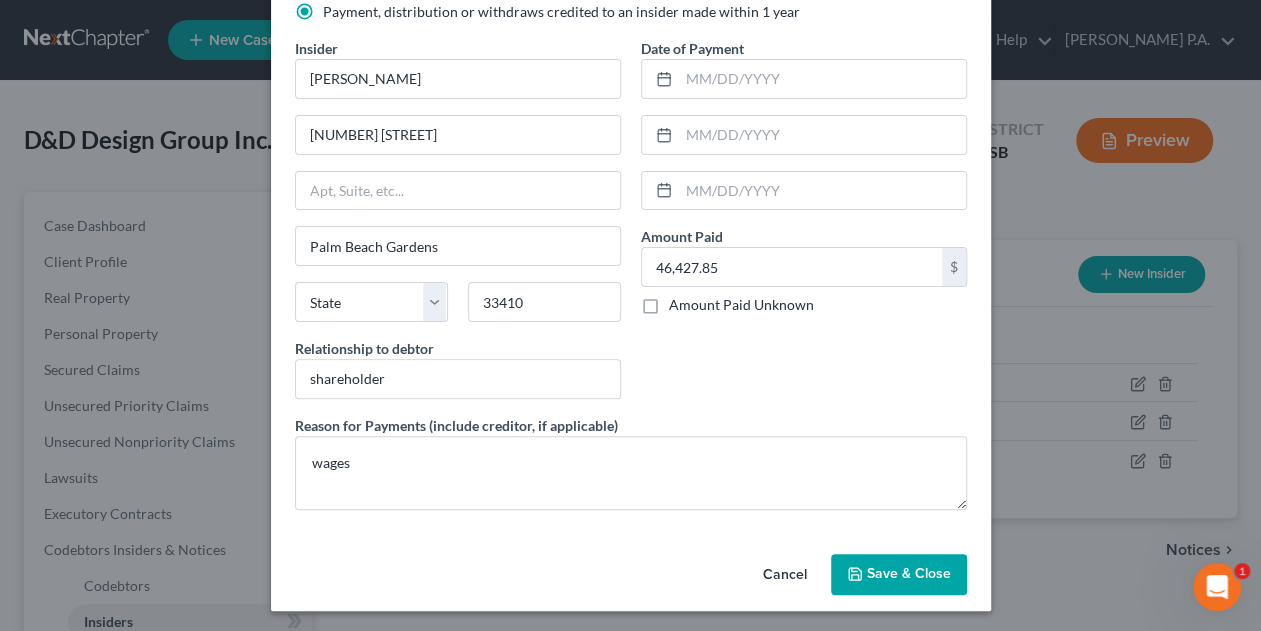 click on "Save & Close" at bounding box center [909, 574] 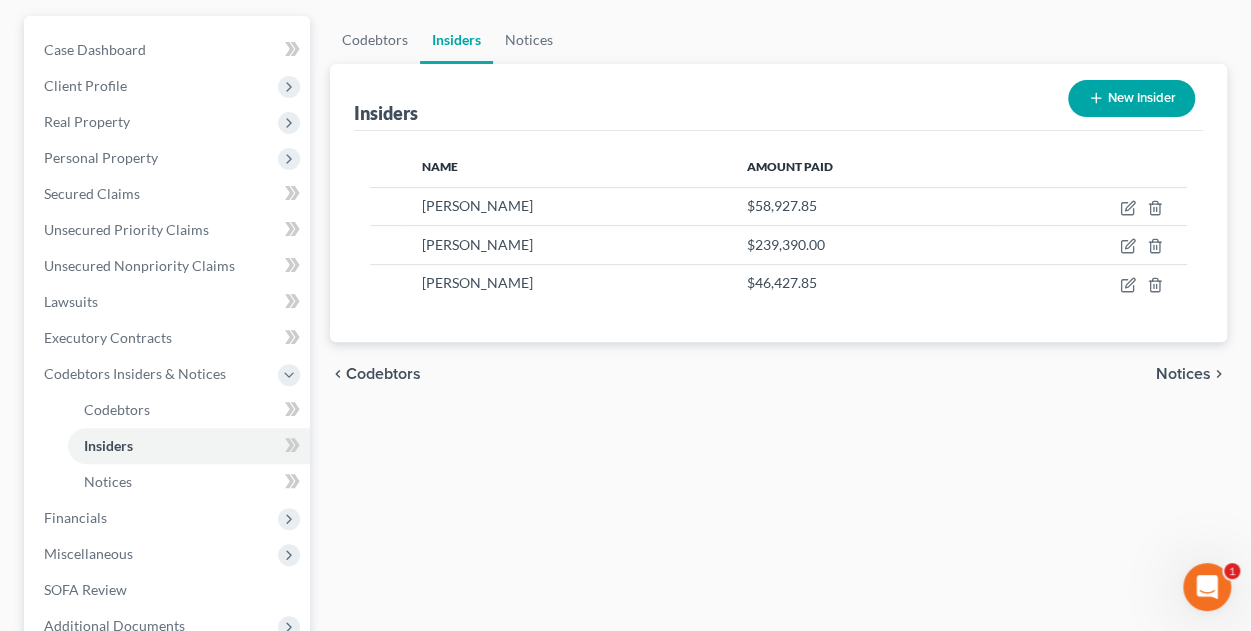 scroll, scrollTop: 318, scrollLeft: 0, axis: vertical 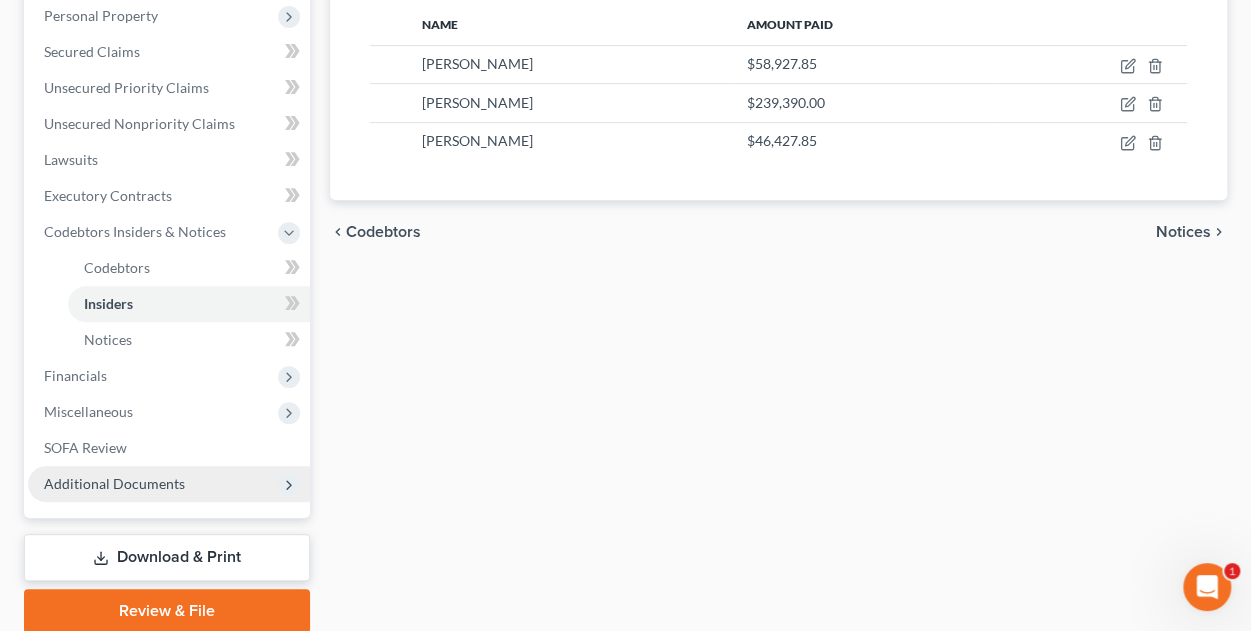 click on "Additional Documents" at bounding box center (114, 483) 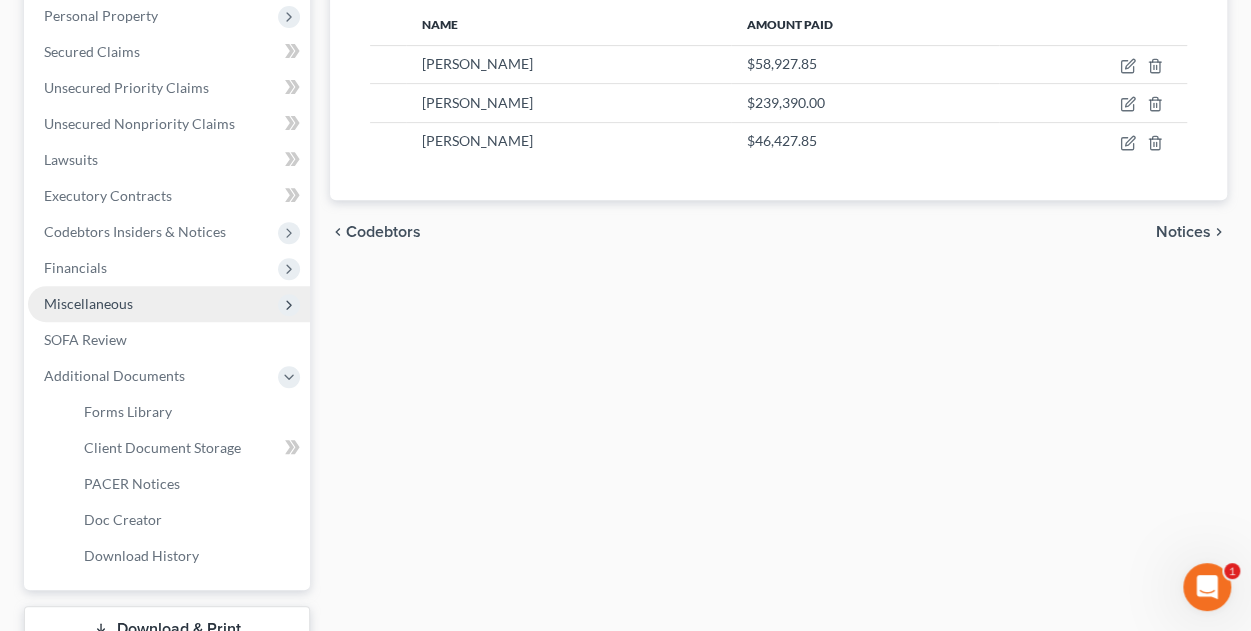 click on "Miscellaneous" at bounding box center (169, 304) 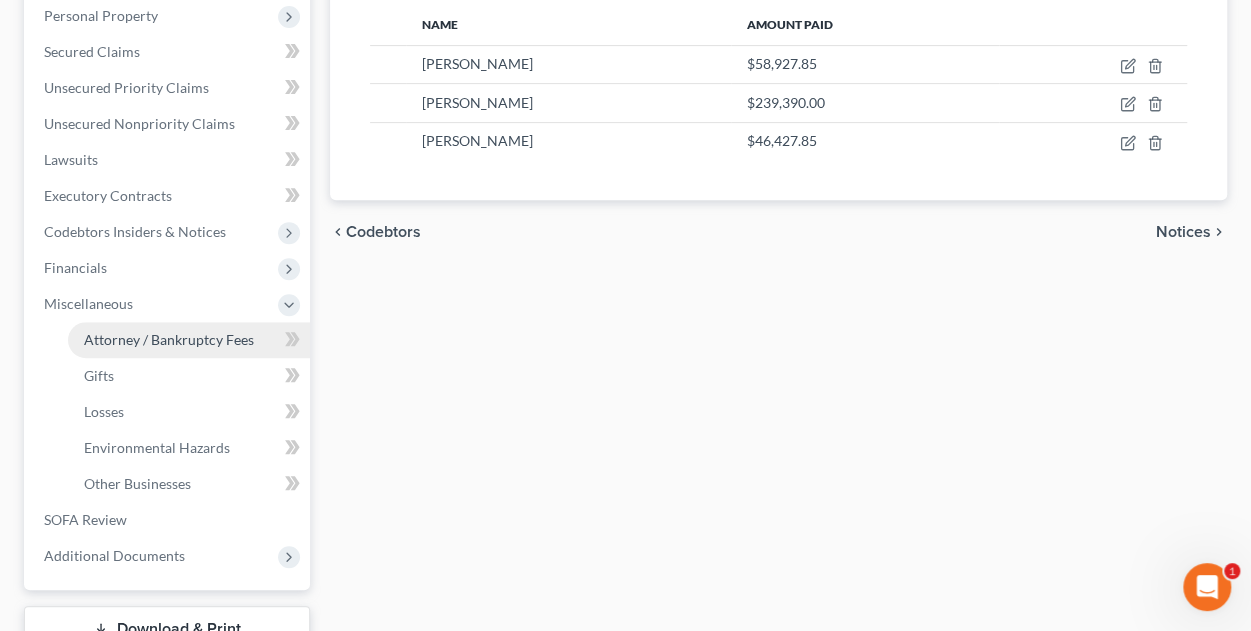 click on "Attorney / Bankruptcy Fees" at bounding box center (169, 339) 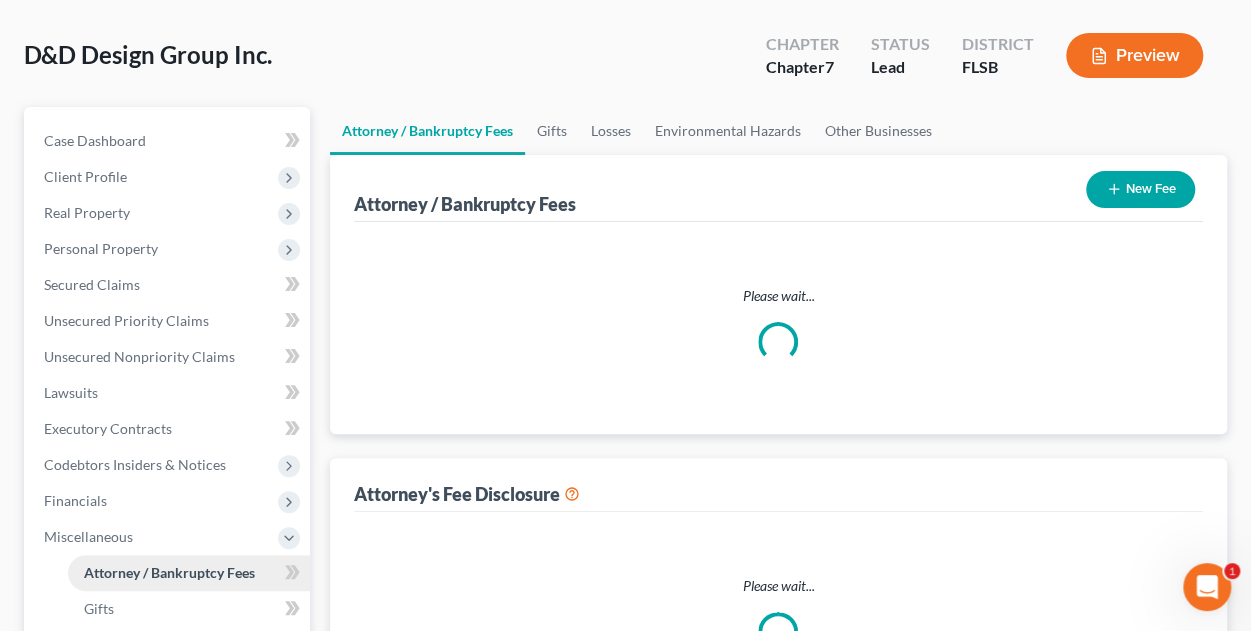 select on "0" 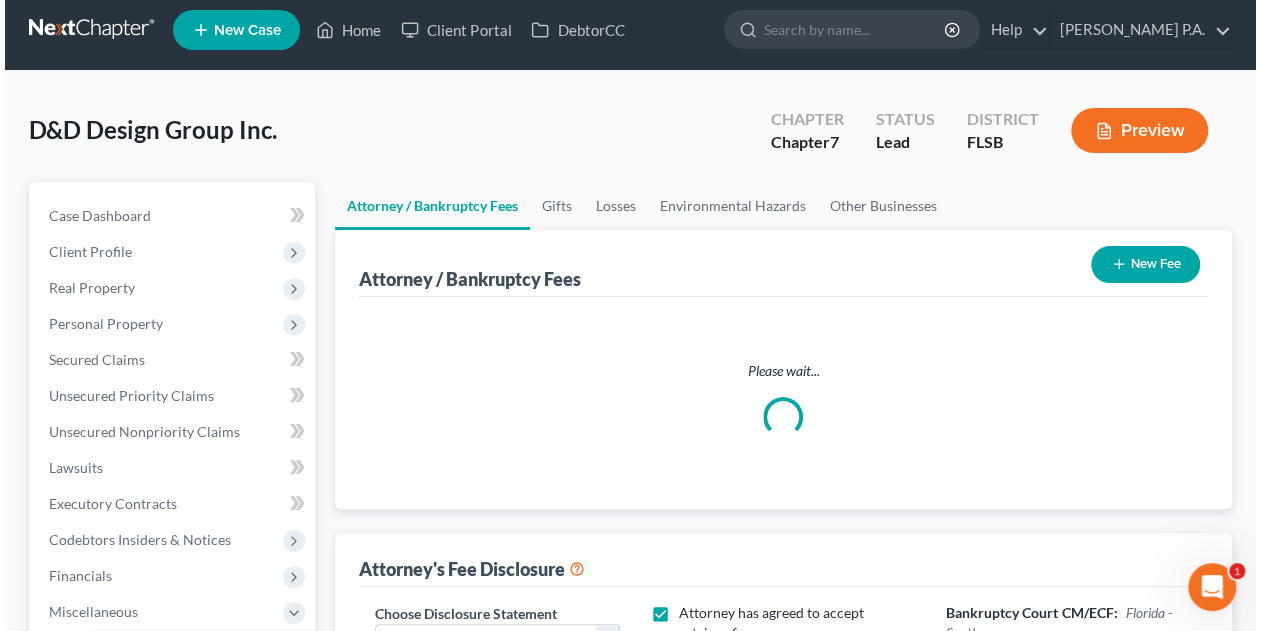 scroll, scrollTop: 0, scrollLeft: 0, axis: both 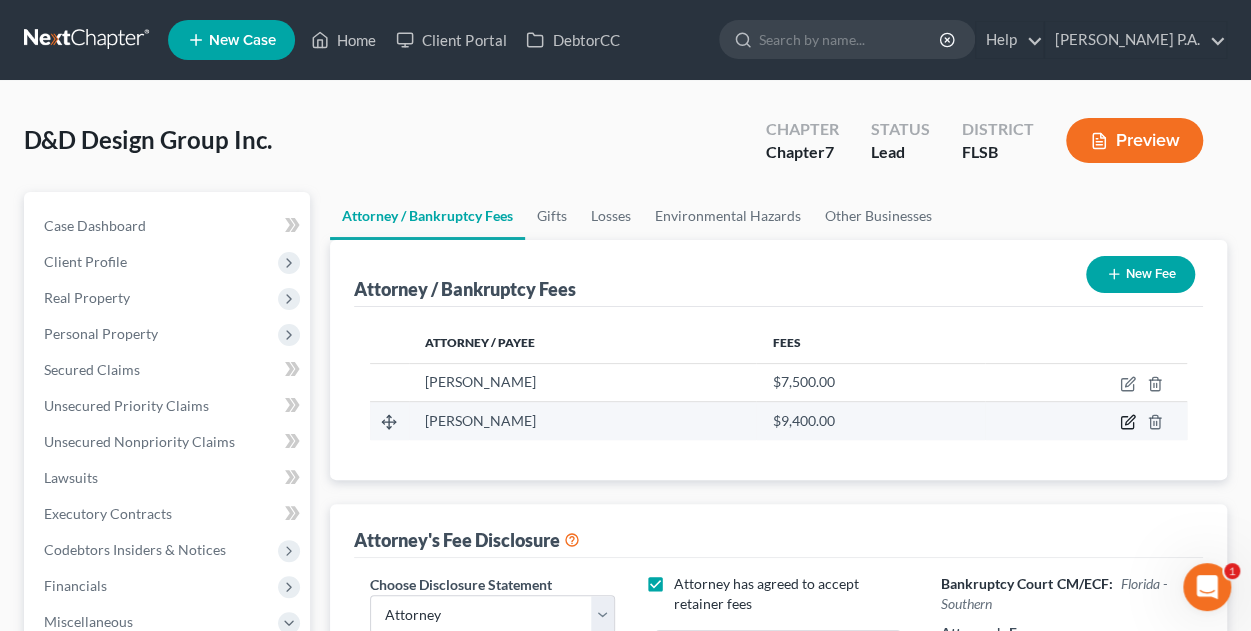 click 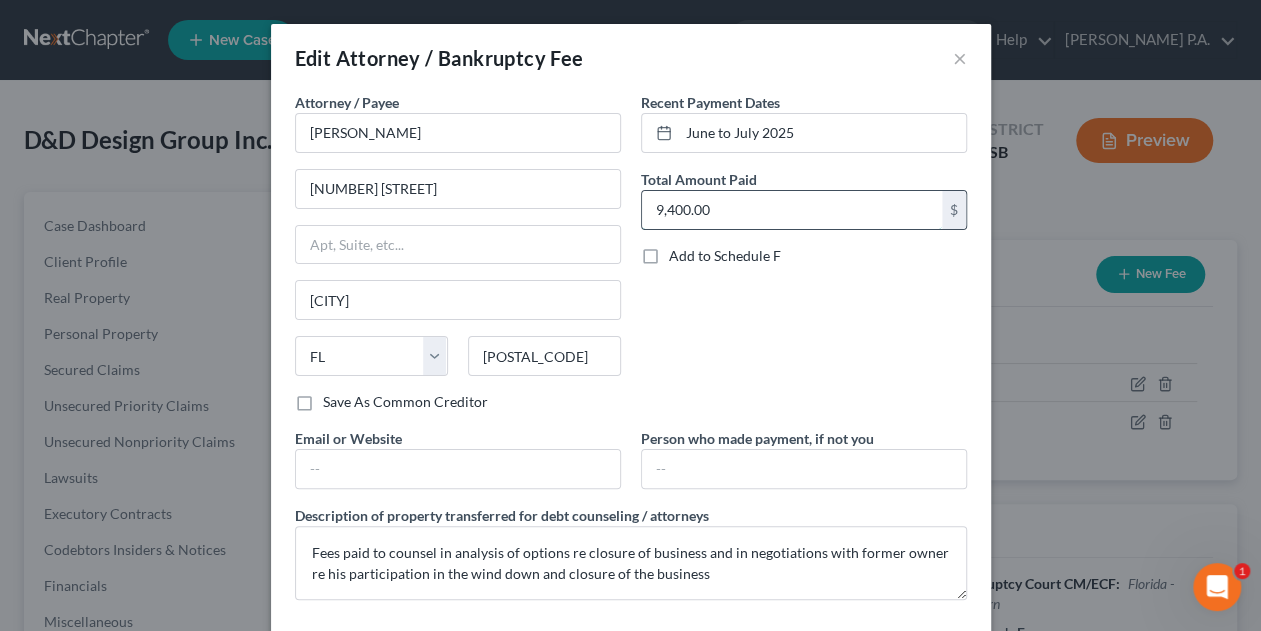 click on "9,400.00" at bounding box center [792, 210] 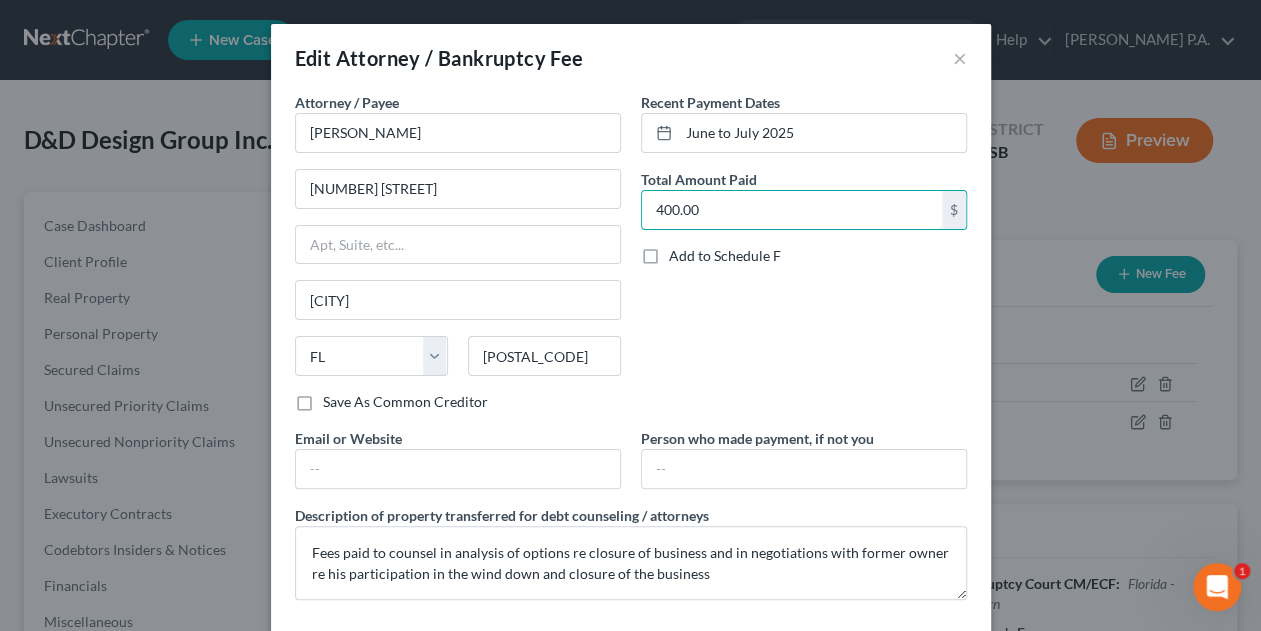 drag, startPoint x: 706, startPoint y: 212, endPoint x: 590, endPoint y: 215, distance: 116.03879 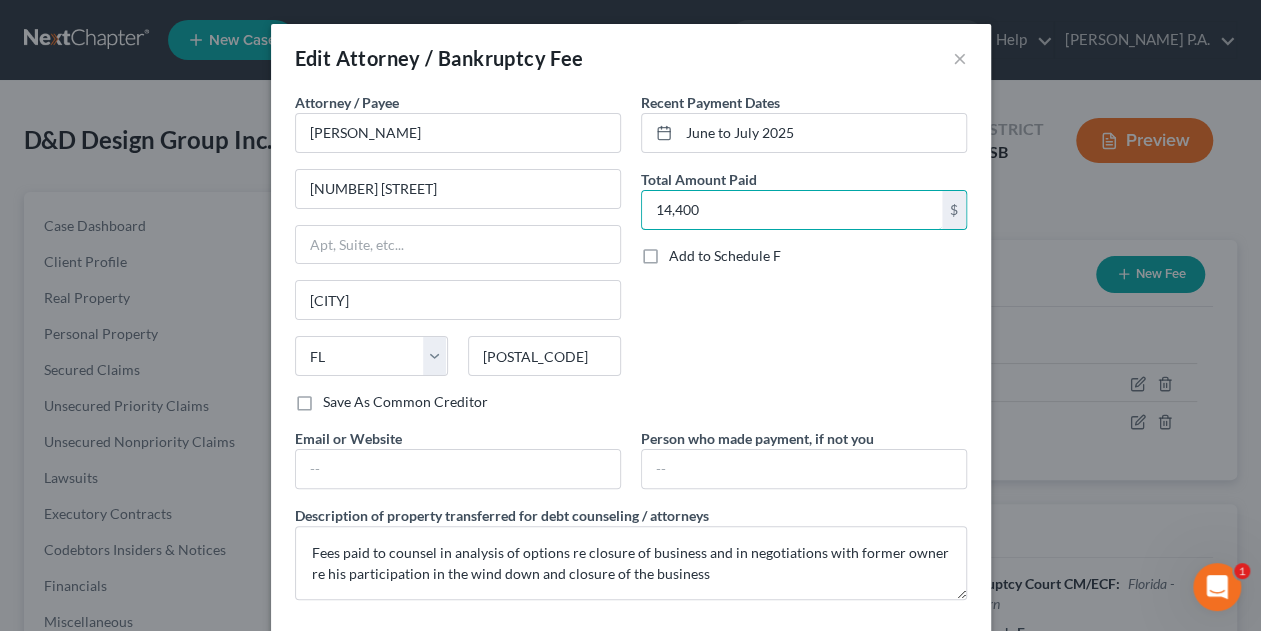 type on "14,400" 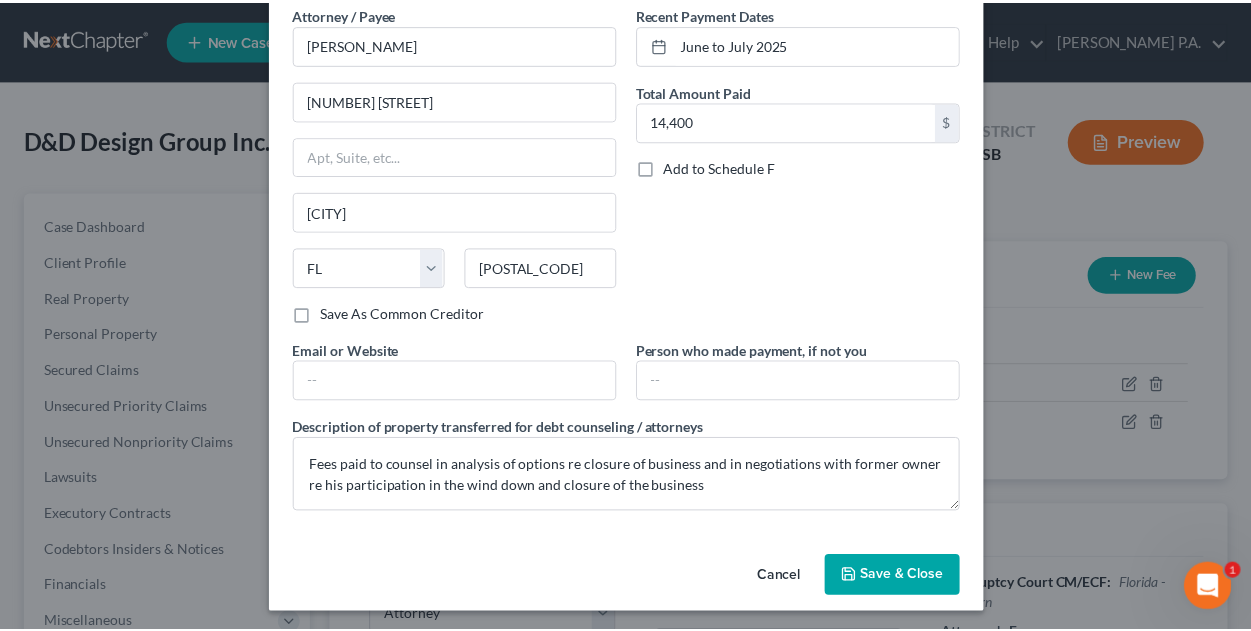 scroll, scrollTop: 90, scrollLeft: 0, axis: vertical 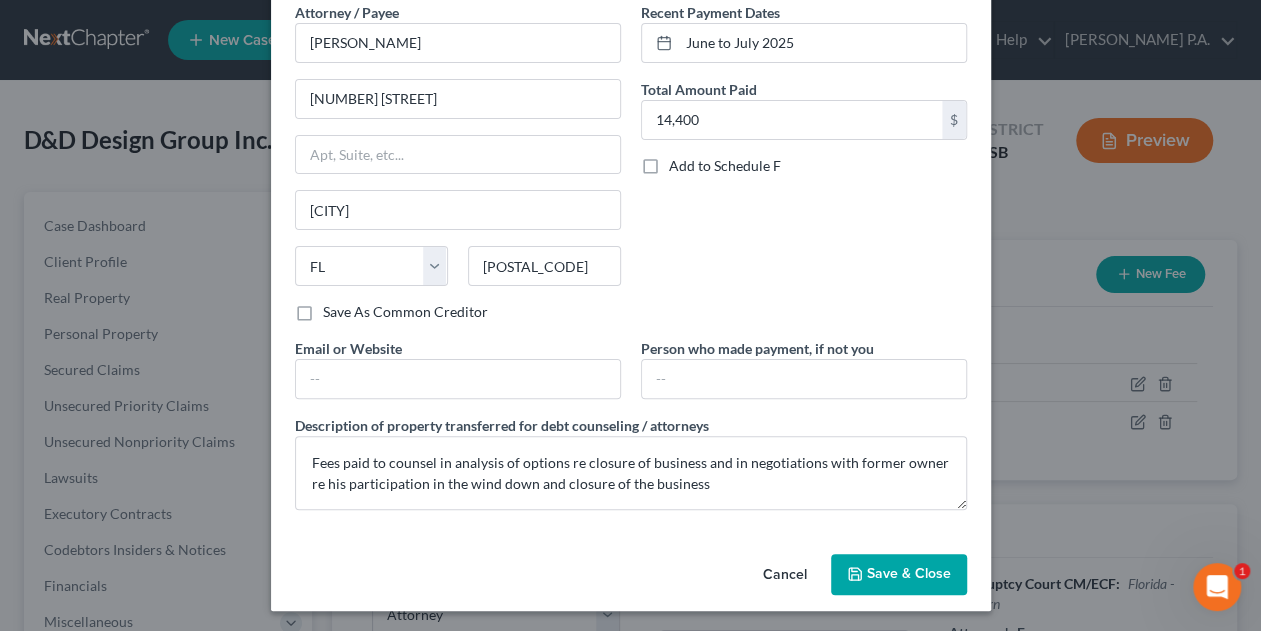 click on "Save & Close" at bounding box center (909, 574) 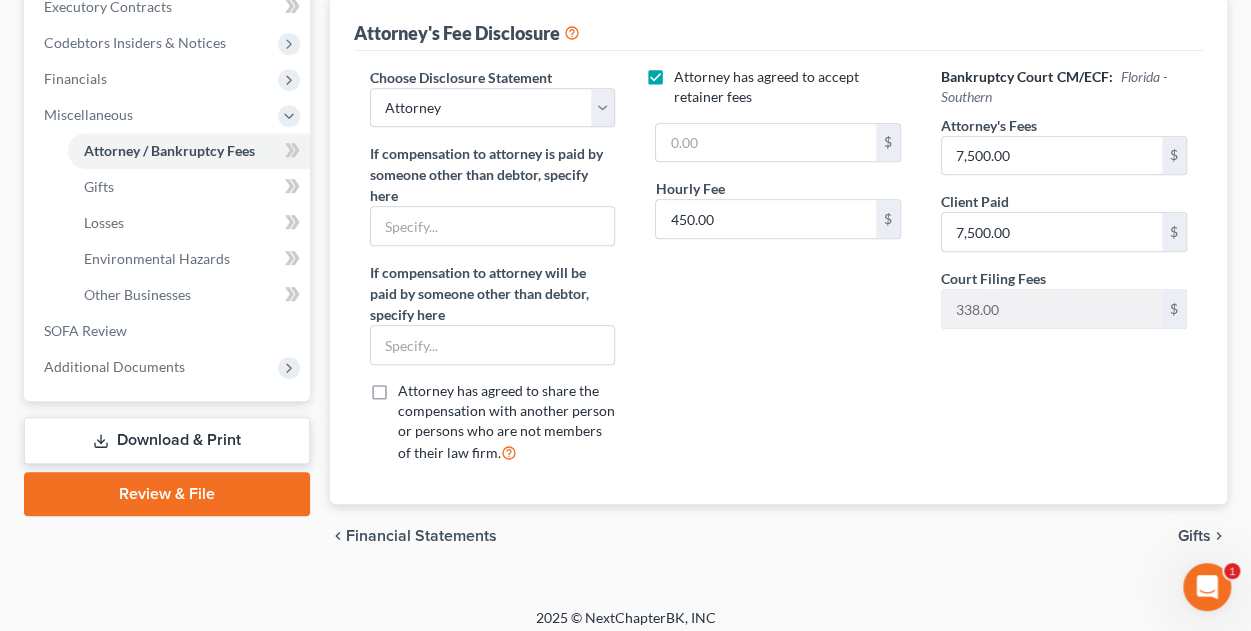 scroll, scrollTop: 500, scrollLeft: 0, axis: vertical 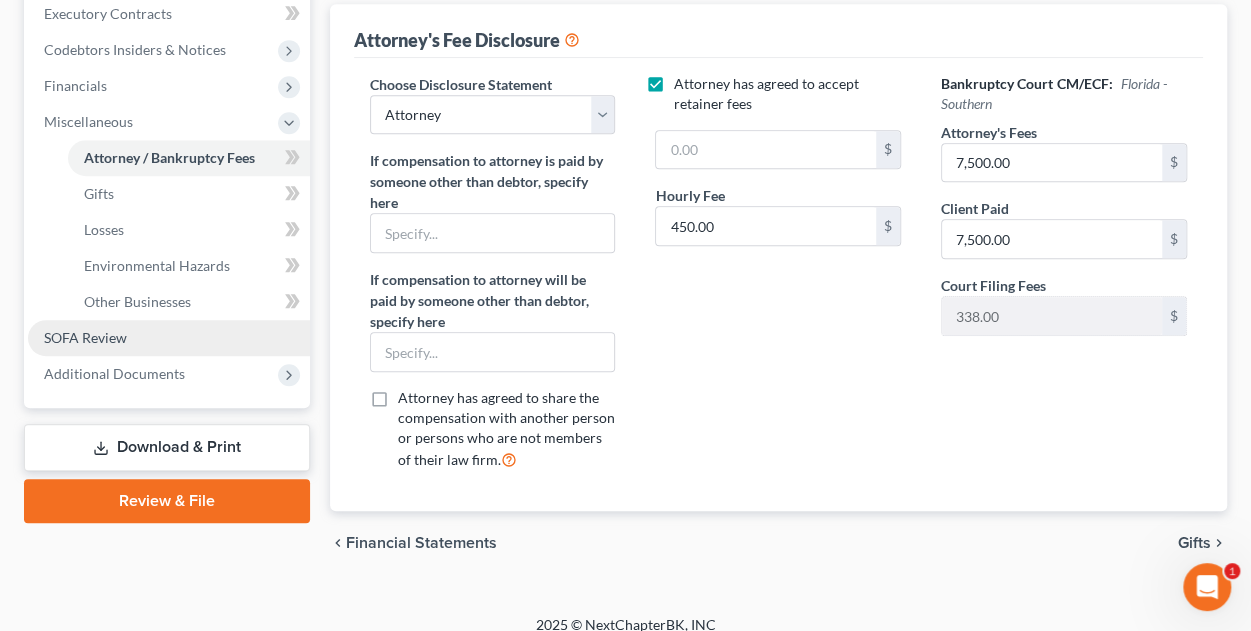 click on "SOFA Review" at bounding box center [85, 337] 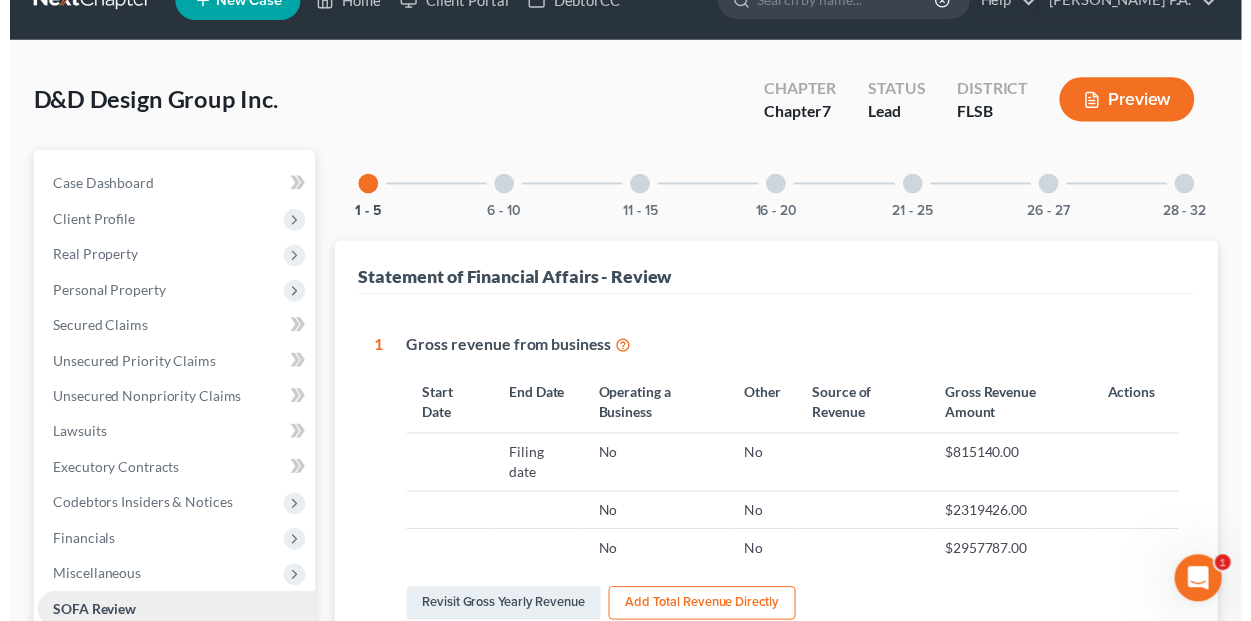 scroll, scrollTop: 0, scrollLeft: 0, axis: both 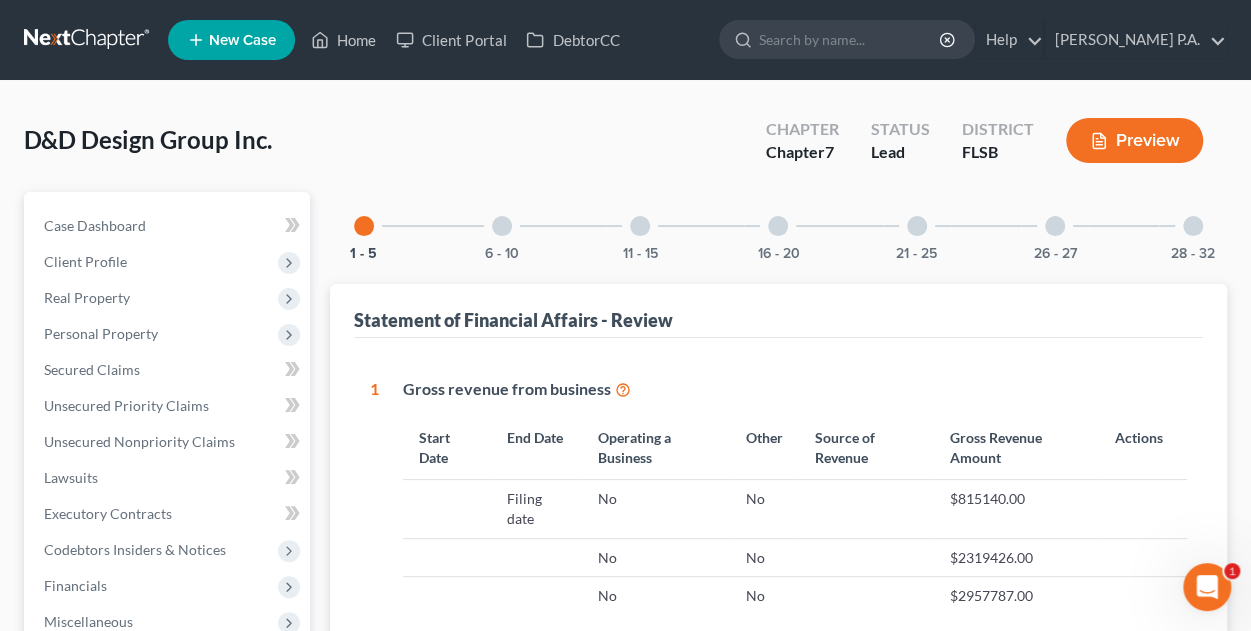 click at bounding box center (1193, 226) 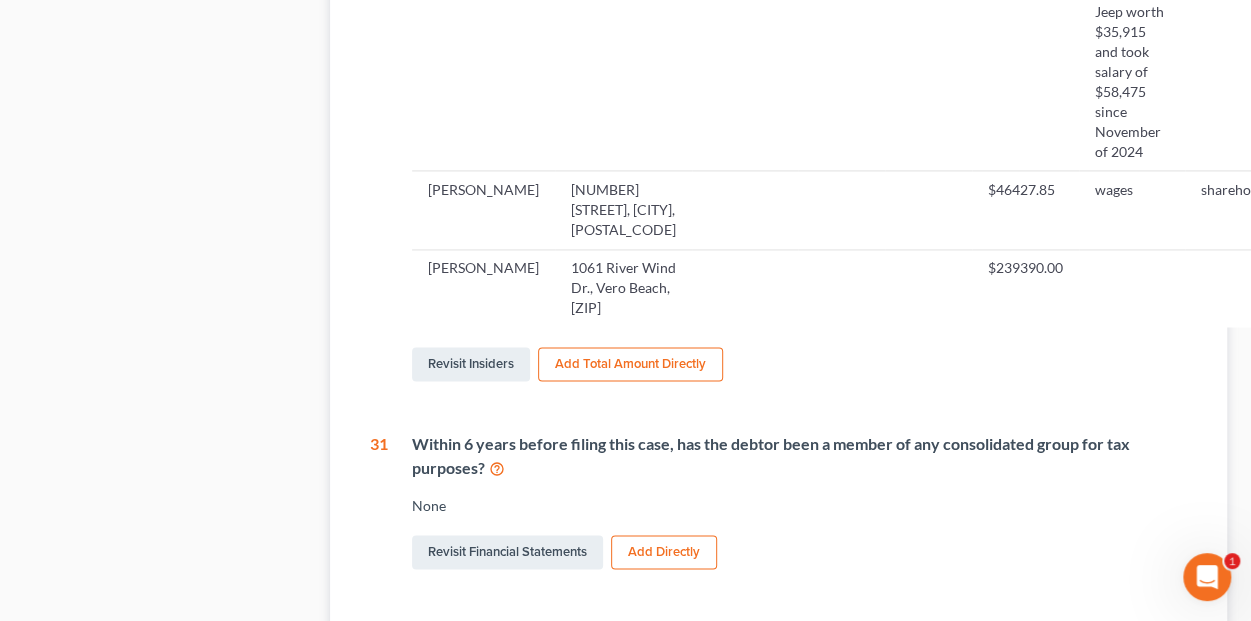 scroll, scrollTop: 1494, scrollLeft: 0, axis: vertical 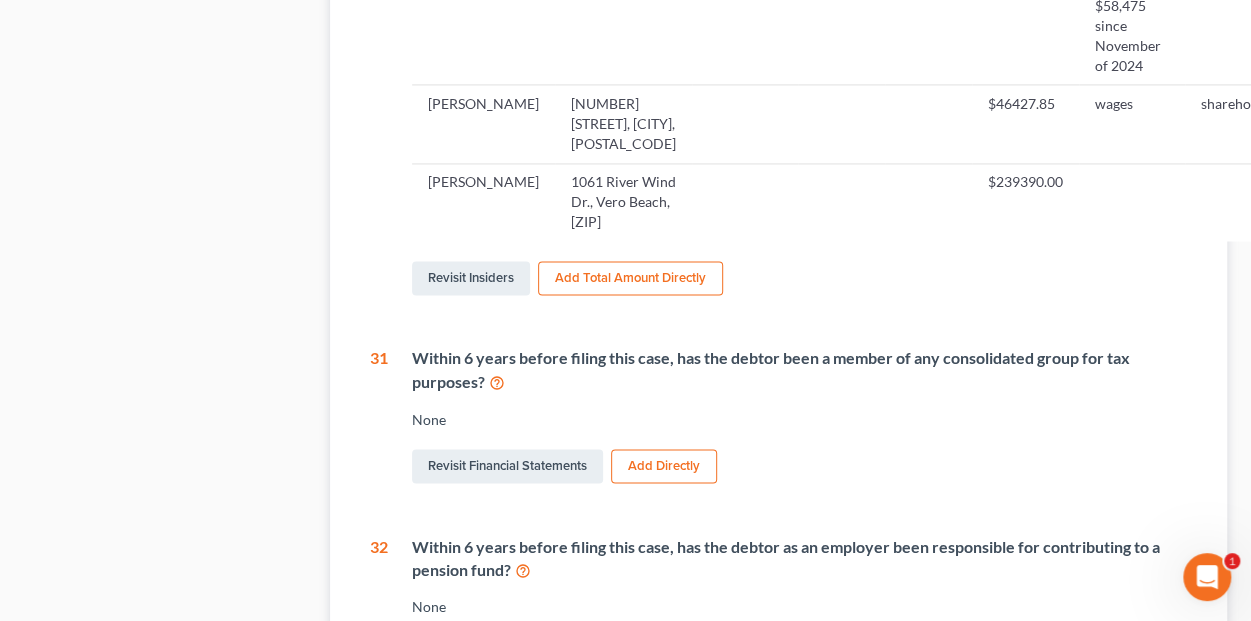 click 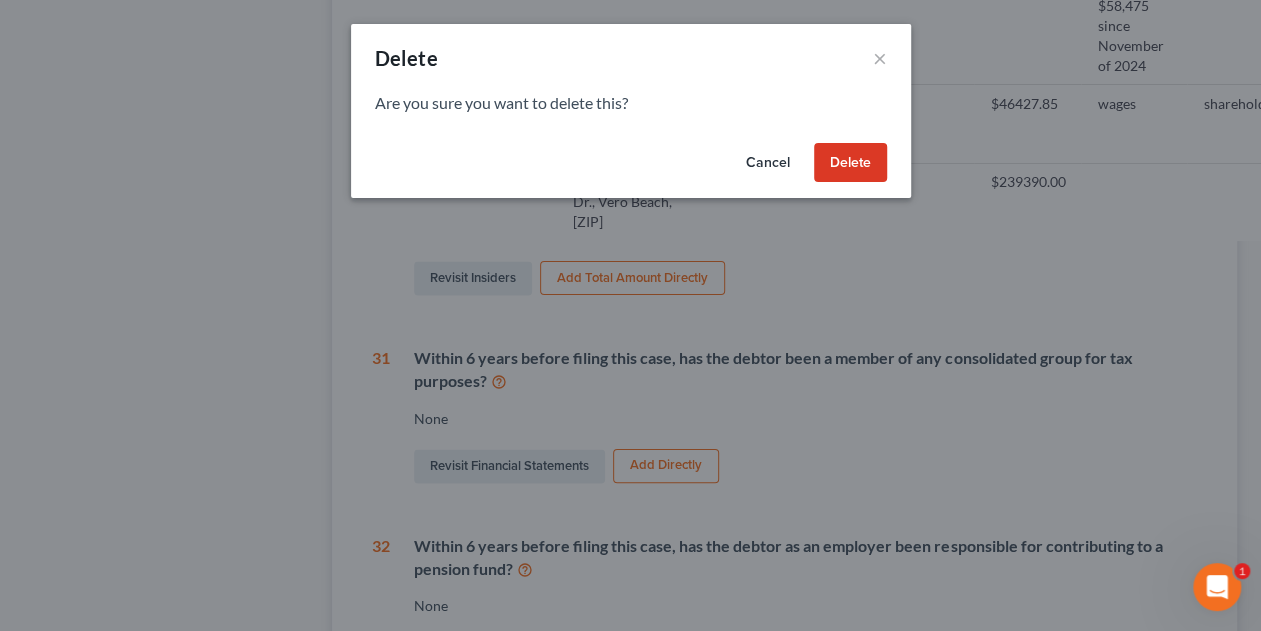 click on "Delete" at bounding box center (850, 163) 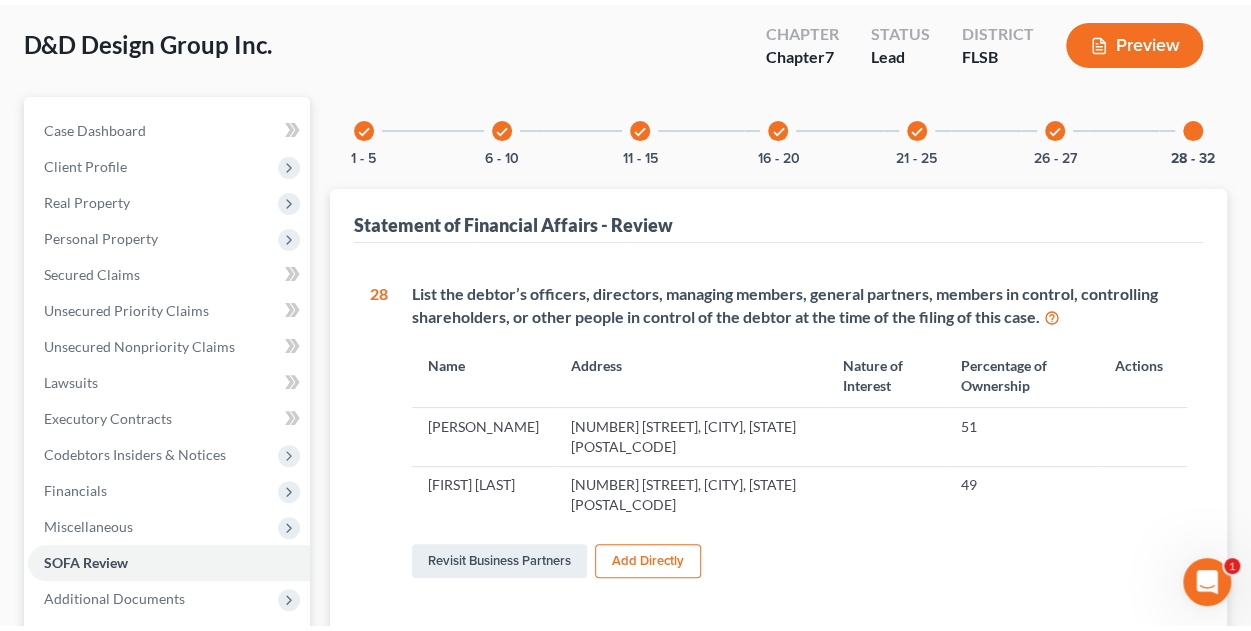scroll, scrollTop: 92, scrollLeft: 0, axis: vertical 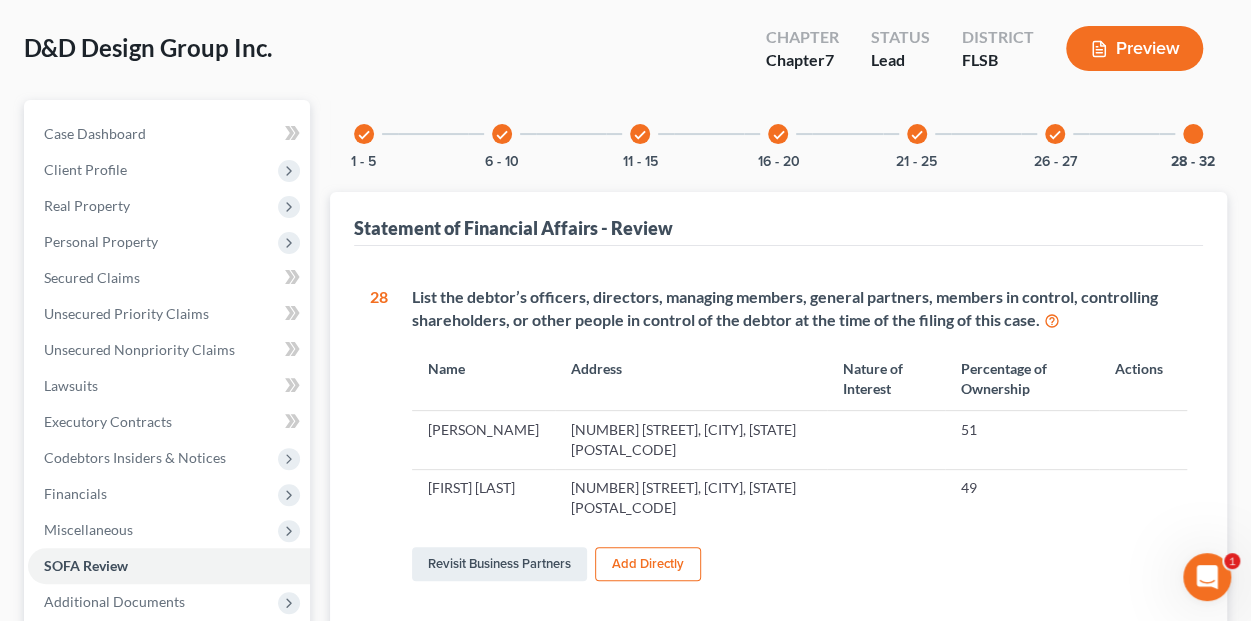 click at bounding box center [1193, 134] 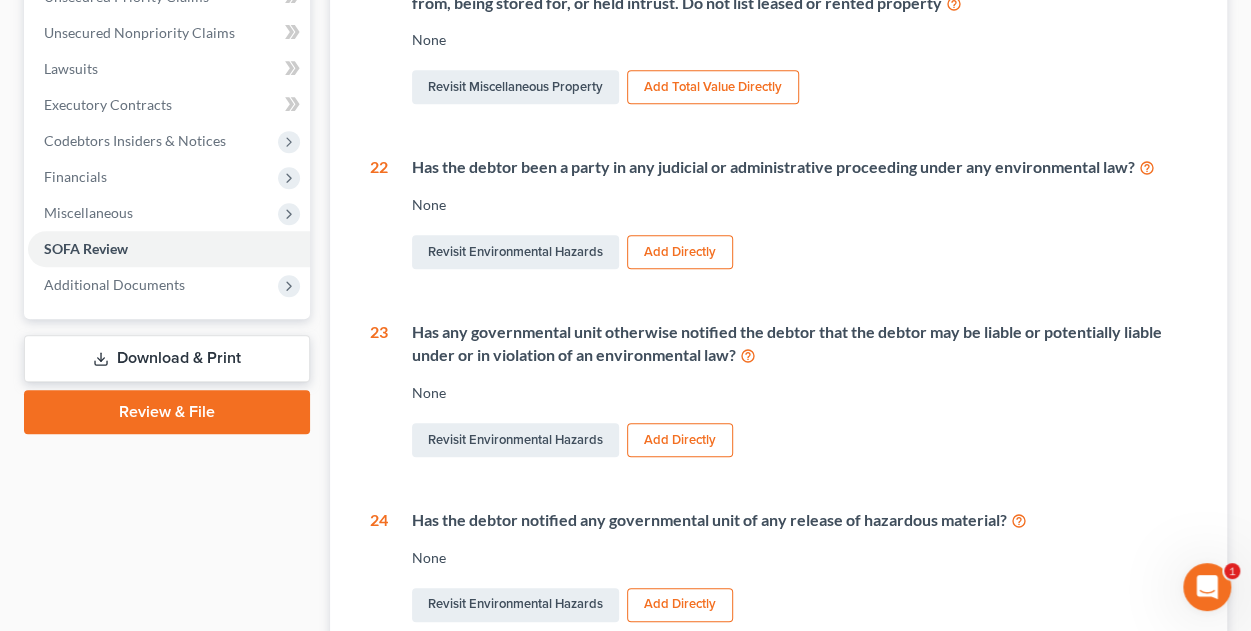 scroll, scrollTop: 219, scrollLeft: 0, axis: vertical 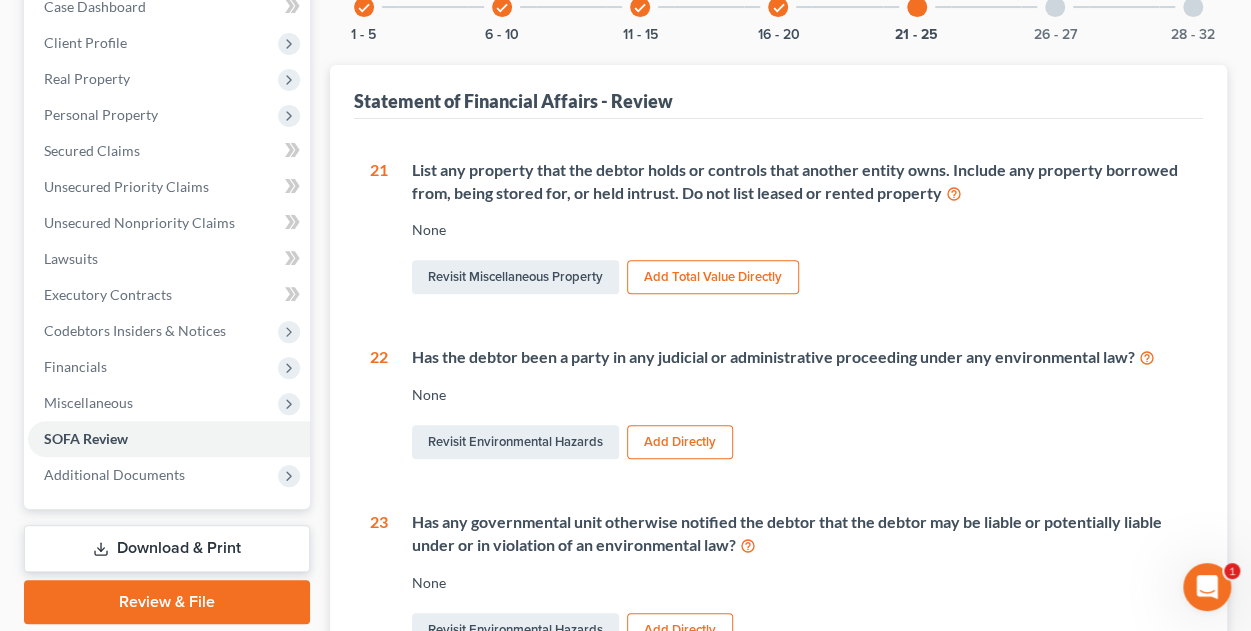 click on "check" at bounding box center (778, 8) 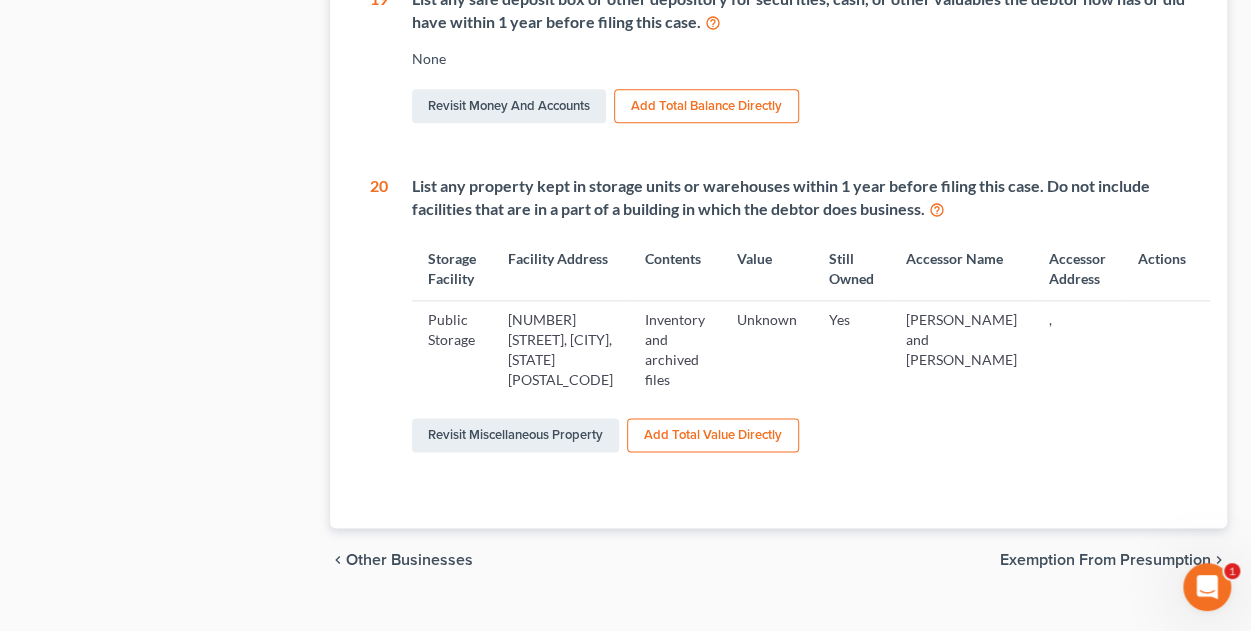 scroll, scrollTop: 1138, scrollLeft: 0, axis: vertical 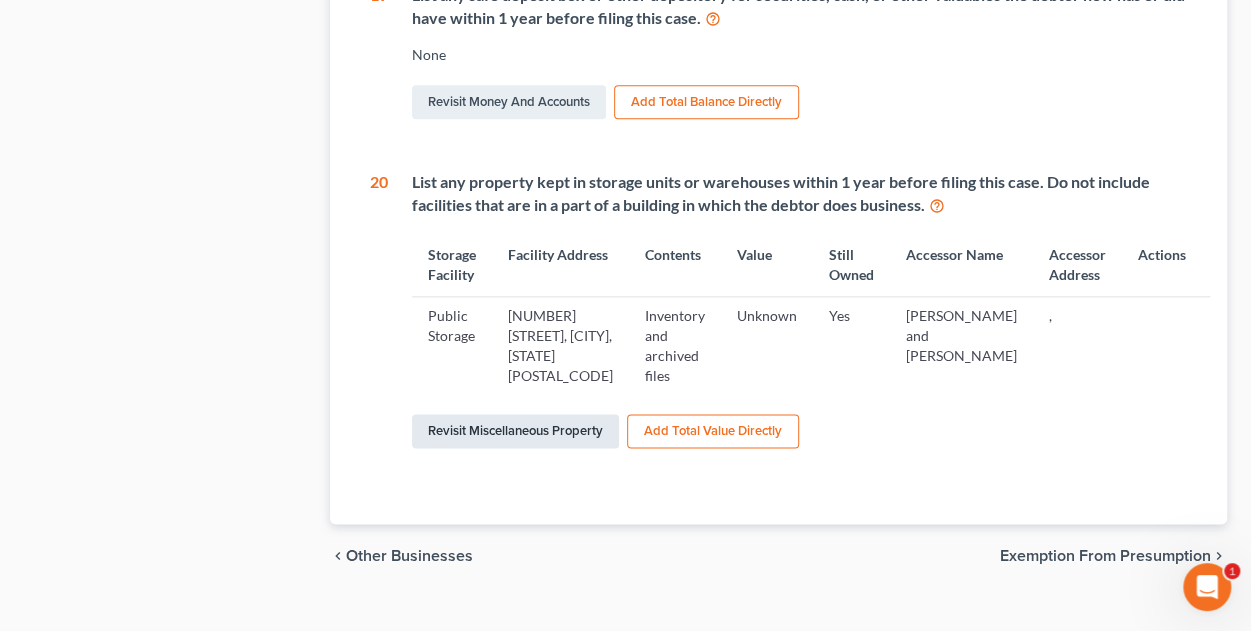click on "Revisit Miscellaneous Property" at bounding box center [515, 431] 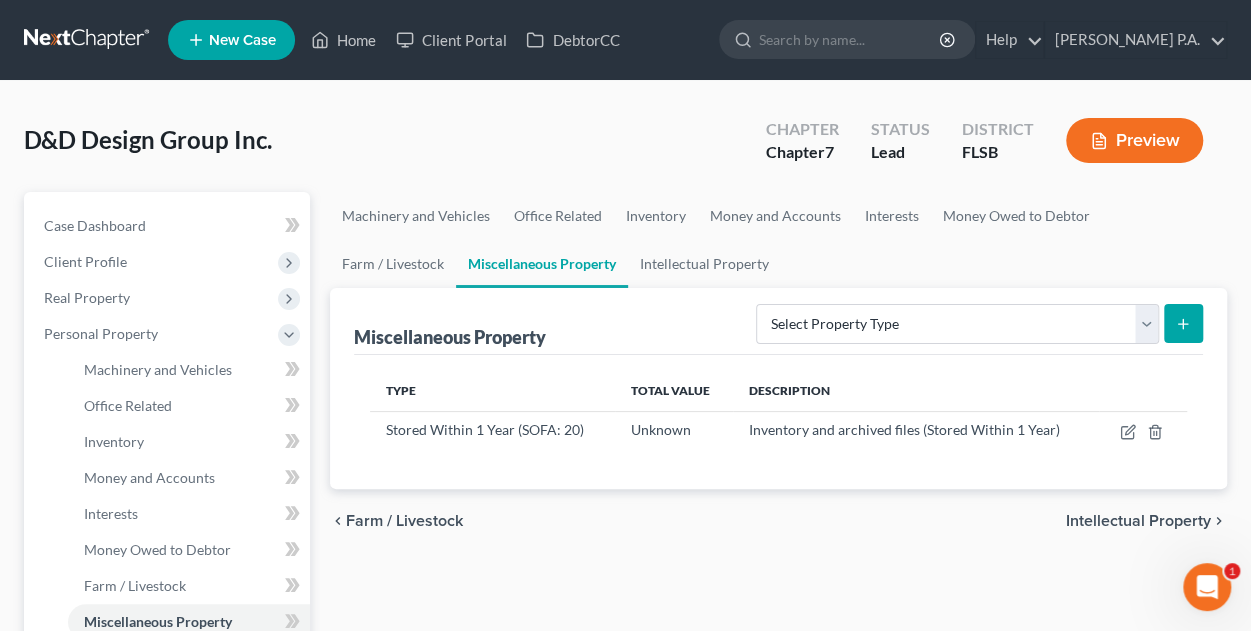 scroll, scrollTop: 0, scrollLeft: 0, axis: both 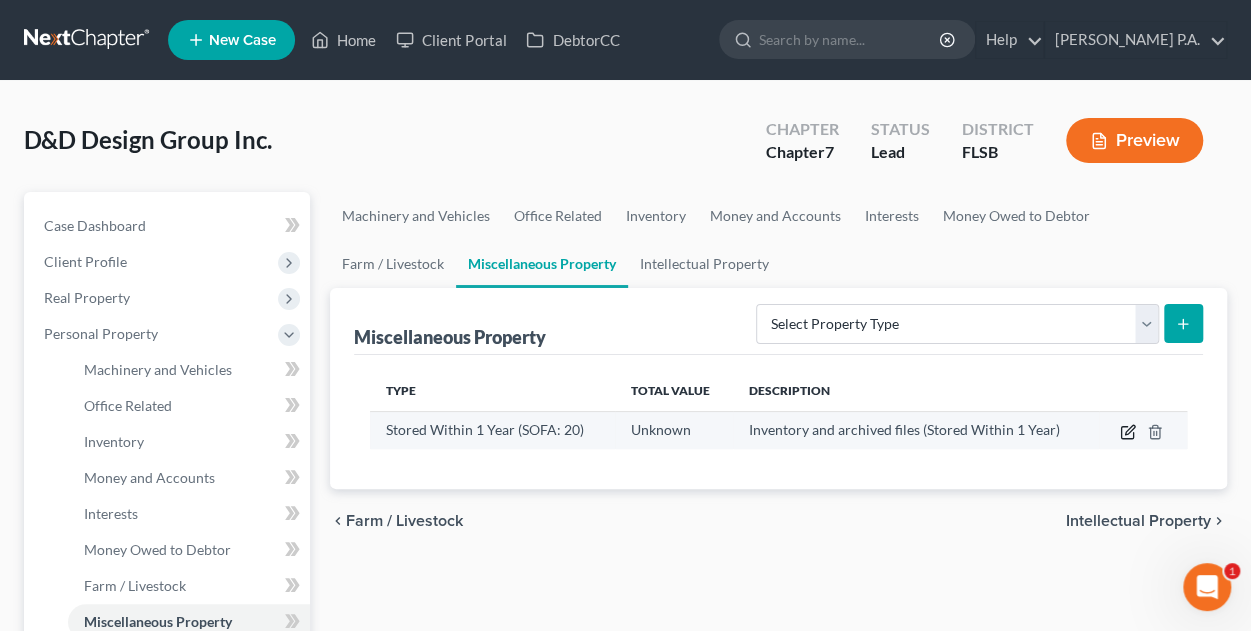 click 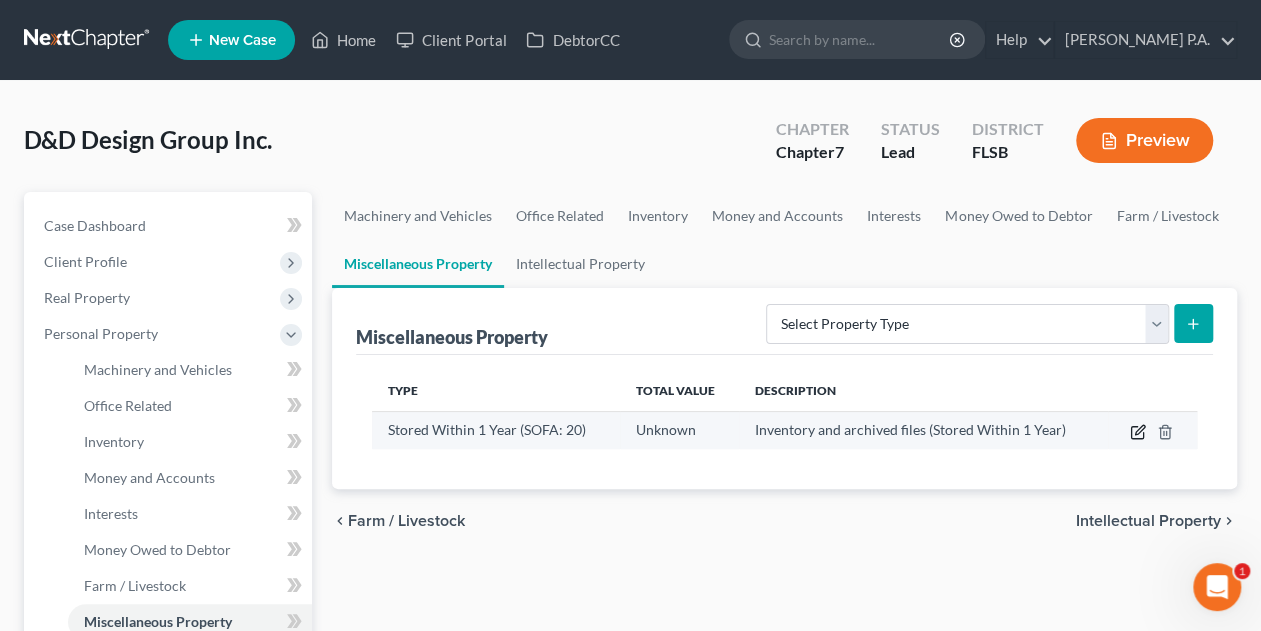 select on "9" 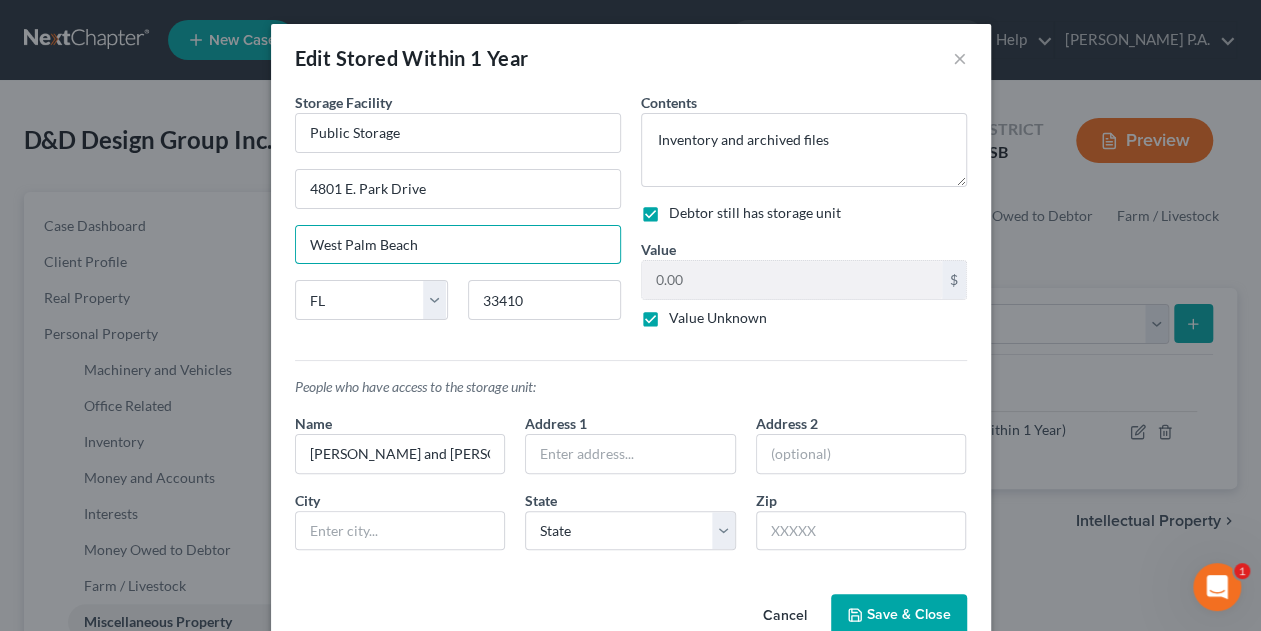 drag, startPoint x: 439, startPoint y: 250, endPoint x: 260, endPoint y: 241, distance: 179.22612 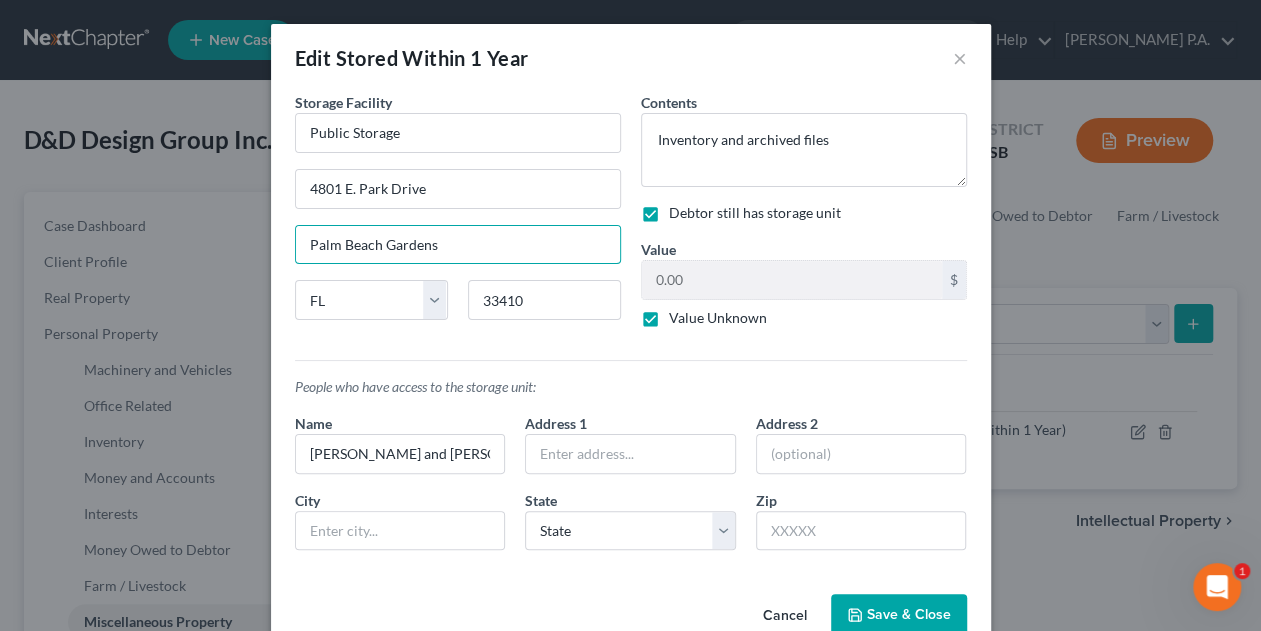 type on "Palm Beach Gardens" 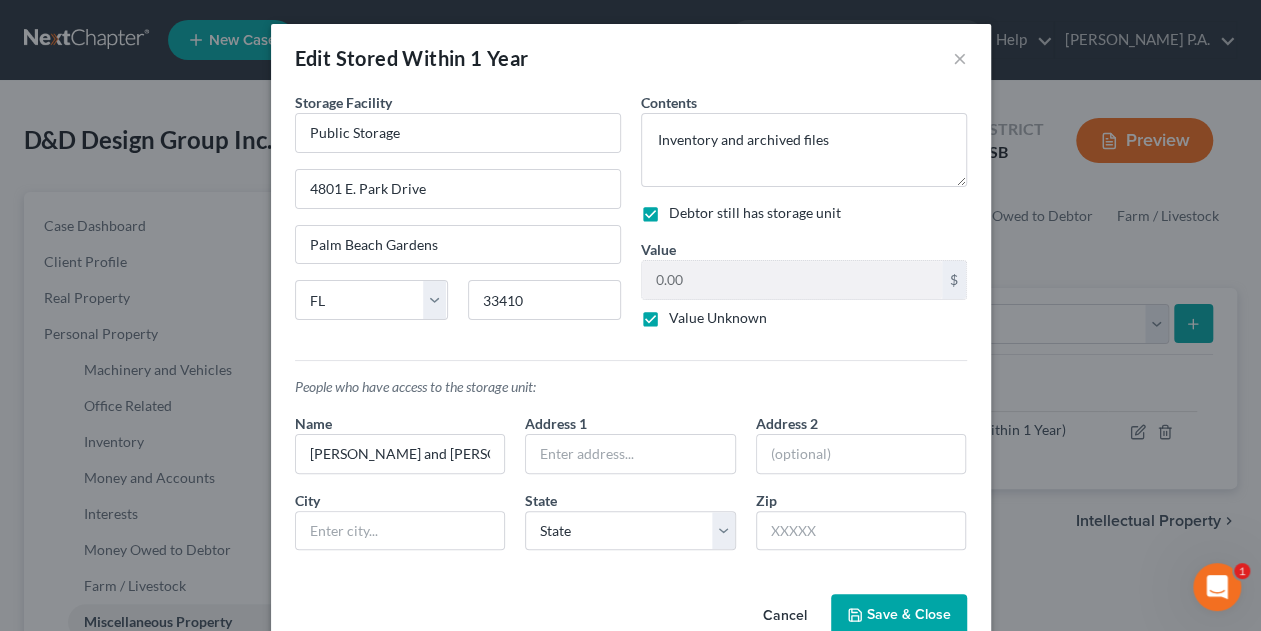 click on "Save & Close" at bounding box center [909, 614] 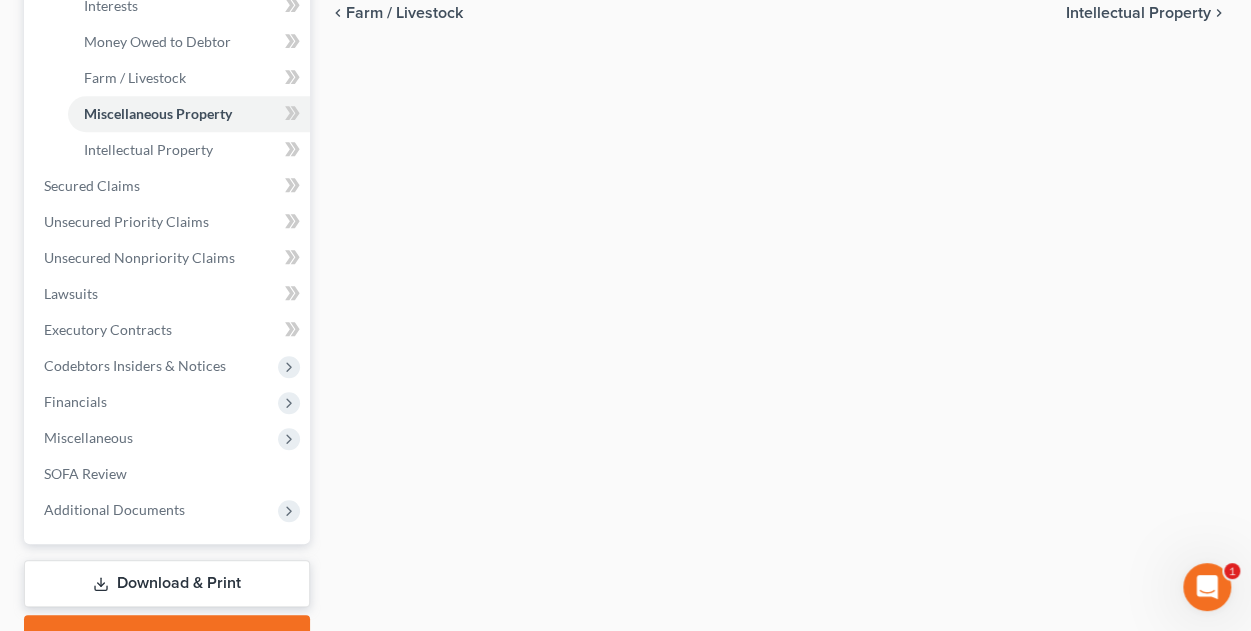 scroll, scrollTop: 528, scrollLeft: 0, axis: vertical 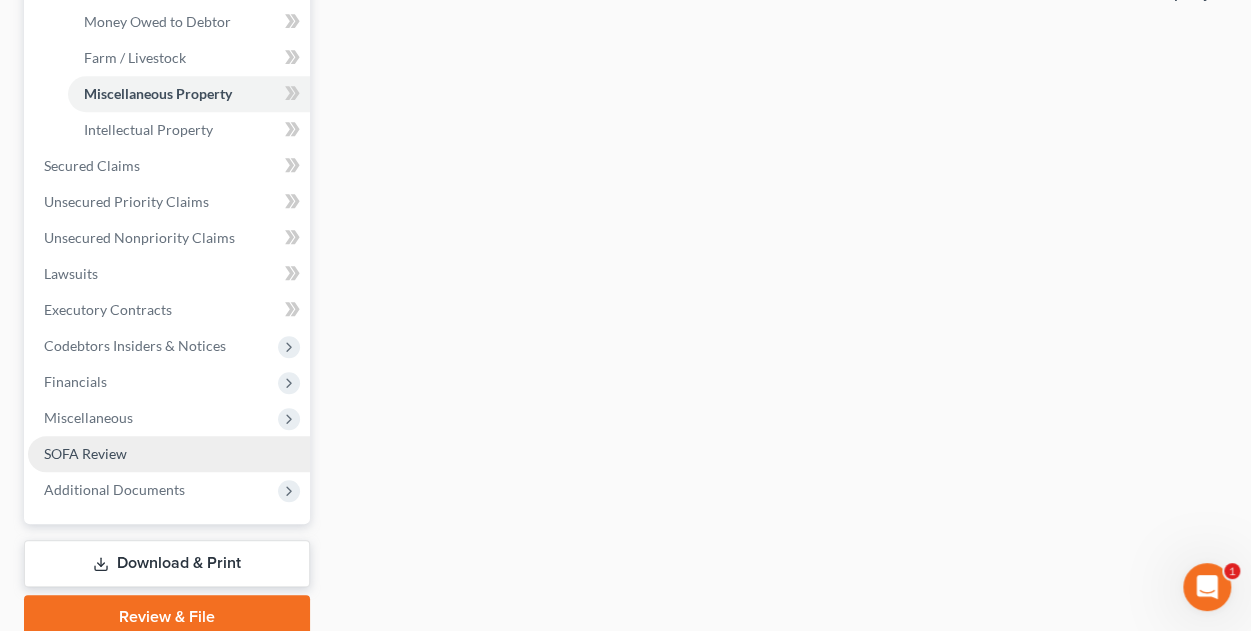 click on "SOFA Review" at bounding box center (169, 454) 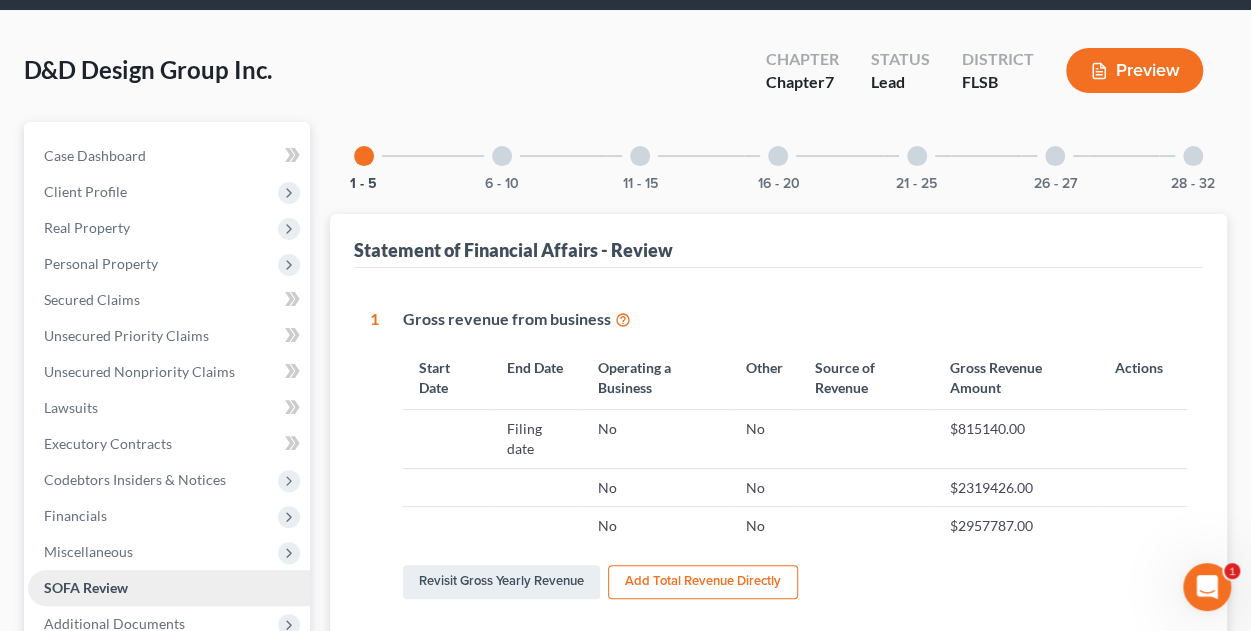 scroll, scrollTop: 0, scrollLeft: 0, axis: both 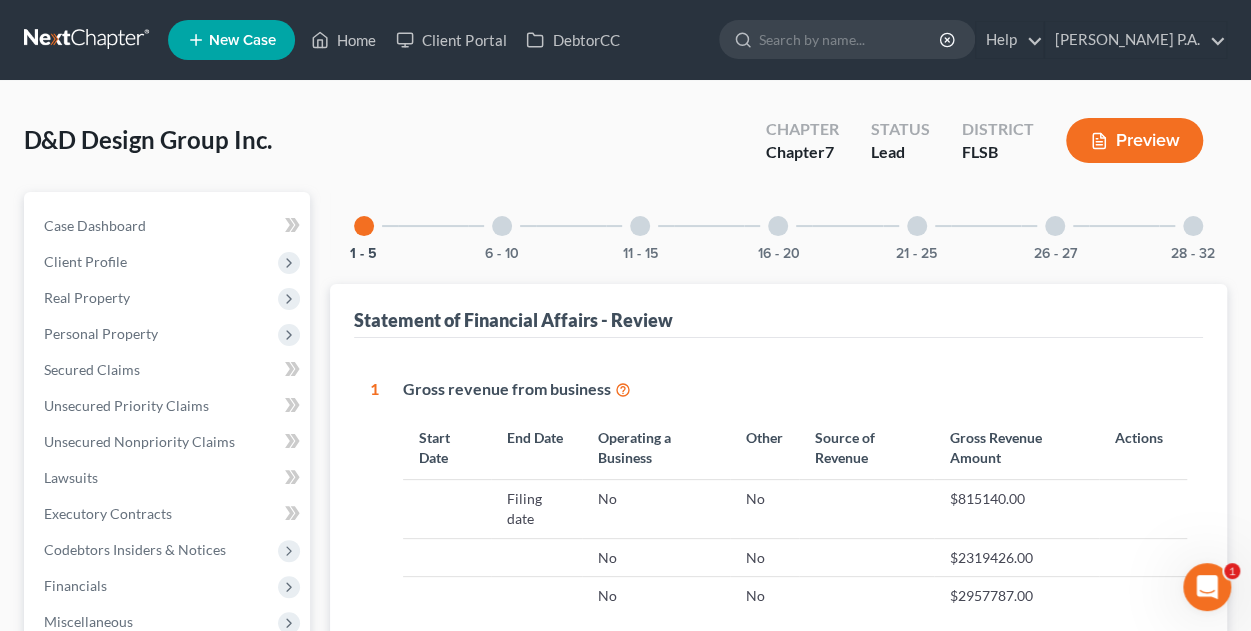 click at bounding box center [502, 226] 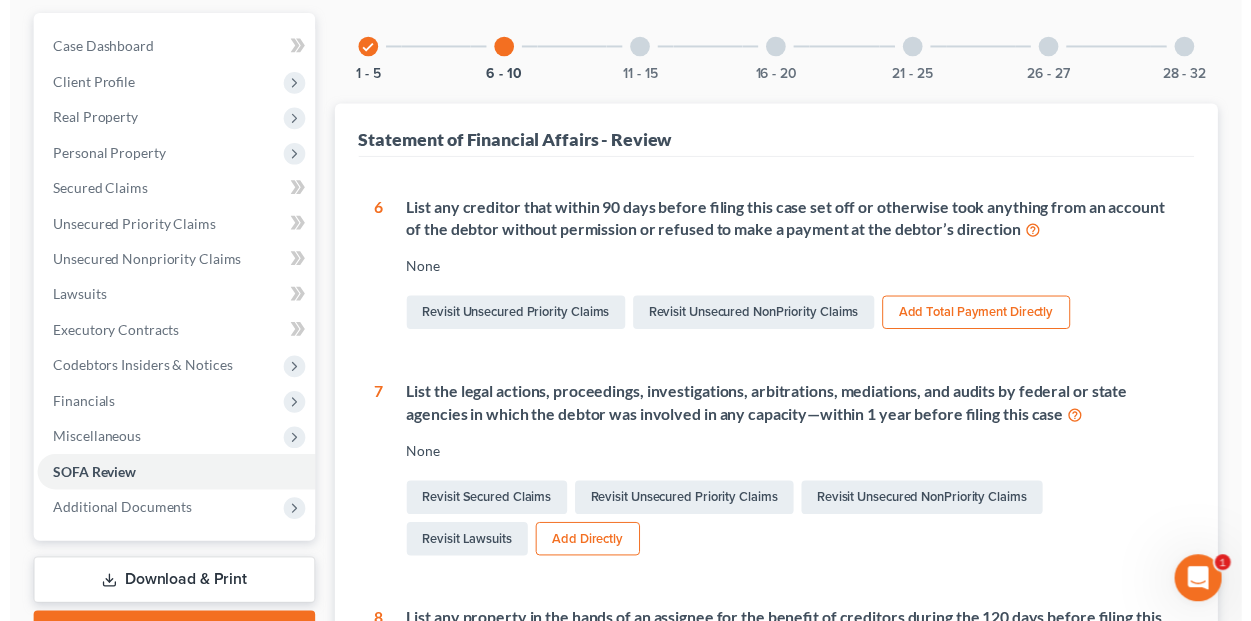 scroll, scrollTop: 81, scrollLeft: 0, axis: vertical 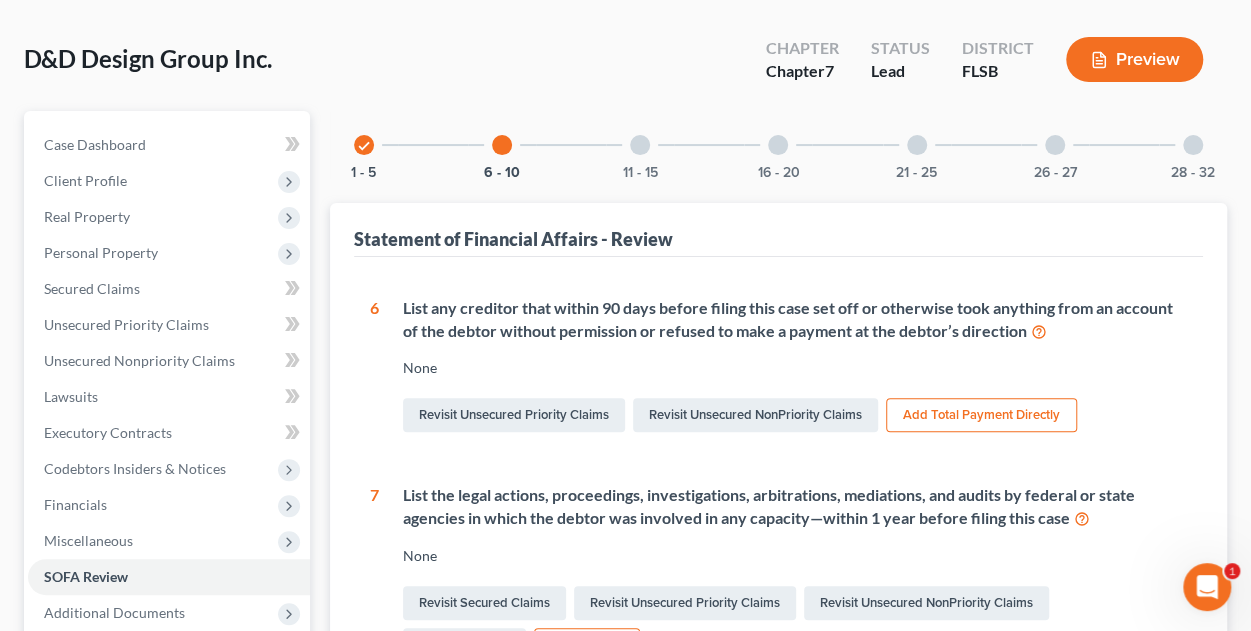 click at bounding box center (502, 145) 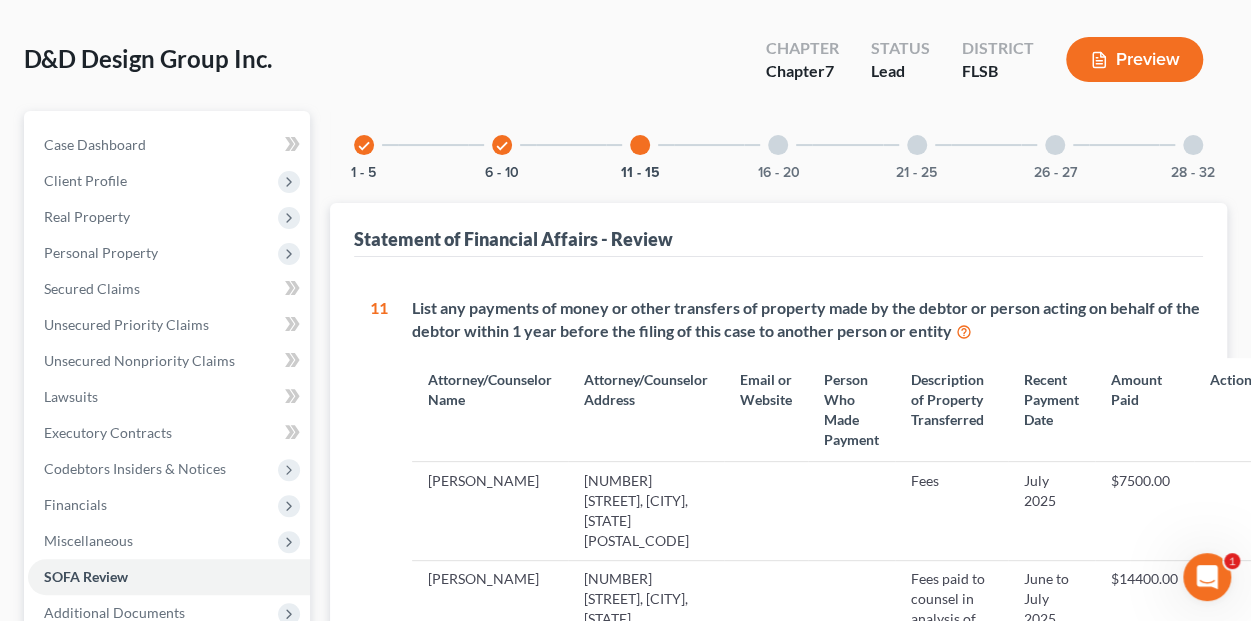 drag, startPoint x: 1250, startPoint y: 205, endPoint x: 1248, endPoint y: 236, distance: 31.06445 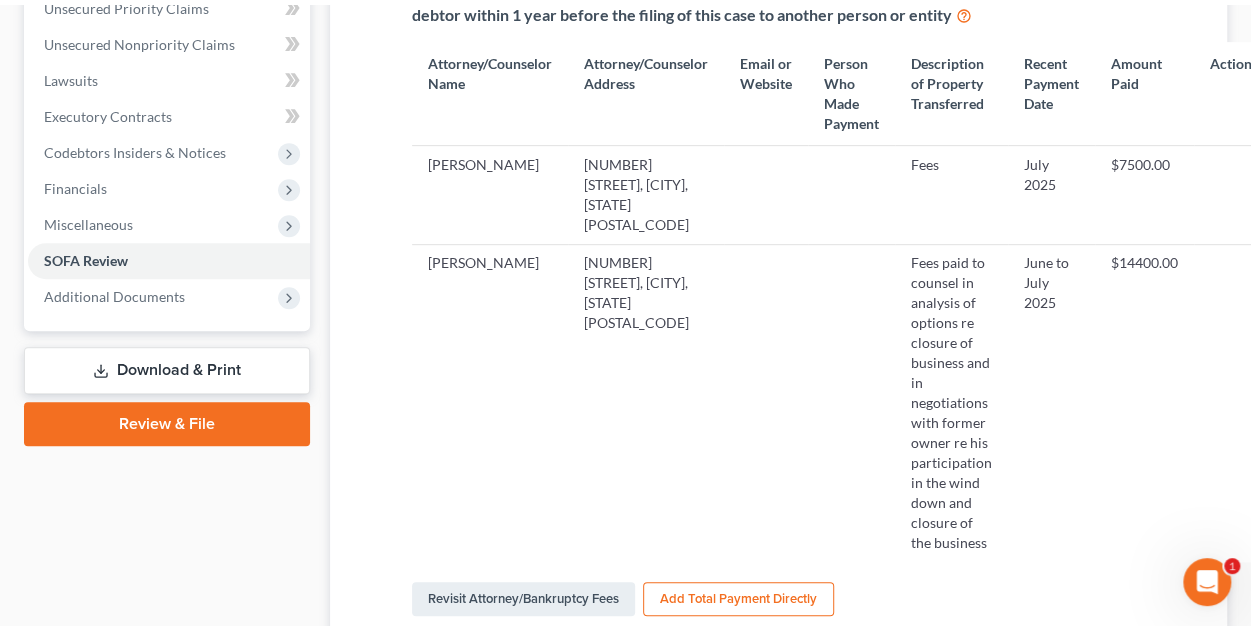 scroll, scrollTop: 88, scrollLeft: 0, axis: vertical 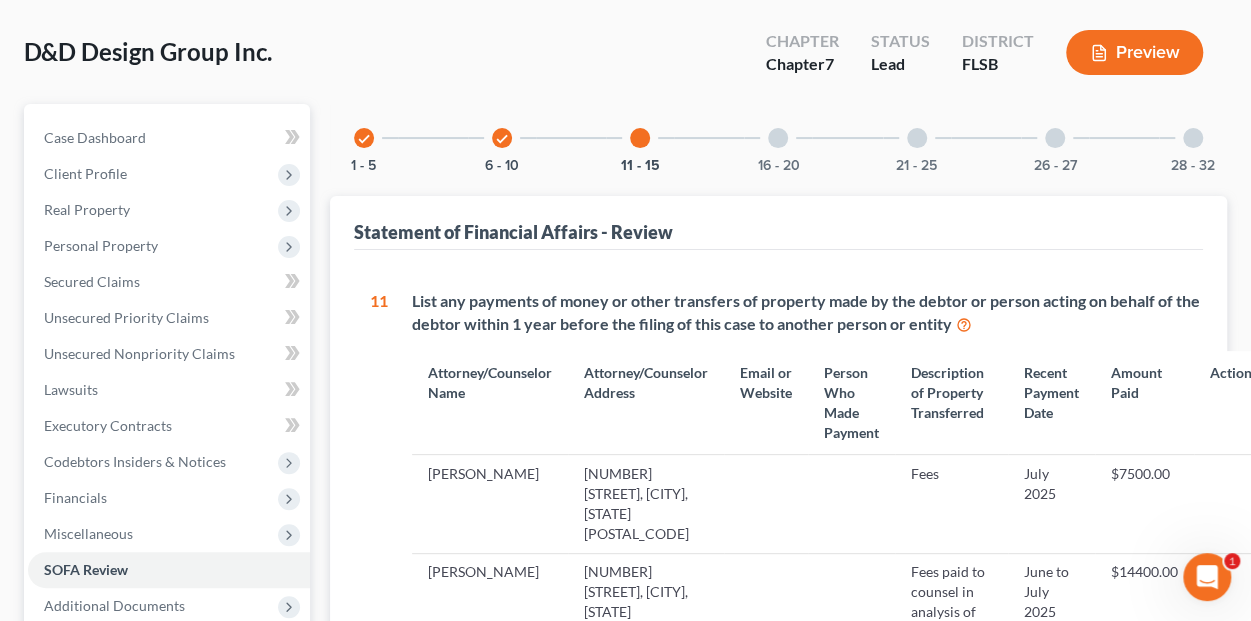 click at bounding box center [778, 138] 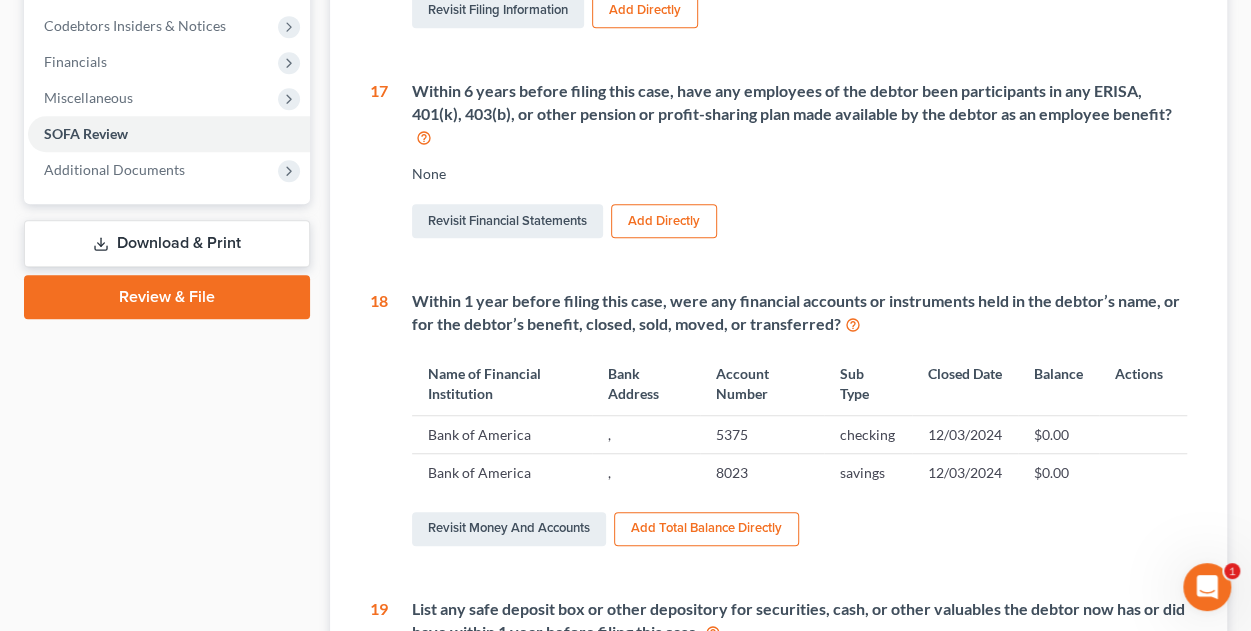scroll, scrollTop: 589, scrollLeft: 0, axis: vertical 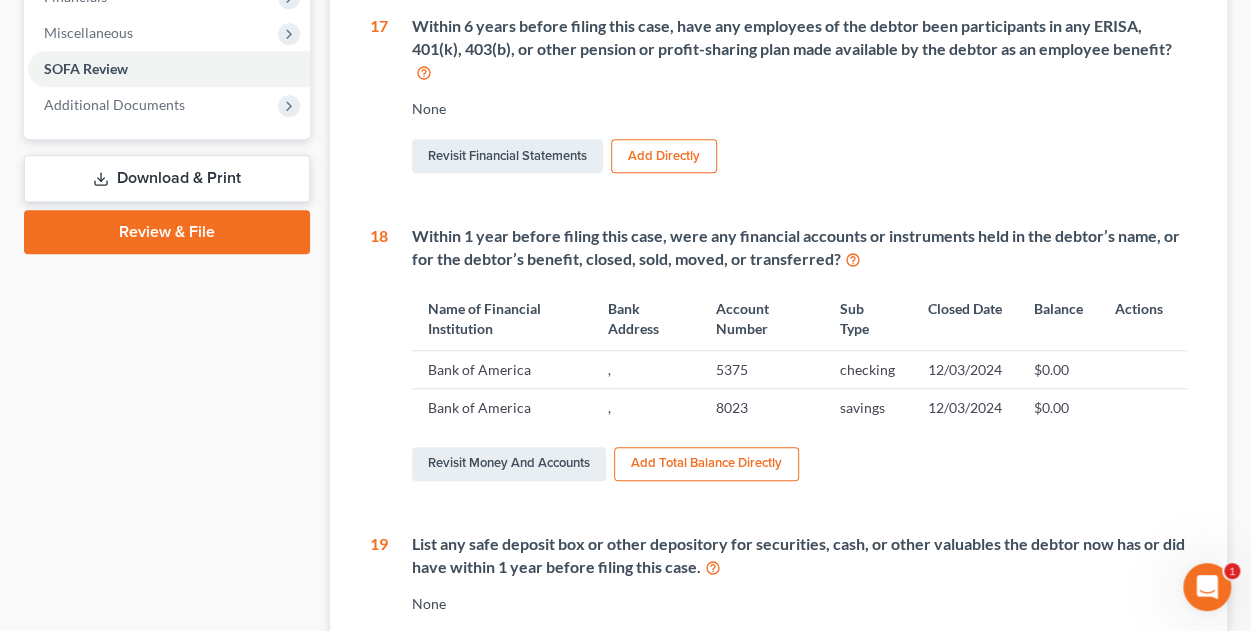 click on "Review & File" at bounding box center (167, 232) 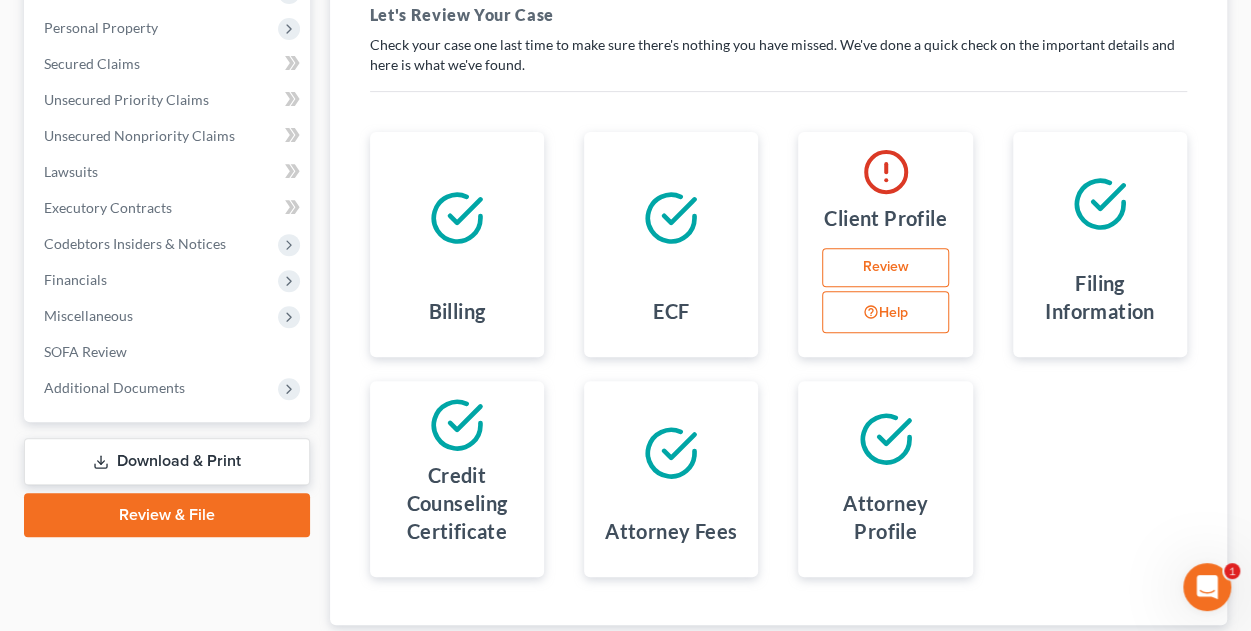 scroll, scrollTop: 348, scrollLeft: 0, axis: vertical 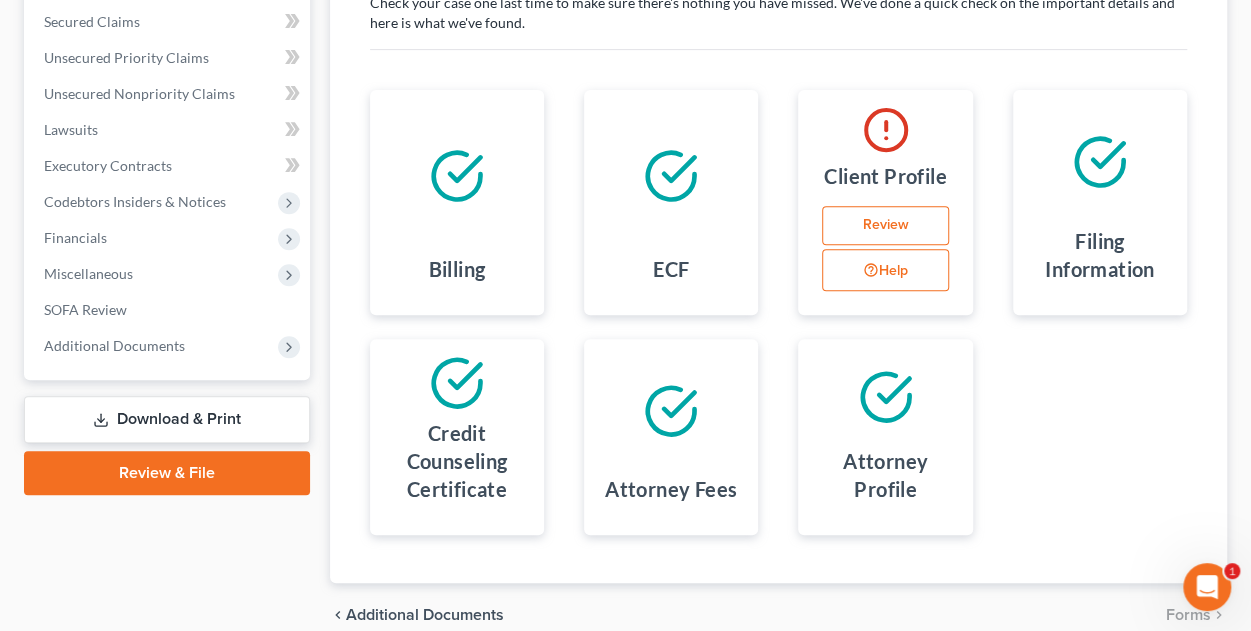 drag, startPoint x: 1250, startPoint y: 349, endPoint x: 1259, endPoint y: 373, distance: 25.632011 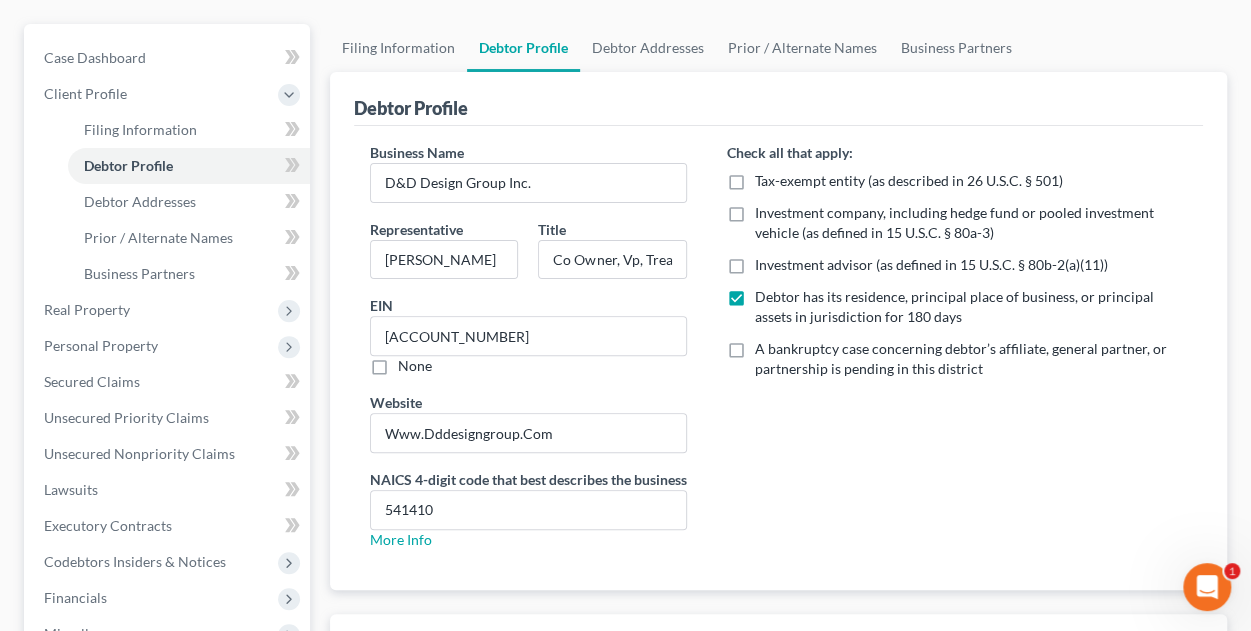 scroll, scrollTop: 160, scrollLeft: 0, axis: vertical 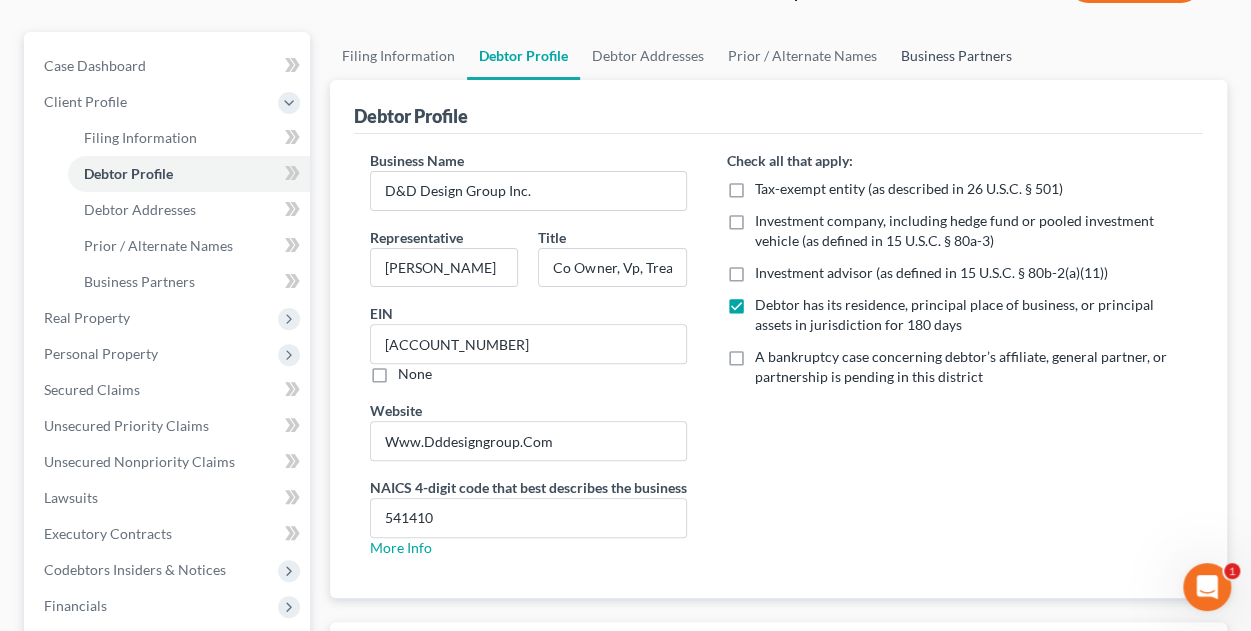 click on "Business Partners" at bounding box center (956, 56) 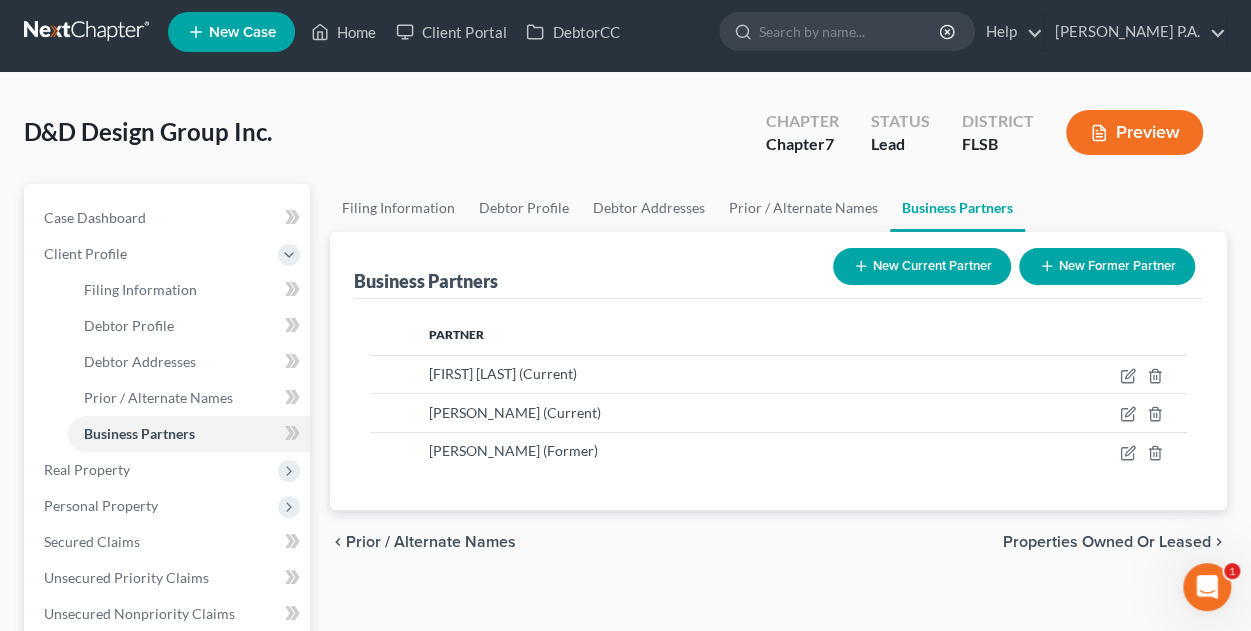 scroll, scrollTop: 0, scrollLeft: 0, axis: both 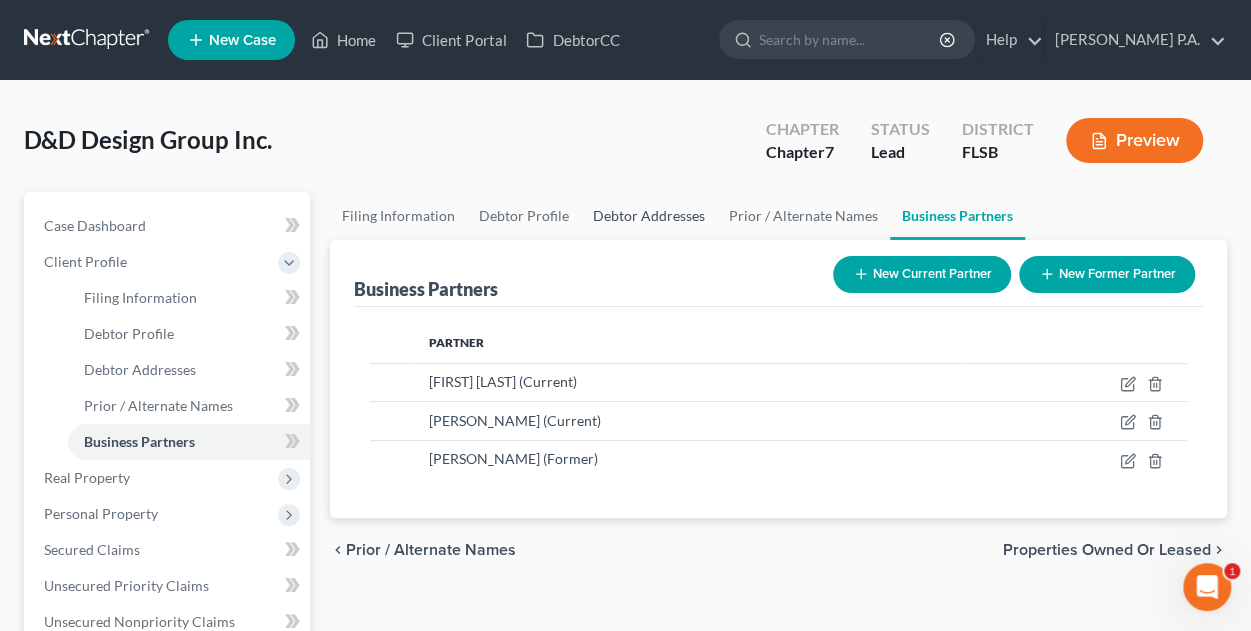 click on "Debtor Addresses" at bounding box center [649, 216] 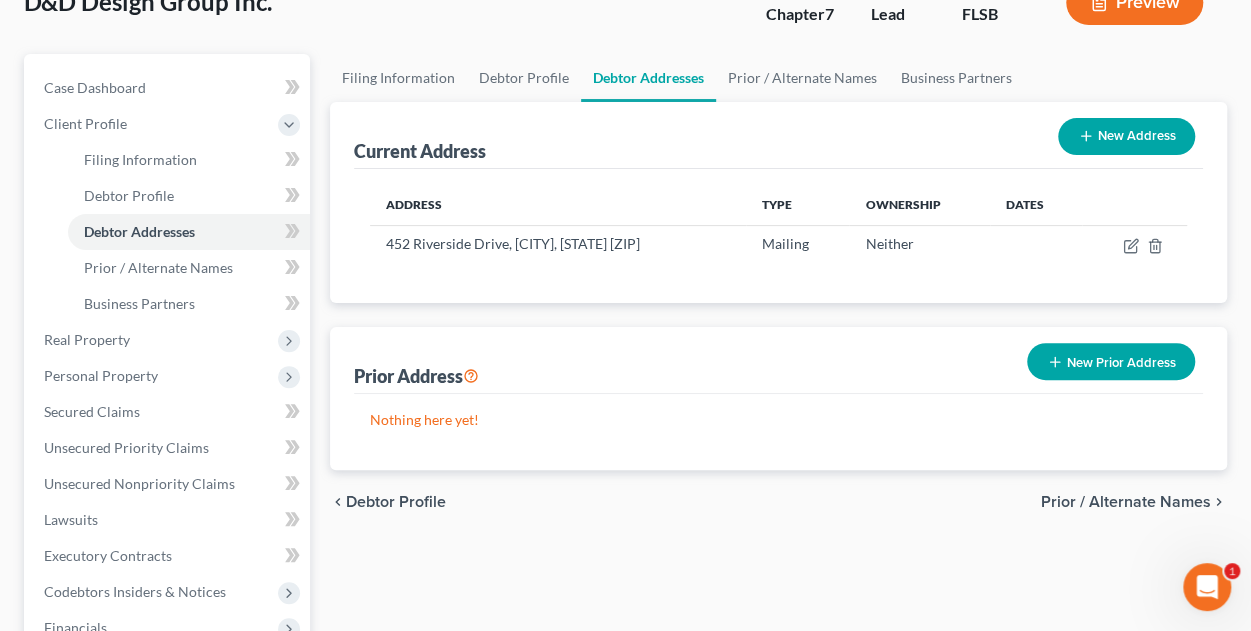 scroll, scrollTop: 107, scrollLeft: 0, axis: vertical 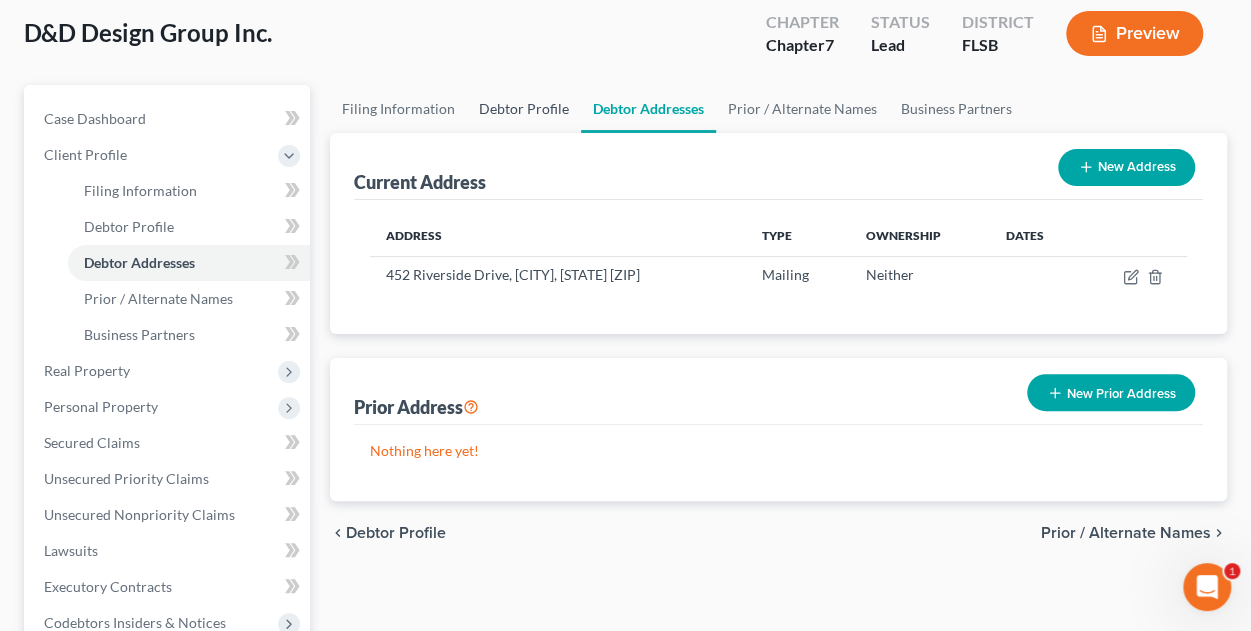 click on "Debtor Profile" at bounding box center [524, 109] 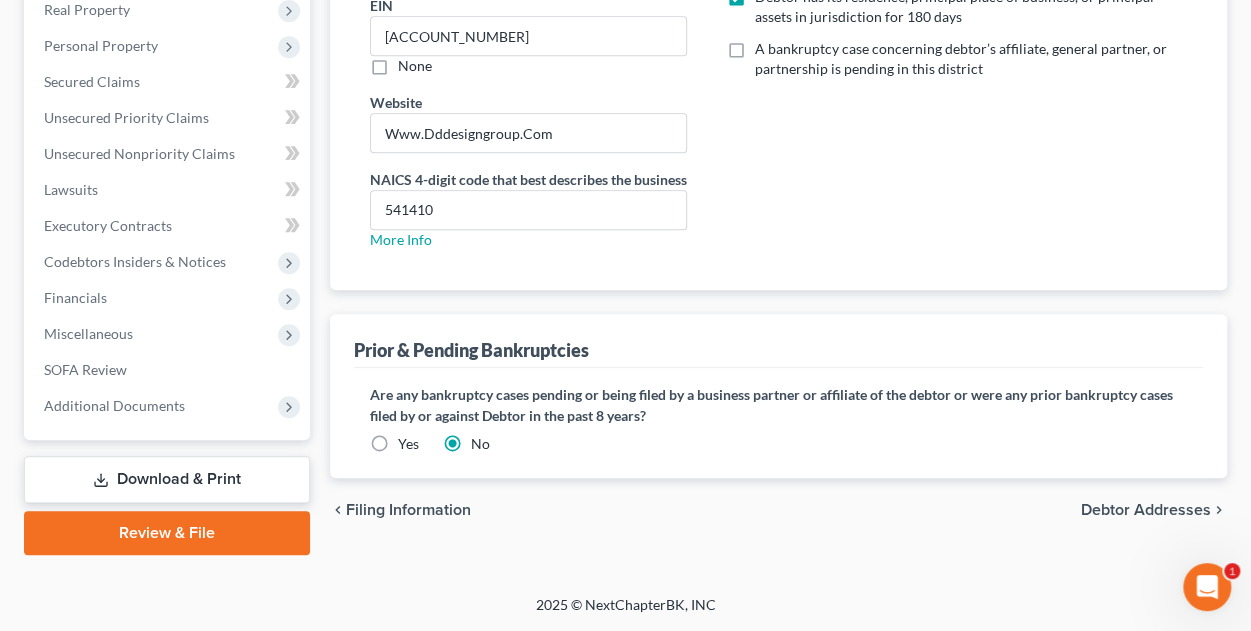 scroll, scrollTop: 471, scrollLeft: 0, axis: vertical 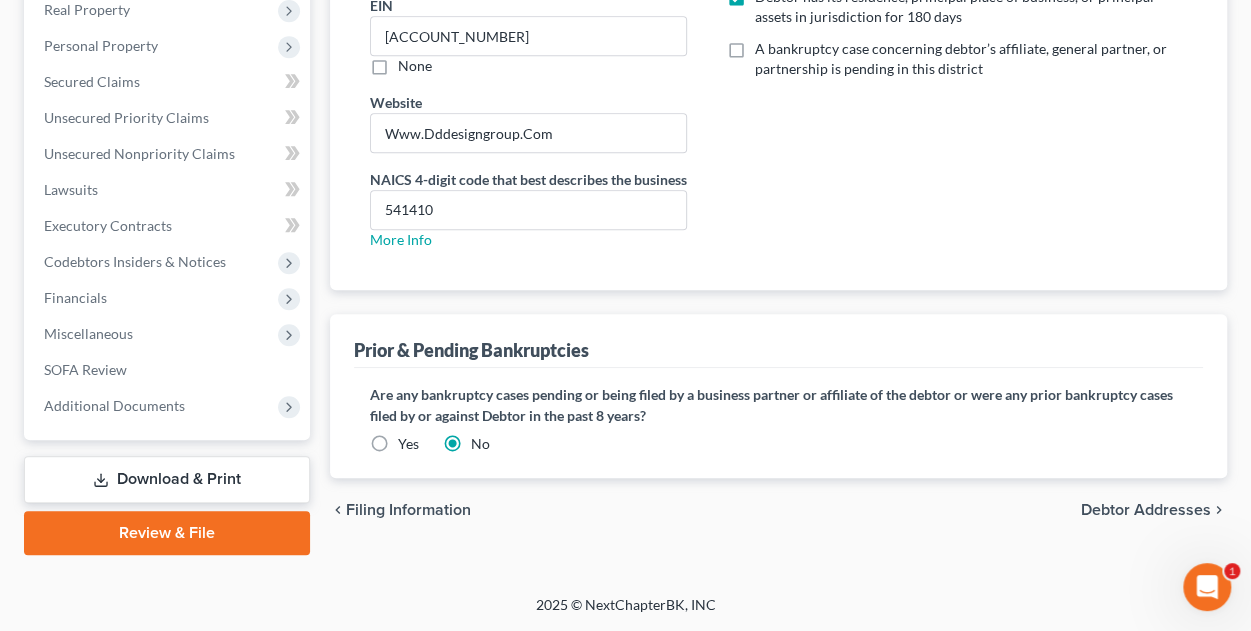 click on "Review & File" at bounding box center (167, 533) 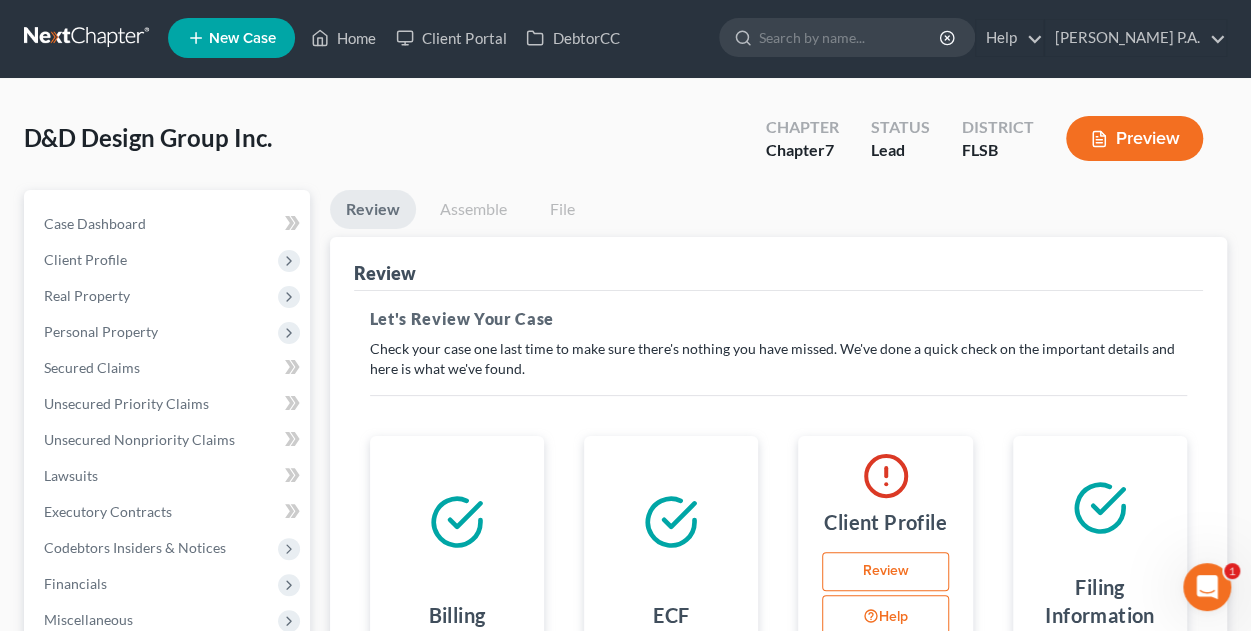 scroll, scrollTop: 0, scrollLeft: 0, axis: both 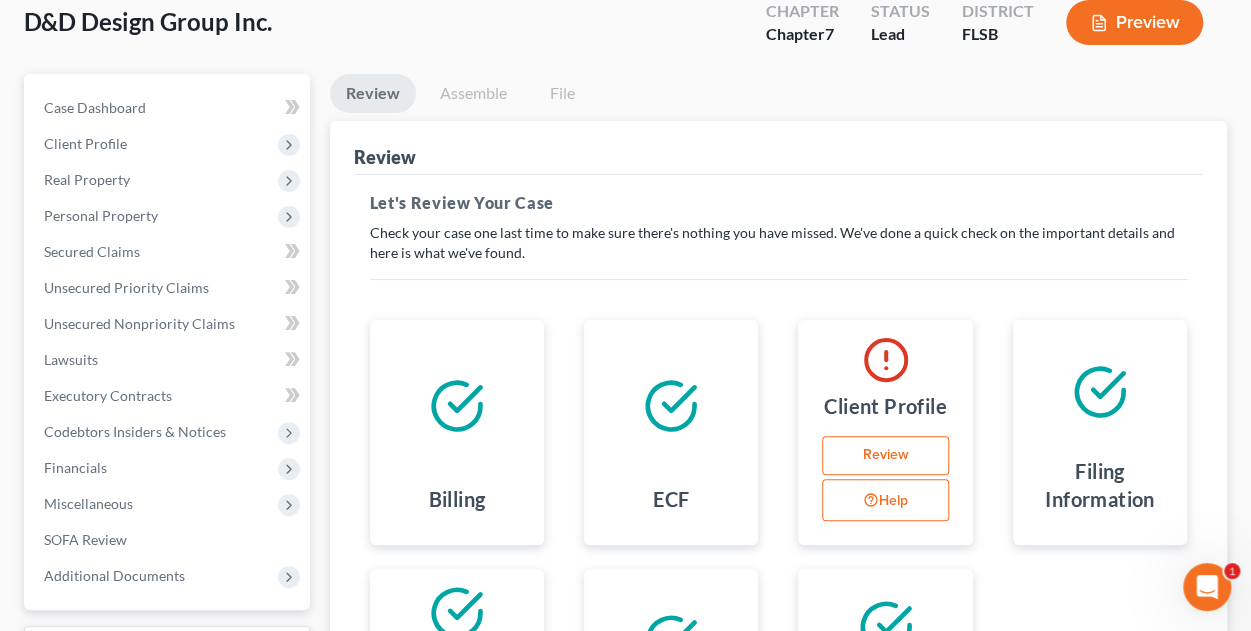 click at bounding box center (871, 500) 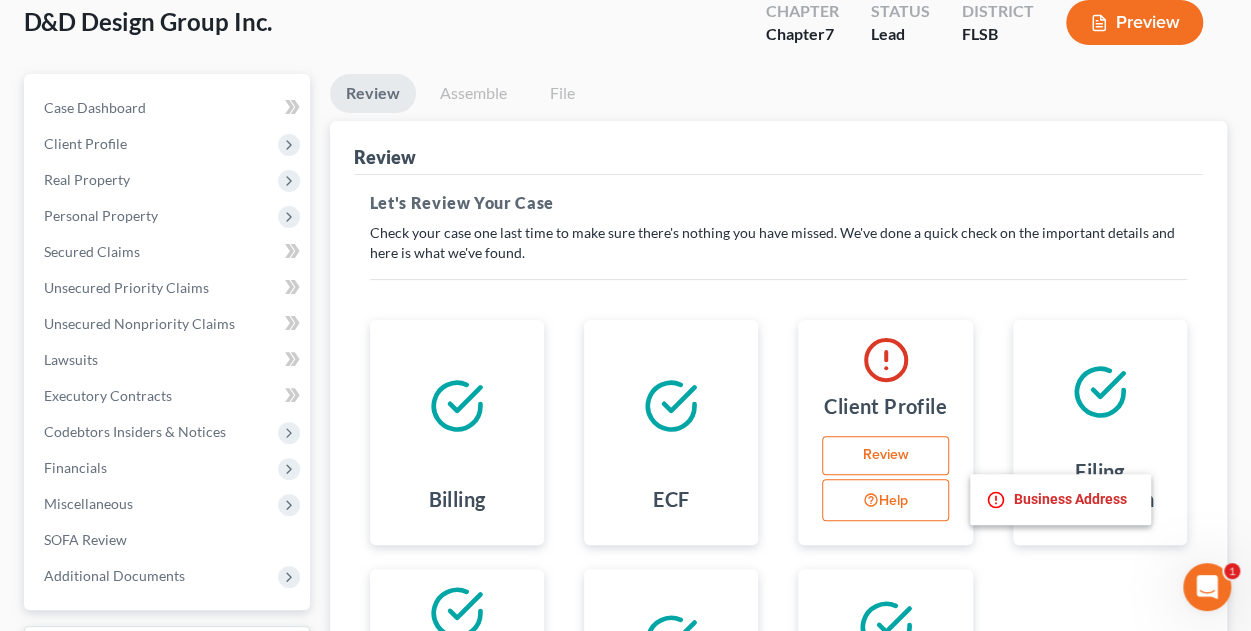click on "Business Address" at bounding box center [1060, 499] 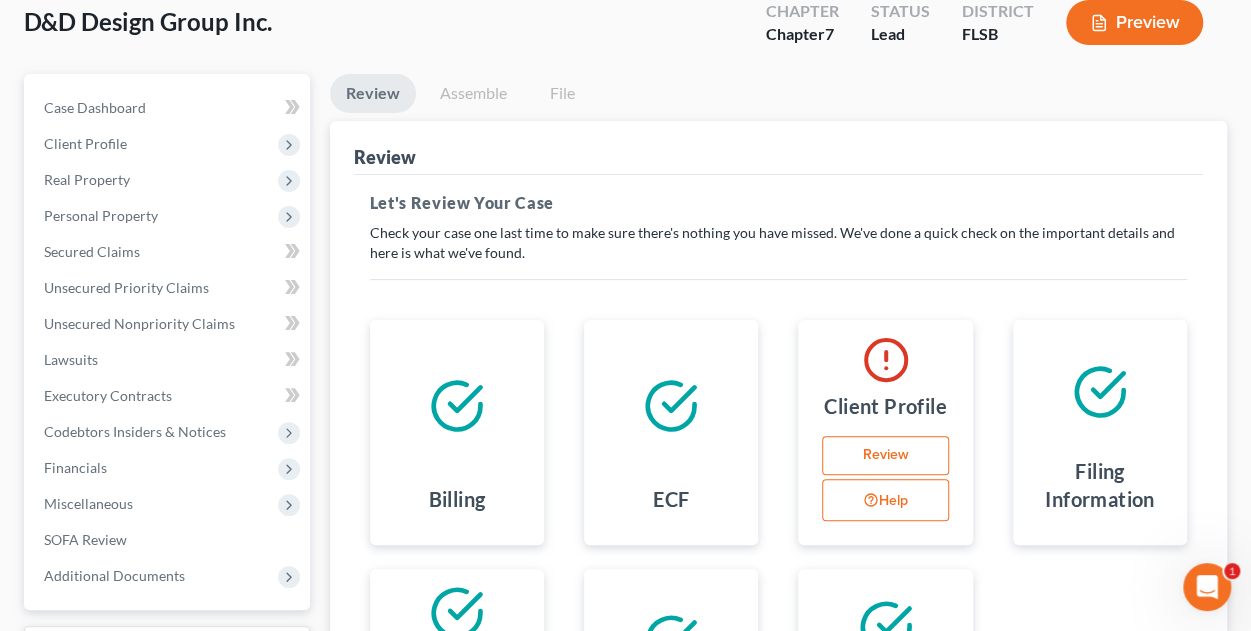 click on "Review" at bounding box center (885, 456) 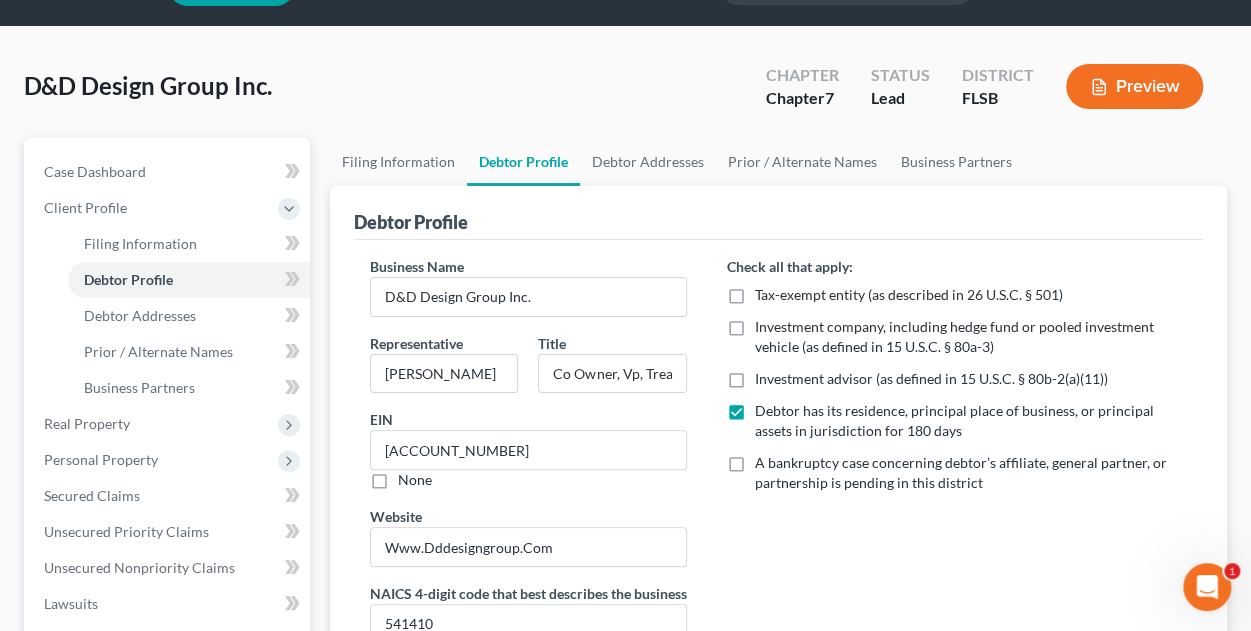 scroll, scrollTop: 0, scrollLeft: 0, axis: both 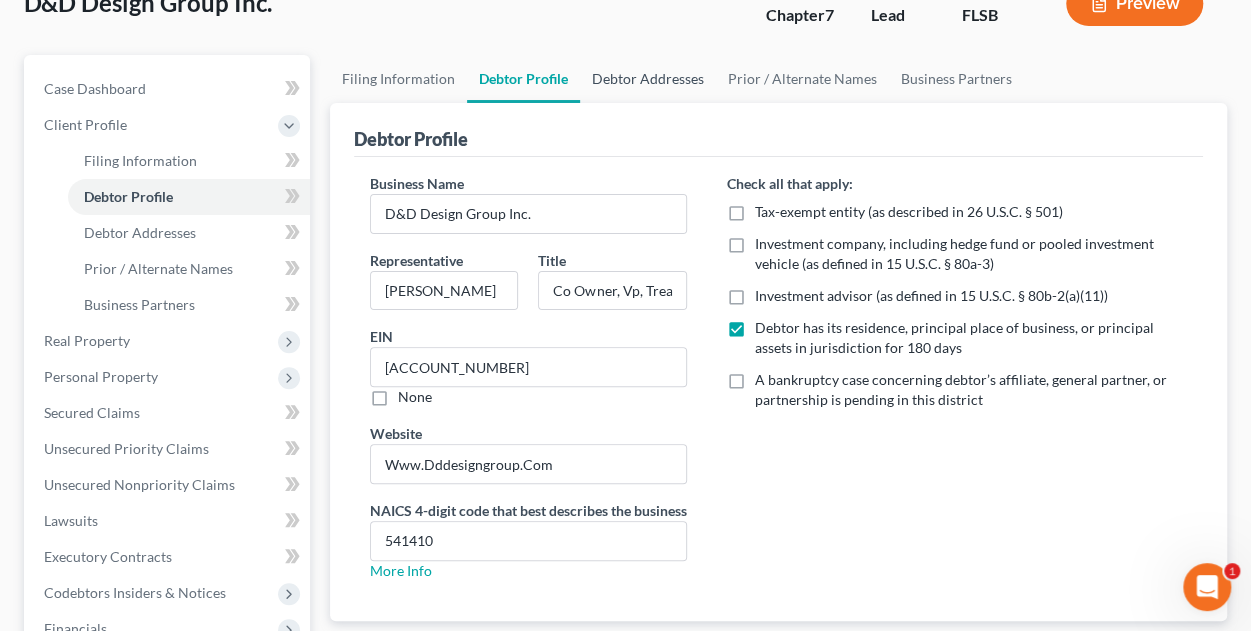 click on "Debtor Addresses" at bounding box center [648, 79] 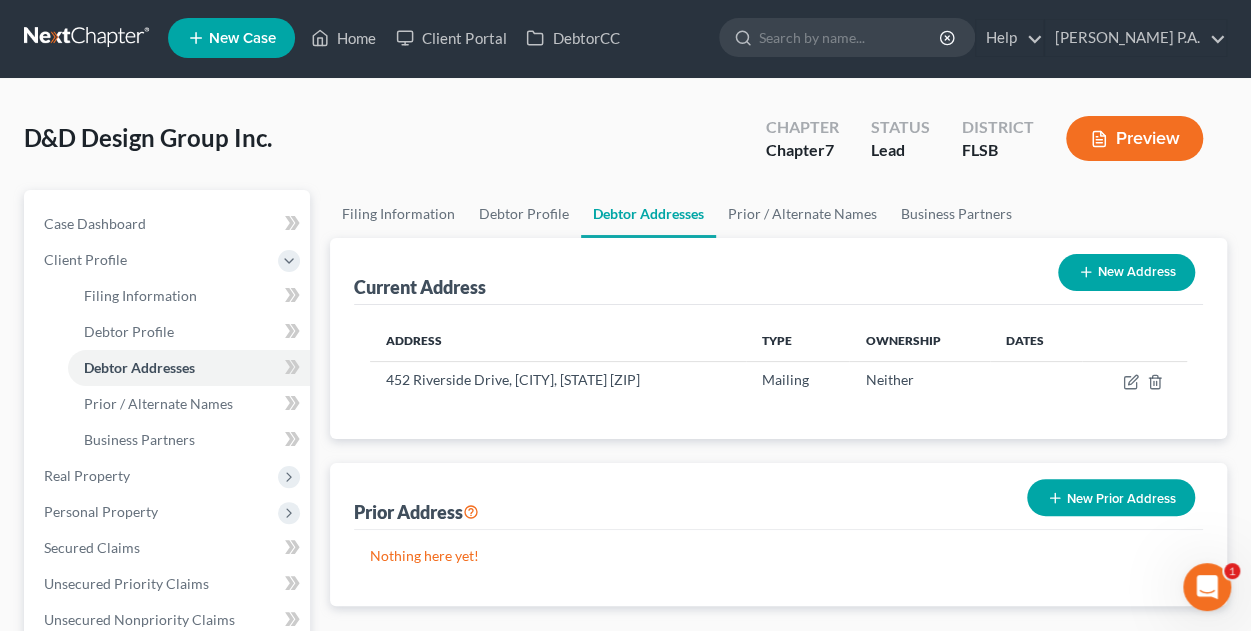 scroll, scrollTop: 0, scrollLeft: 0, axis: both 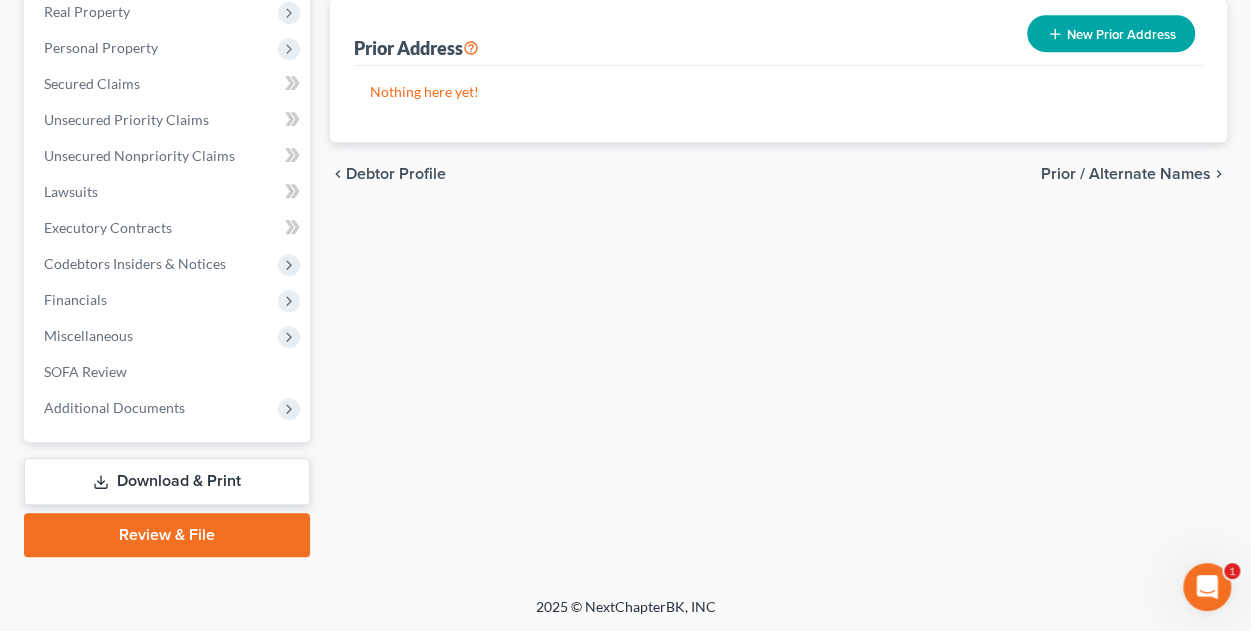 click on "Review & File" at bounding box center (167, 535) 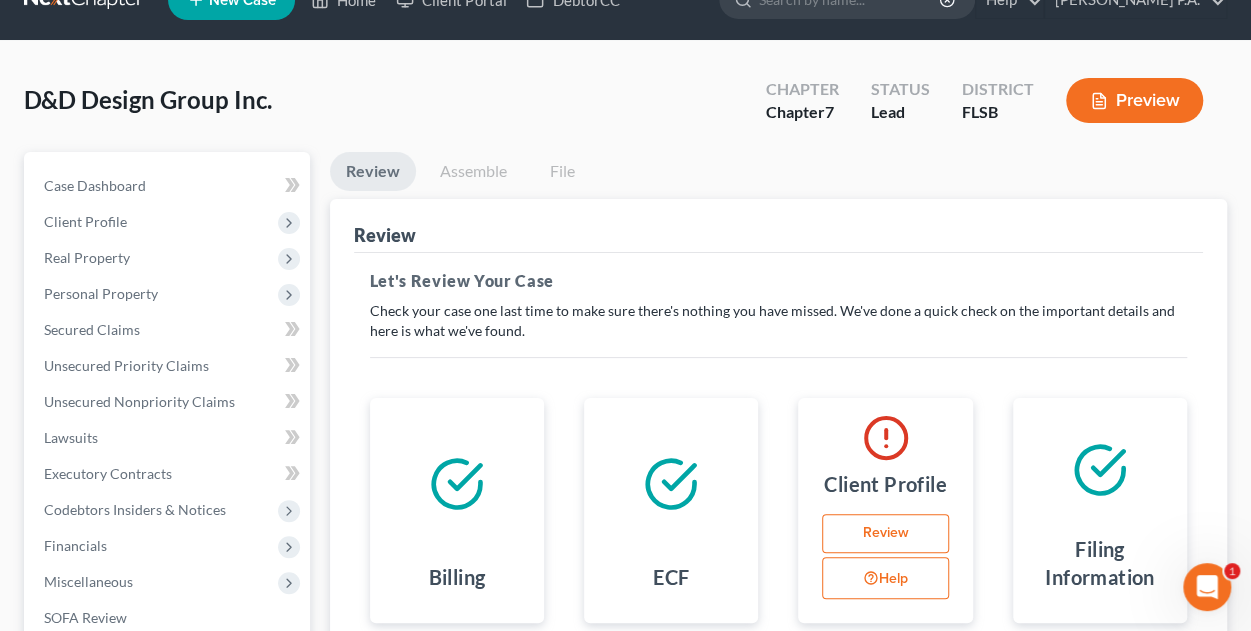 scroll, scrollTop: 0, scrollLeft: 0, axis: both 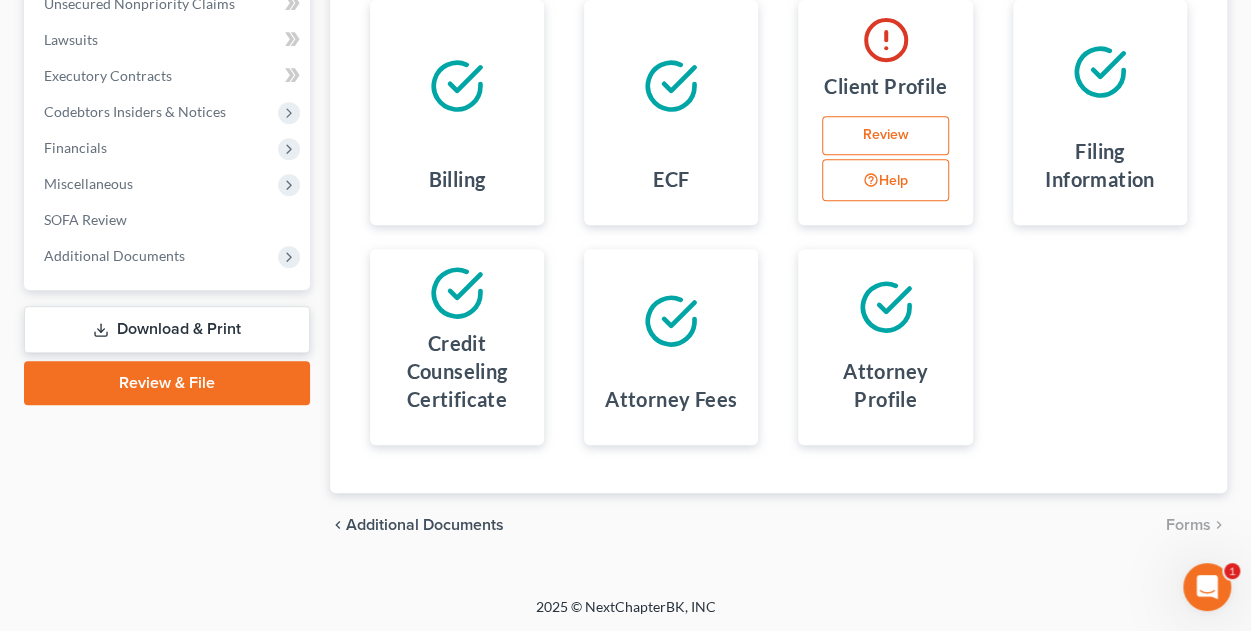 click on "Review" at bounding box center [885, 136] 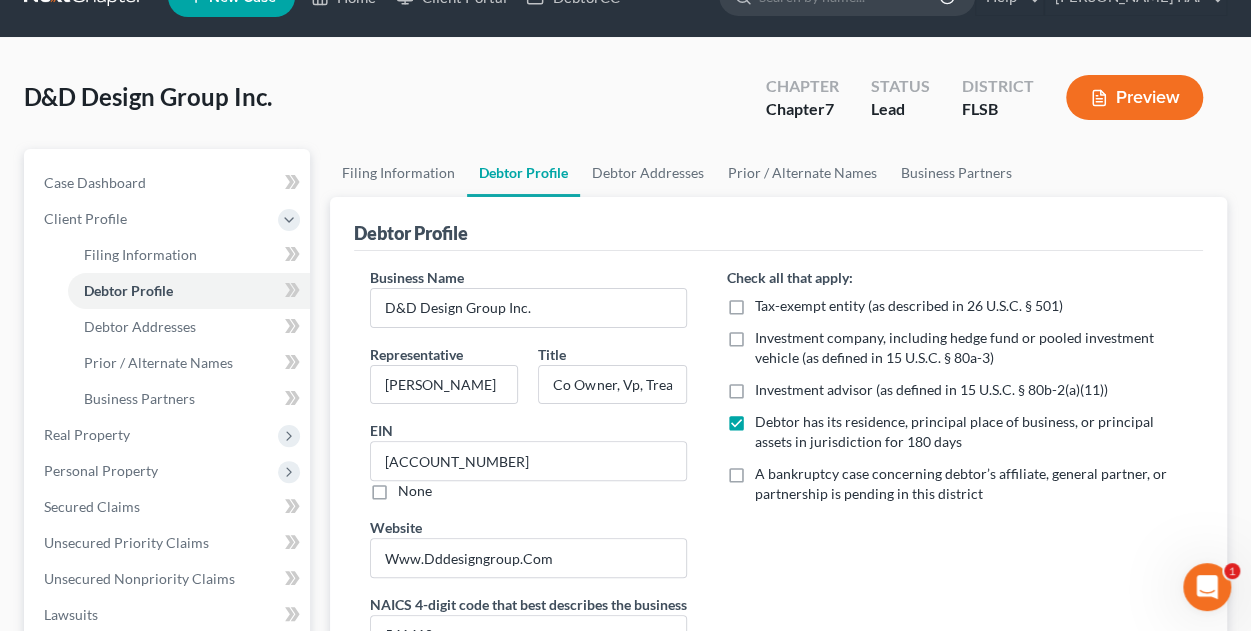 scroll, scrollTop: 0, scrollLeft: 0, axis: both 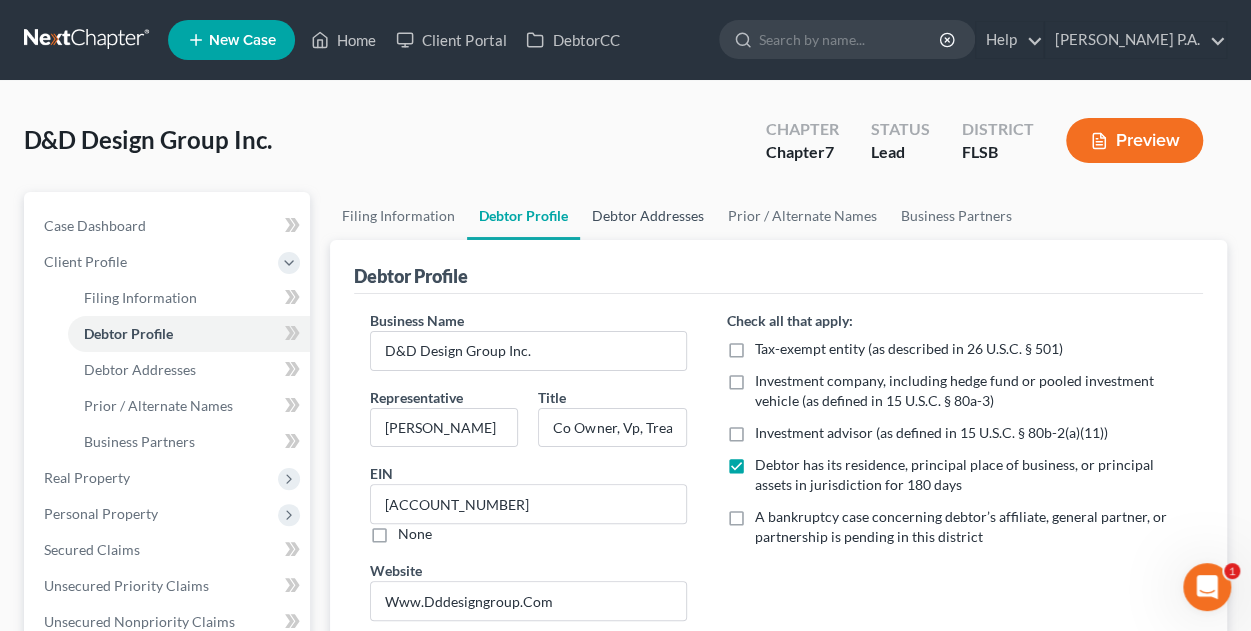 click on "Debtor Addresses" at bounding box center [648, 216] 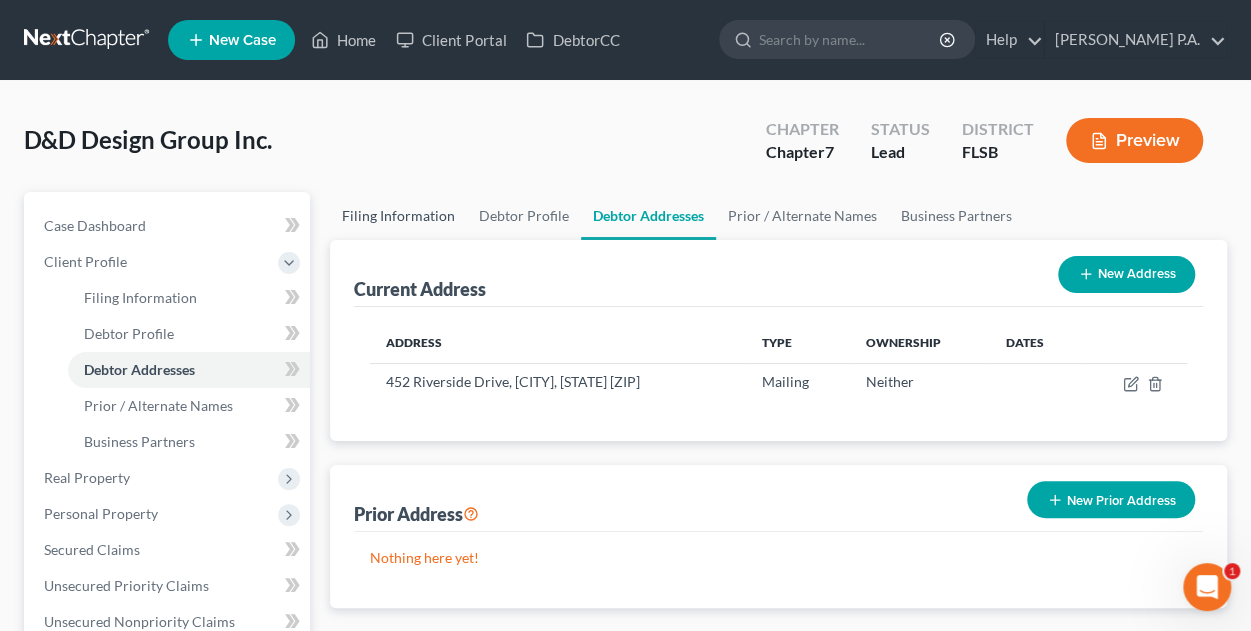 click on "Filing Information" at bounding box center [398, 216] 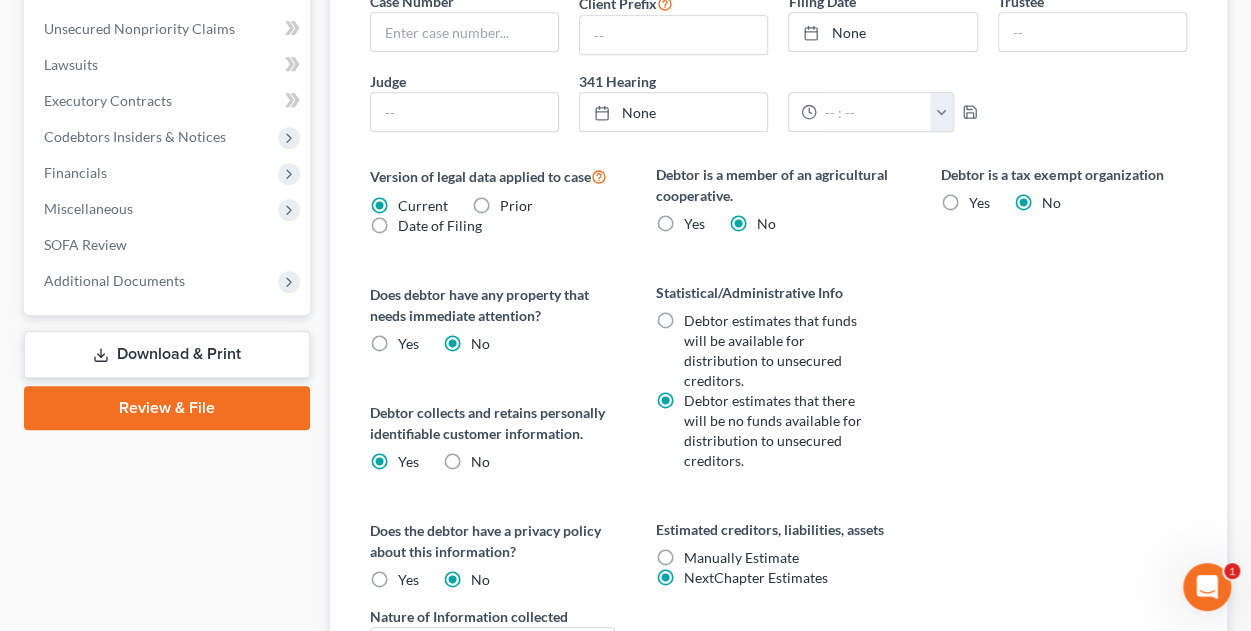 scroll, scrollTop: 620, scrollLeft: 0, axis: vertical 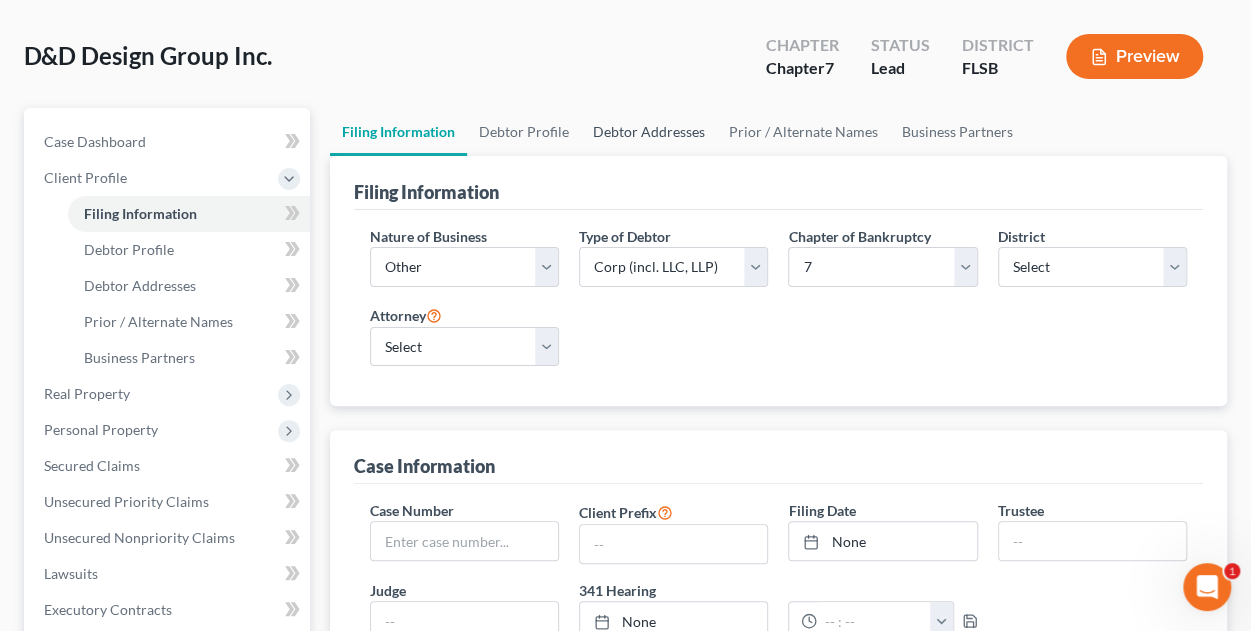 click on "Debtor Addresses" at bounding box center (649, 132) 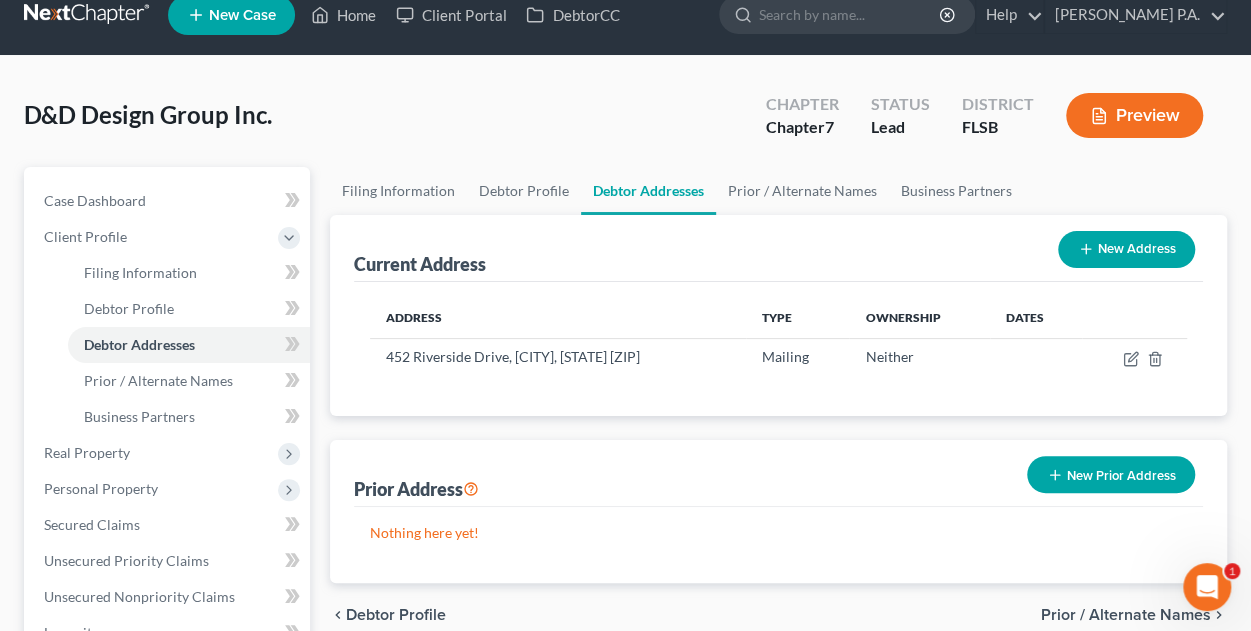 scroll, scrollTop: 0, scrollLeft: 0, axis: both 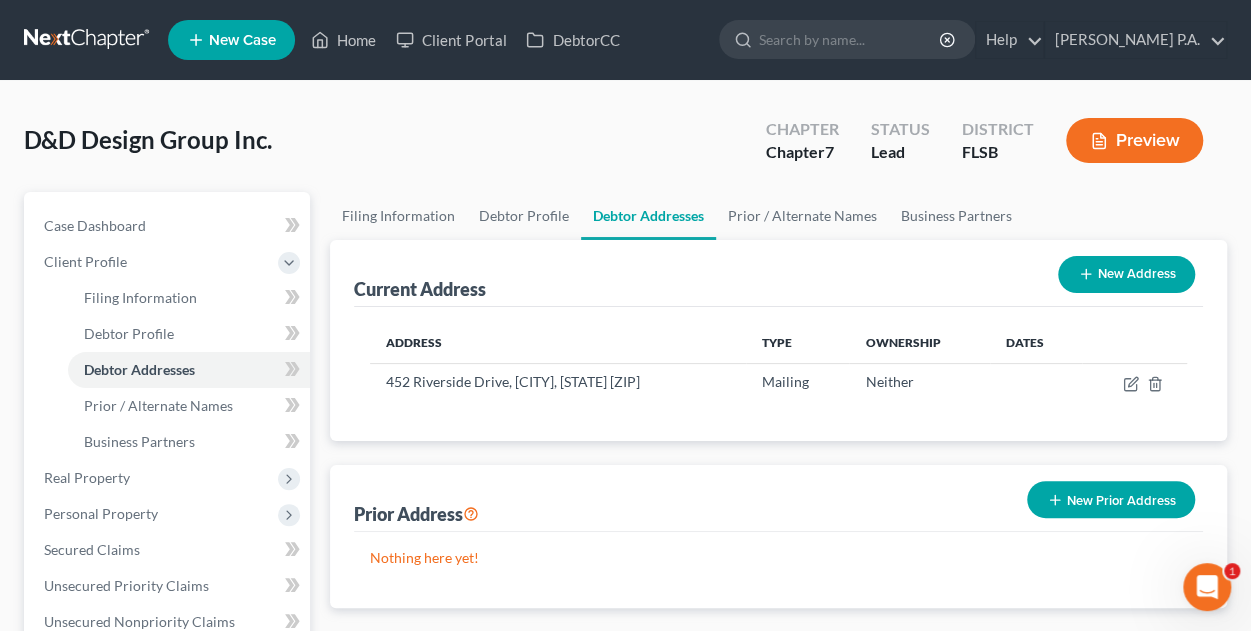 click on "New Prior Address" at bounding box center (1111, 499) 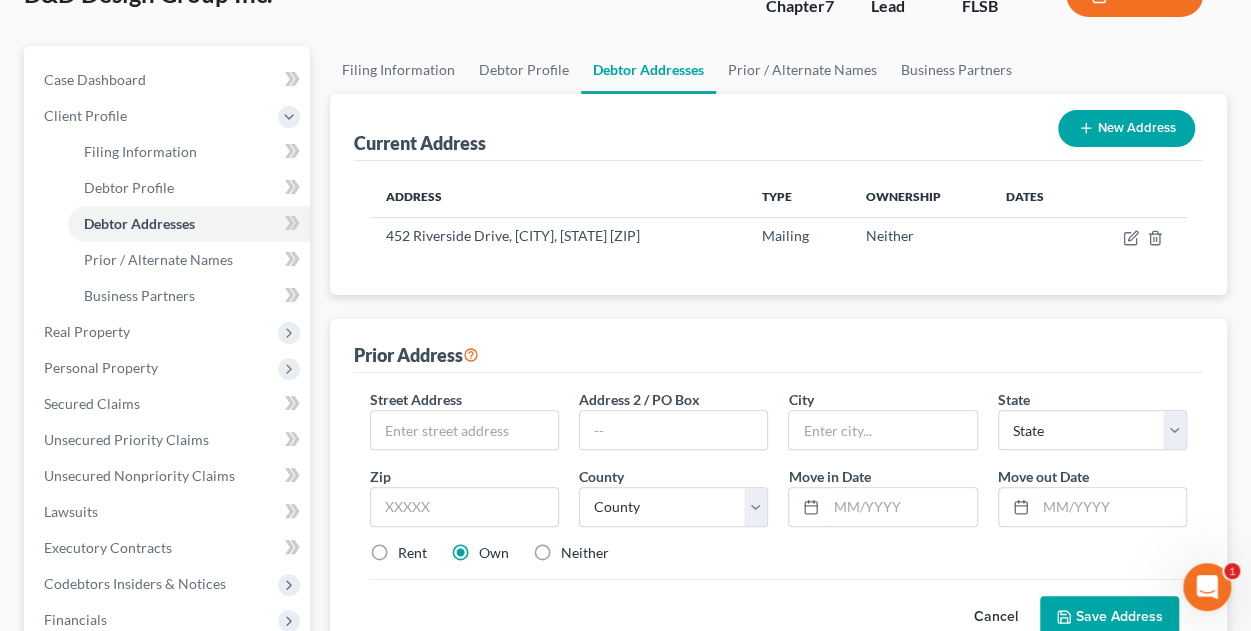 scroll, scrollTop: 254, scrollLeft: 0, axis: vertical 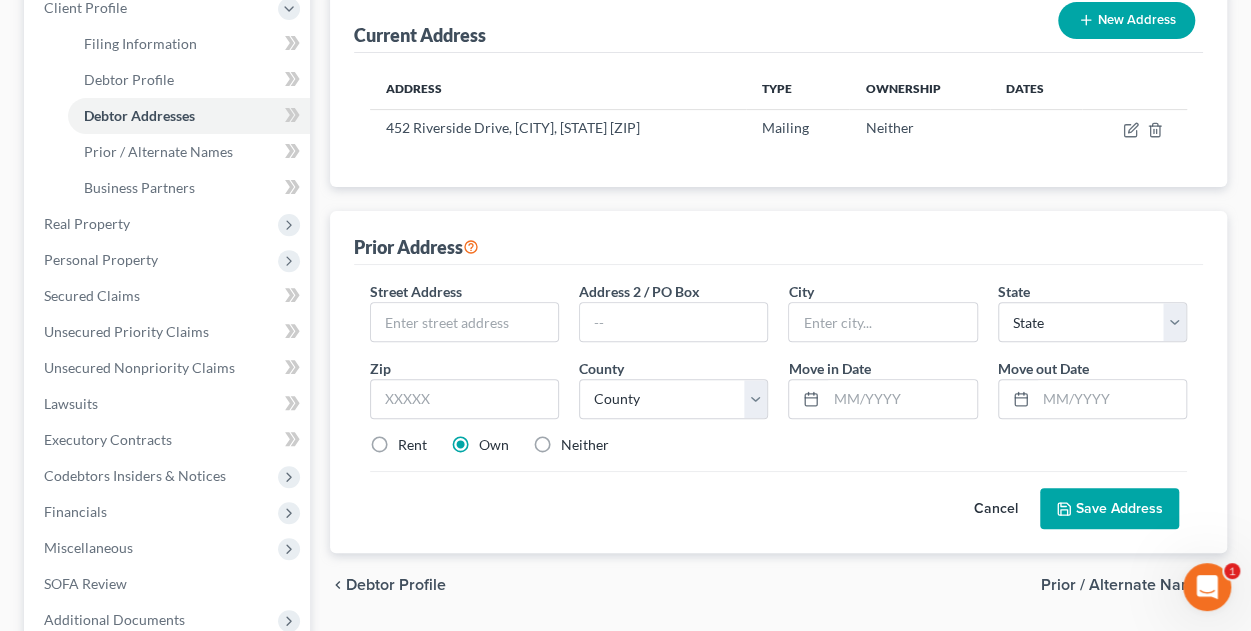 click on "Cancel" at bounding box center (996, 509) 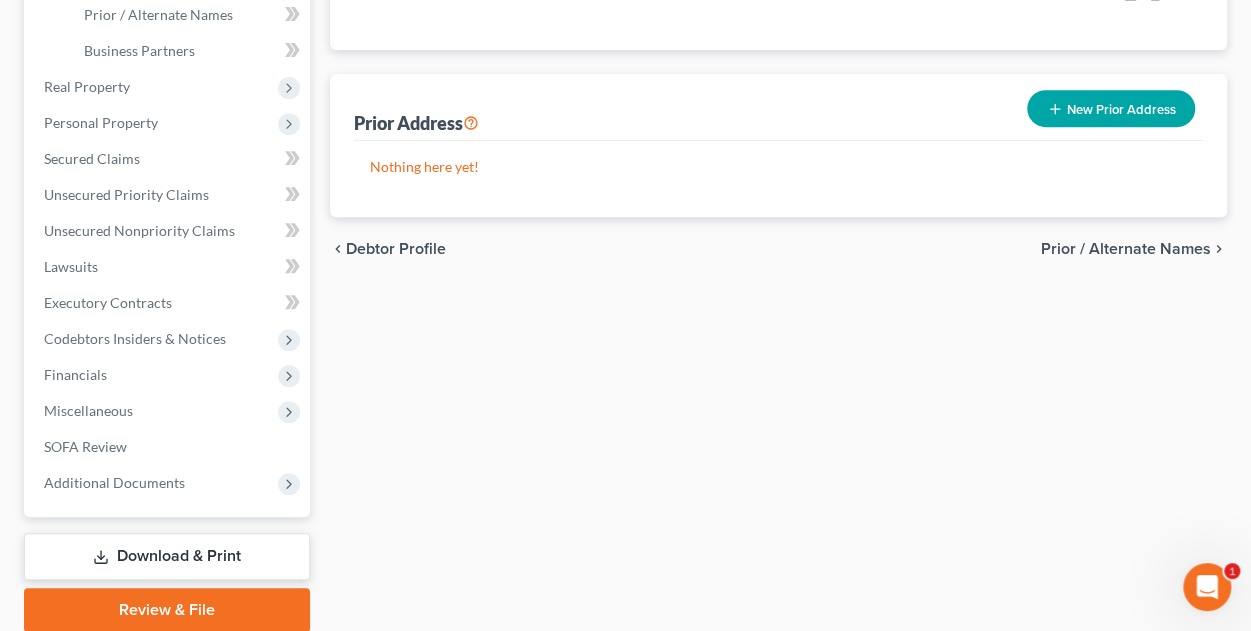 scroll, scrollTop: 466, scrollLeft: 0, axis: vertical 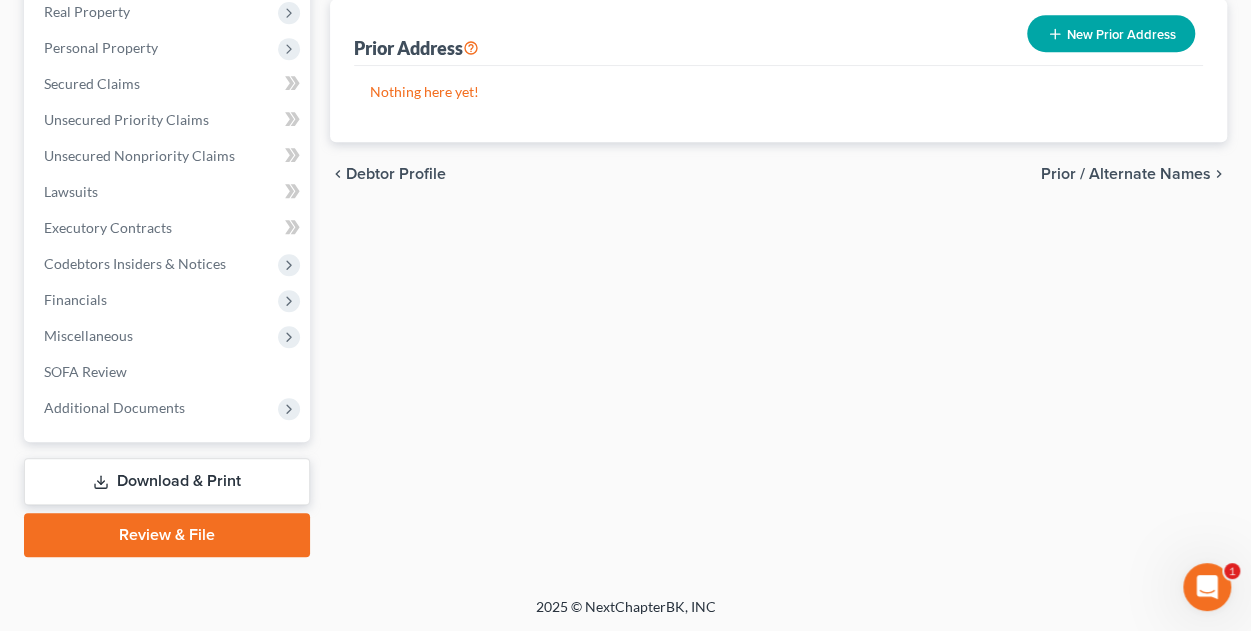 click on "Review & File" at bounding box center (167, 535) 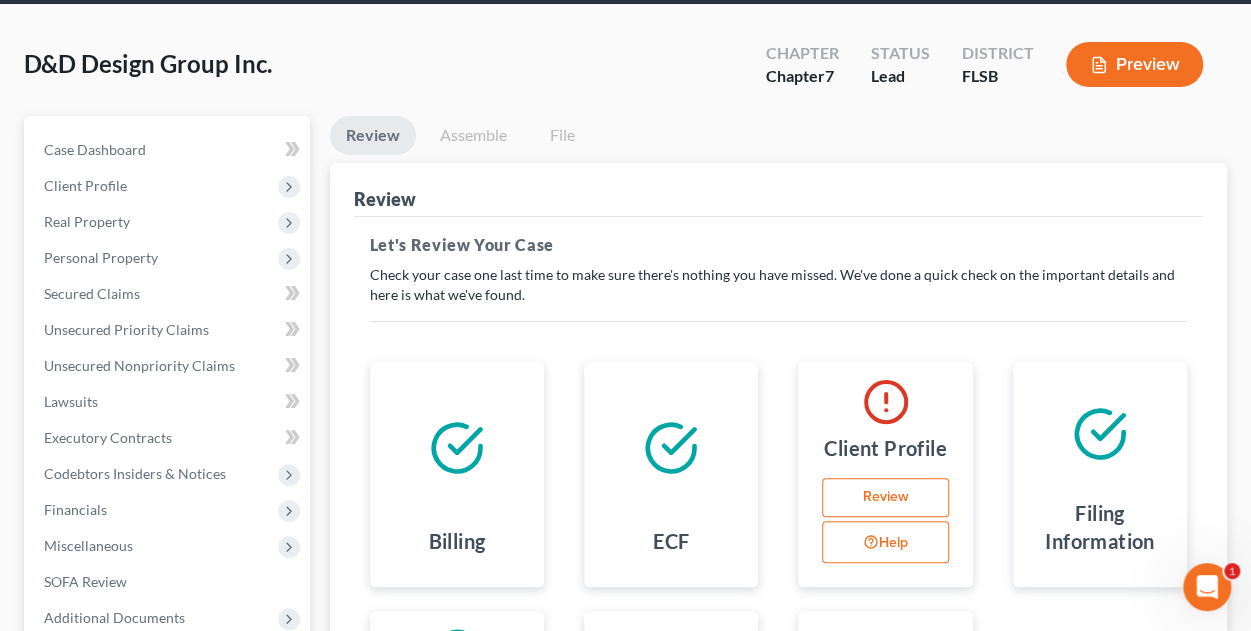 scroll, scrollTop: 0, scrollLeft: 0, axis: both 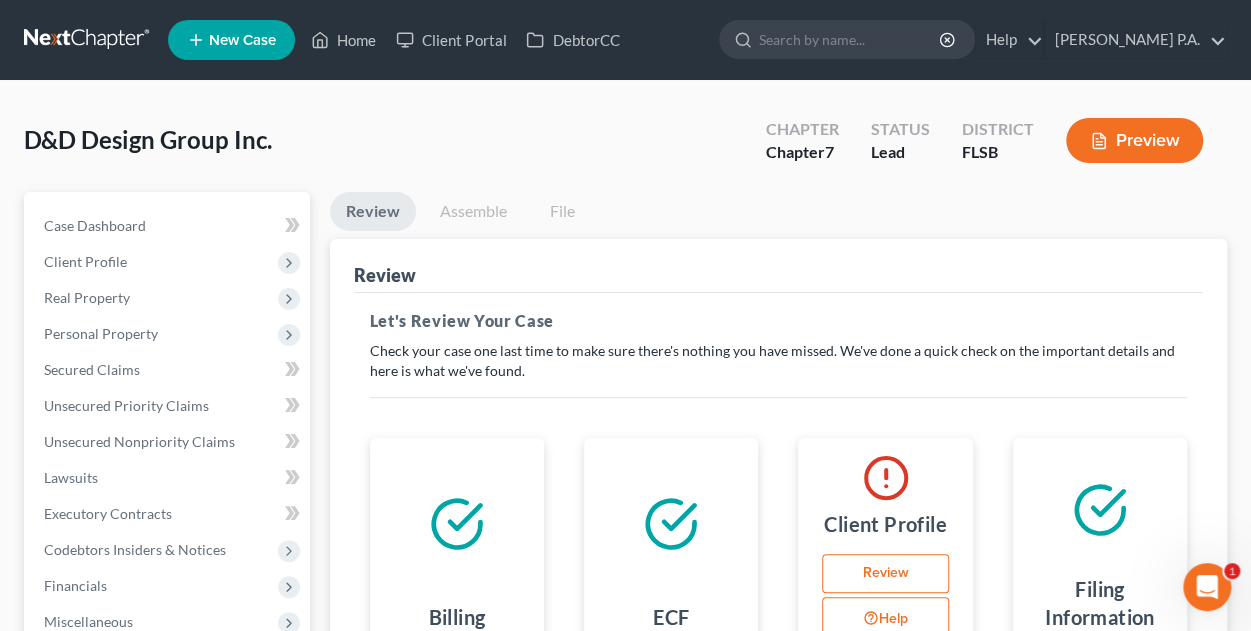 click on "Assemble" at bounding box center [473, 211] 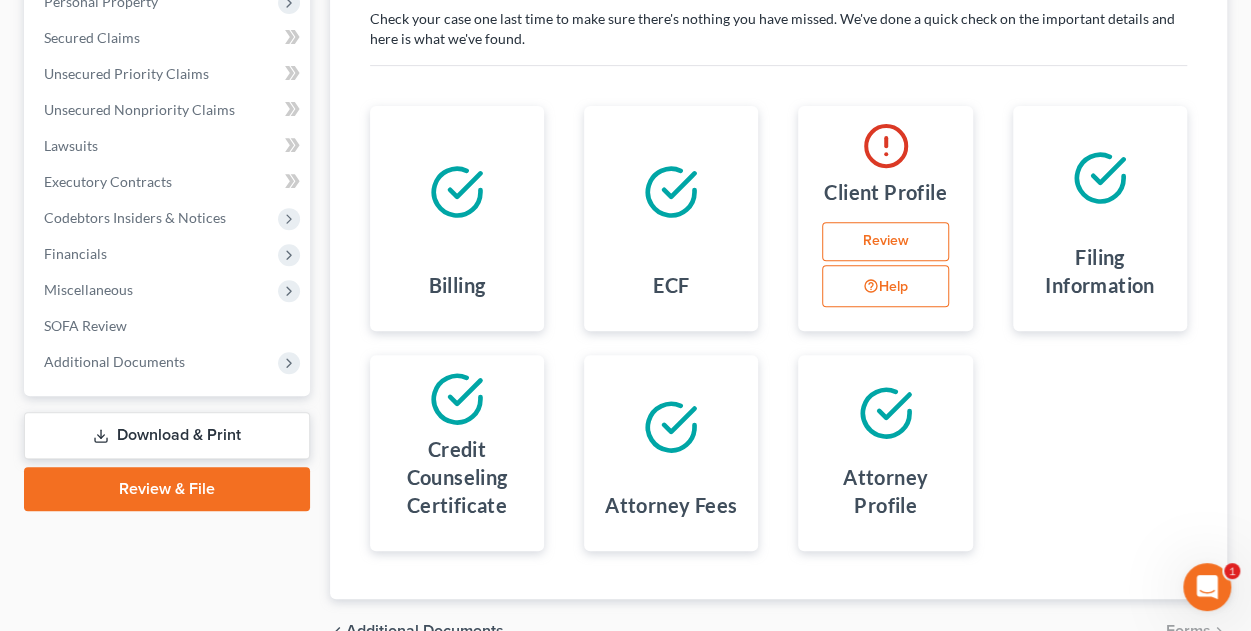scroll, scrollTop: 438, scrollLeft: 0, axis: vertical 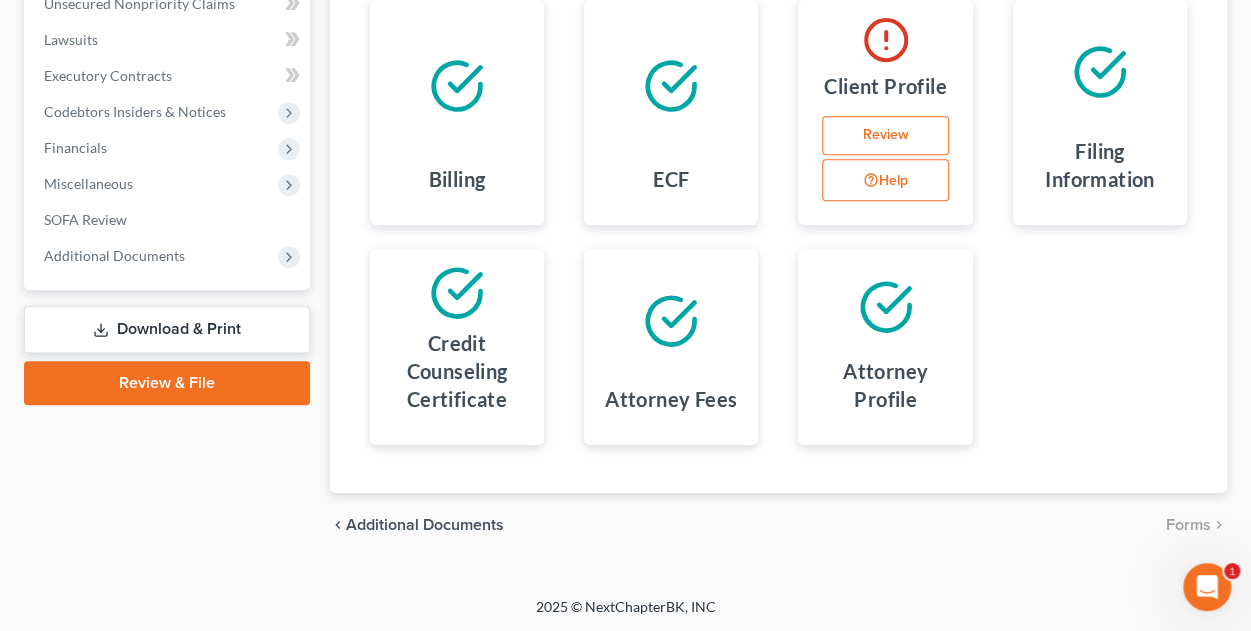 click on "Help" at bounding box center (885, 180) 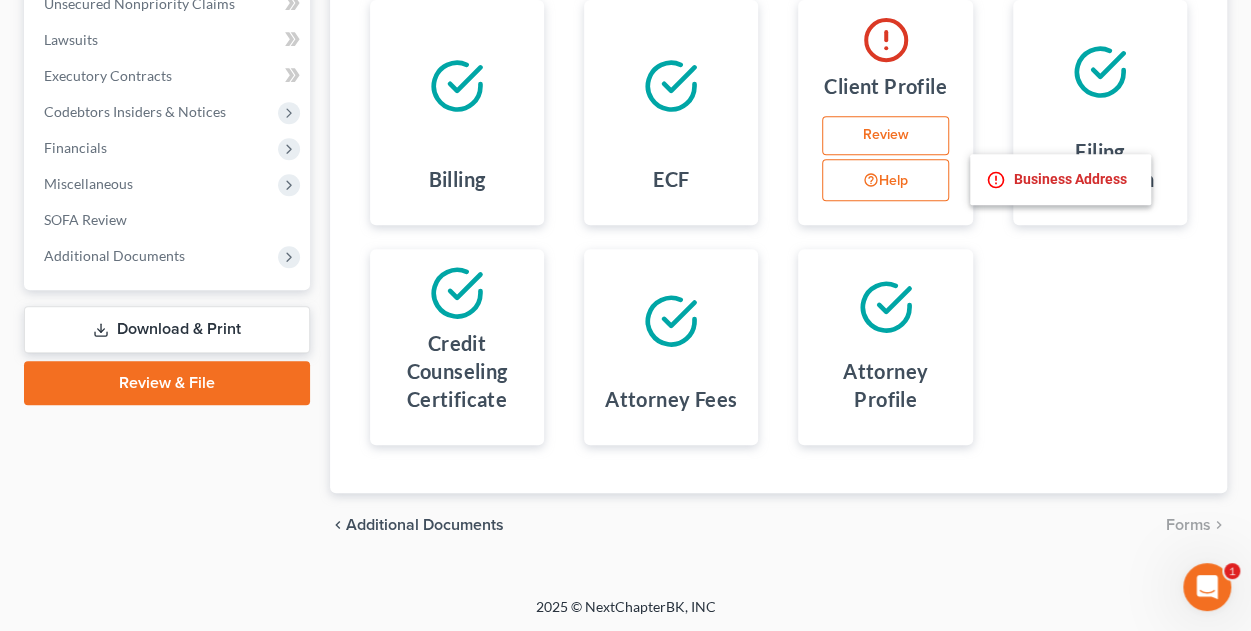 click on "Business Address" at bounding box center [1060, 179] 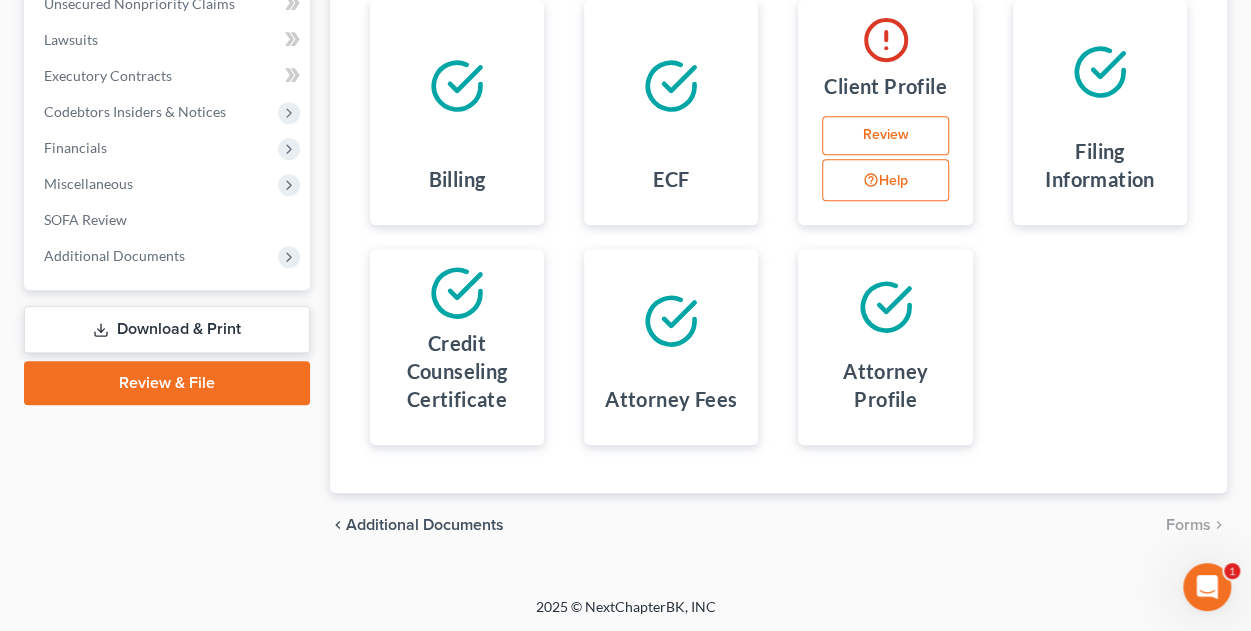 click on "Business Address" at bounding box center (1060, 179) 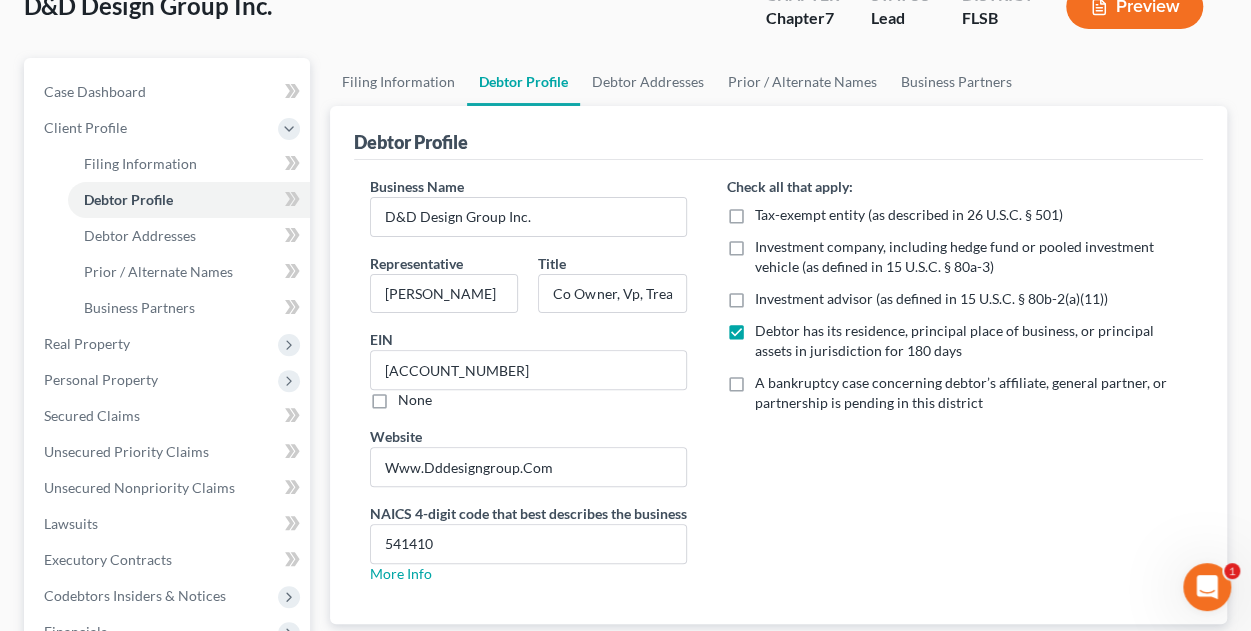 scroll, scrollTop: 133, scrollLeft: 0, axis: vertical 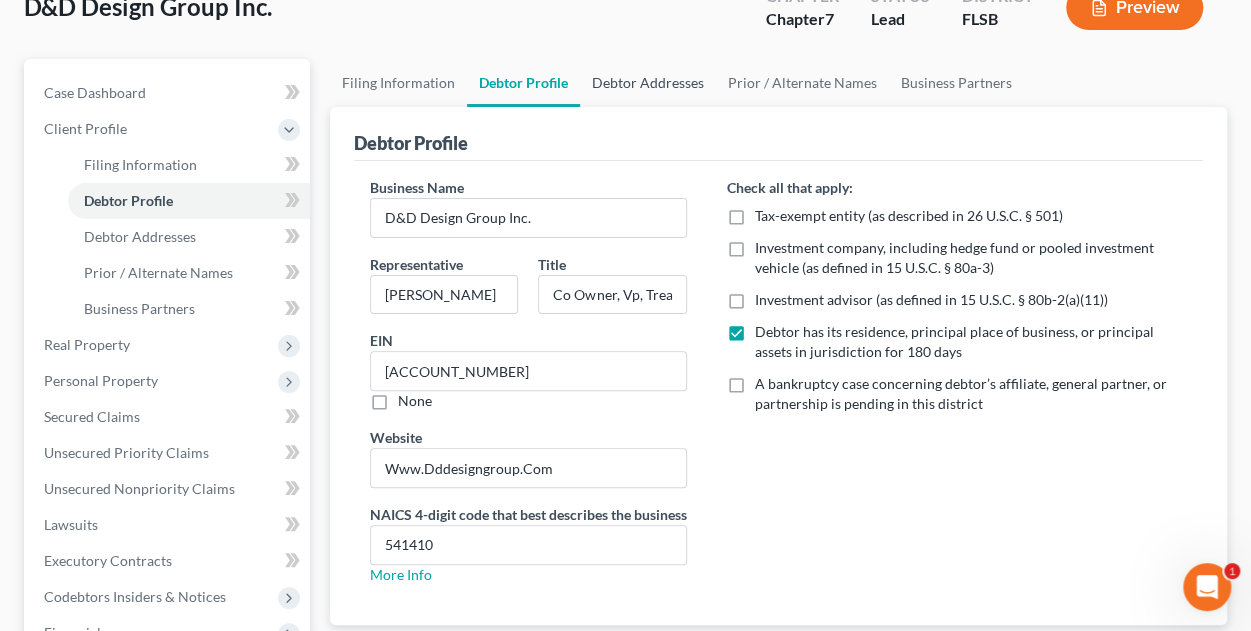 click on "Debtor Addresses" at bounding box center (648, 83) 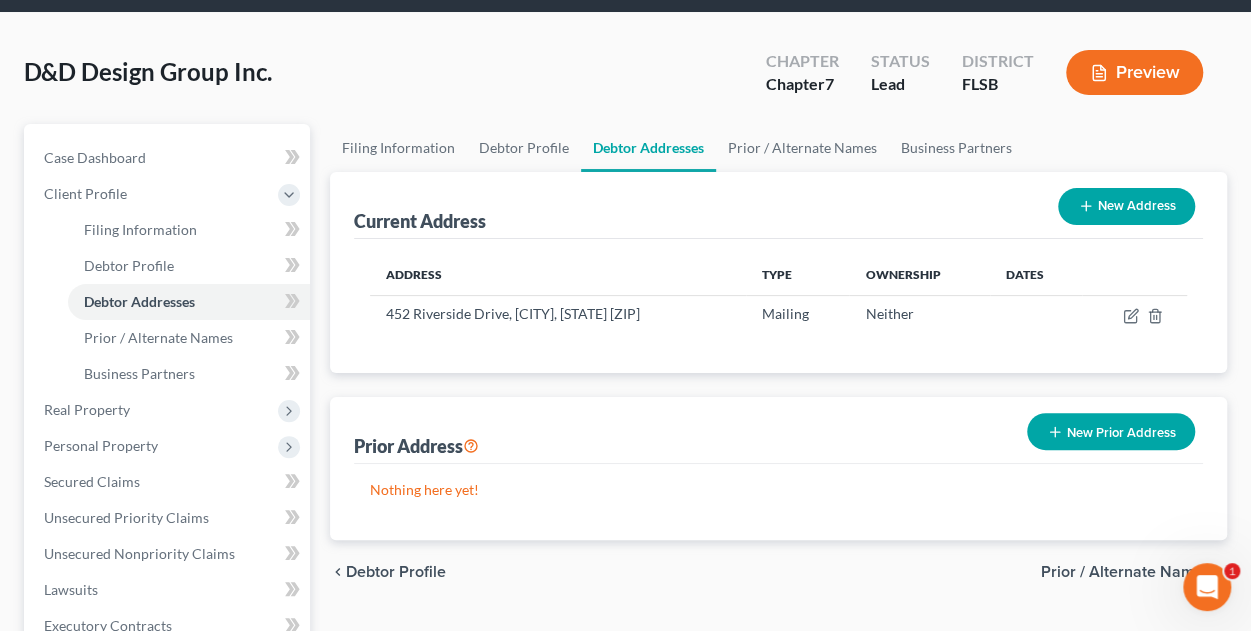 scroll, scrollTop: 0, scrollLeft: 0, axis: both 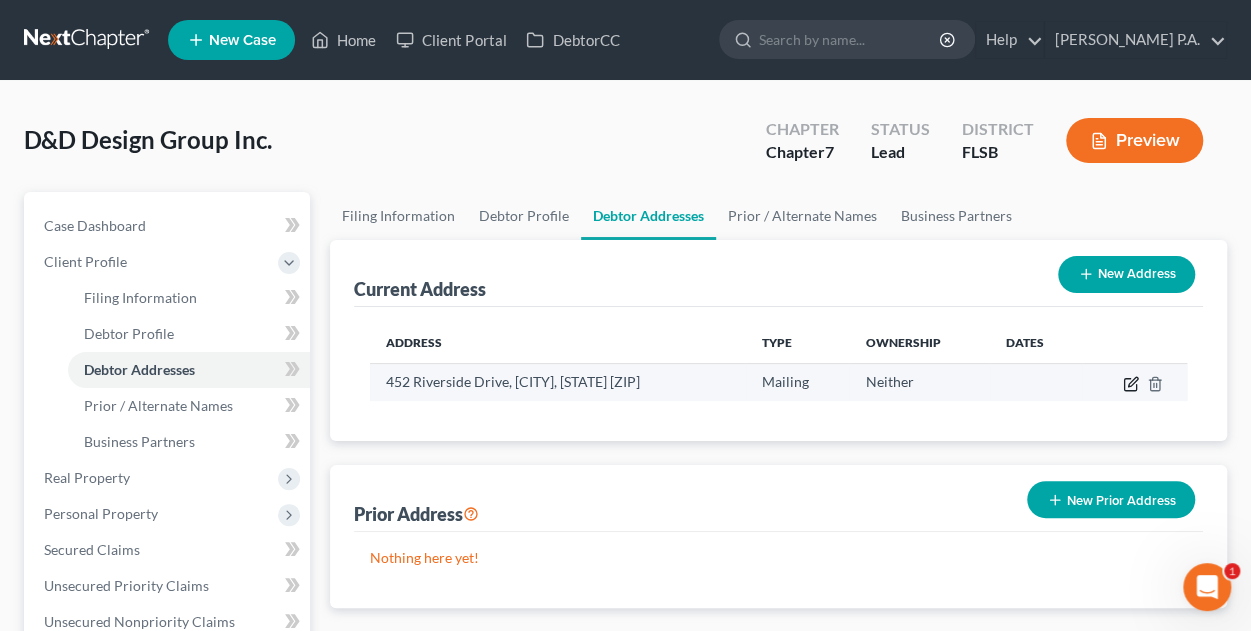 click 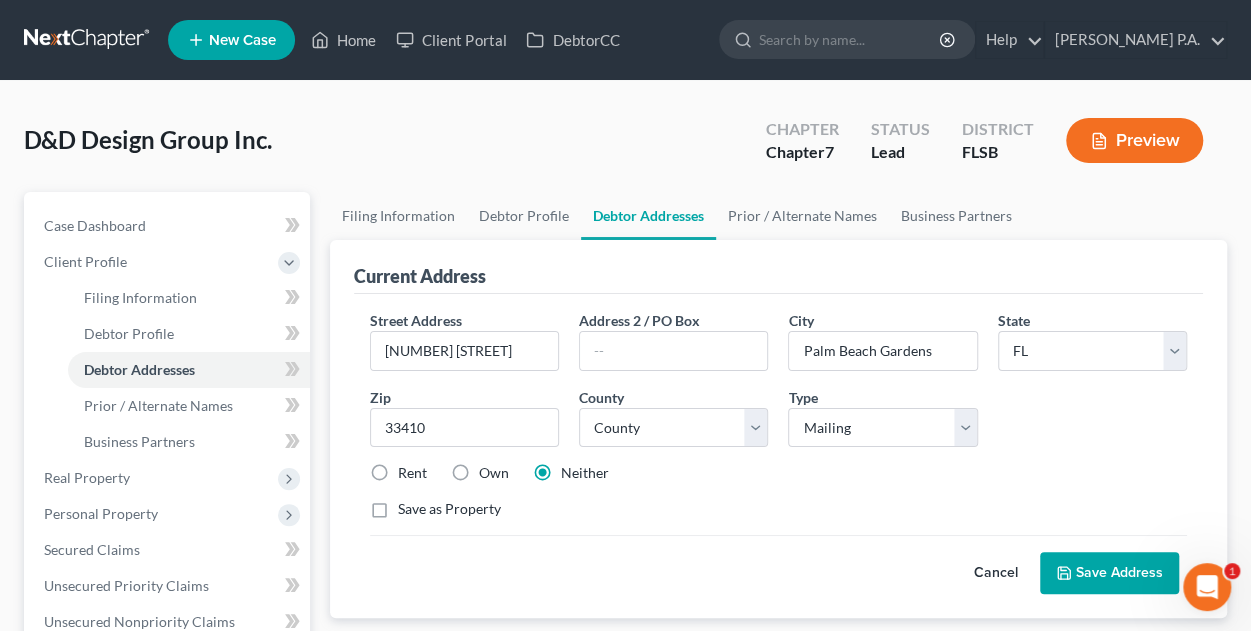click on "Rent" at bounding box center [412, 473] 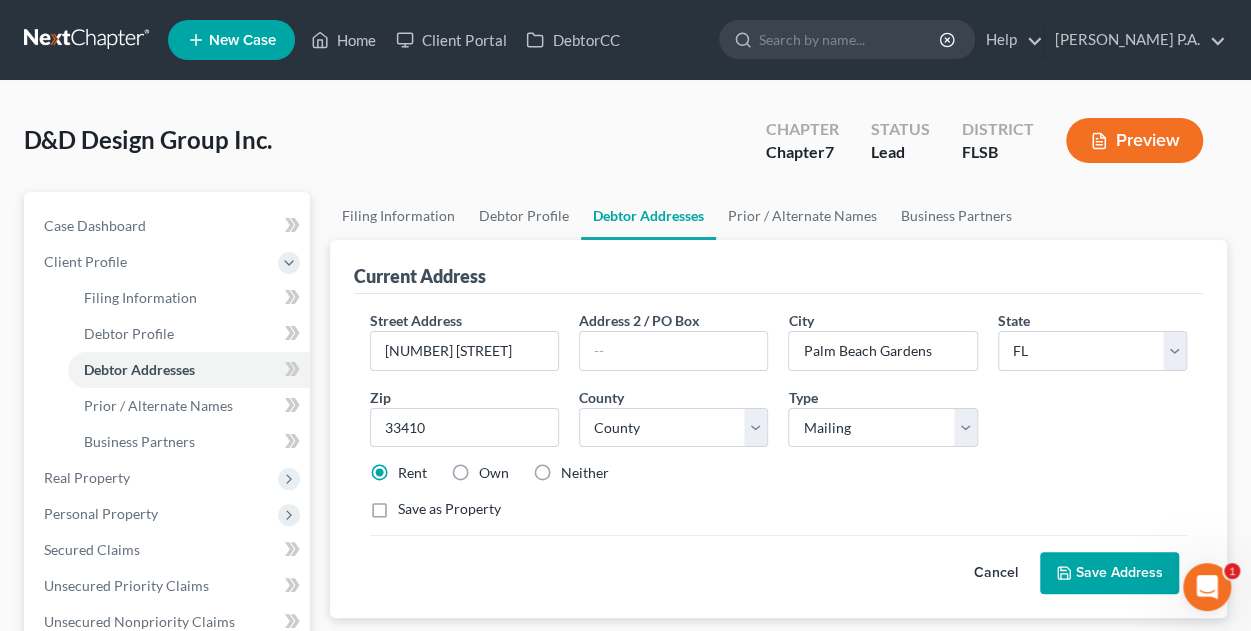 click on "Save Address" at bounding box center [1109, 573] 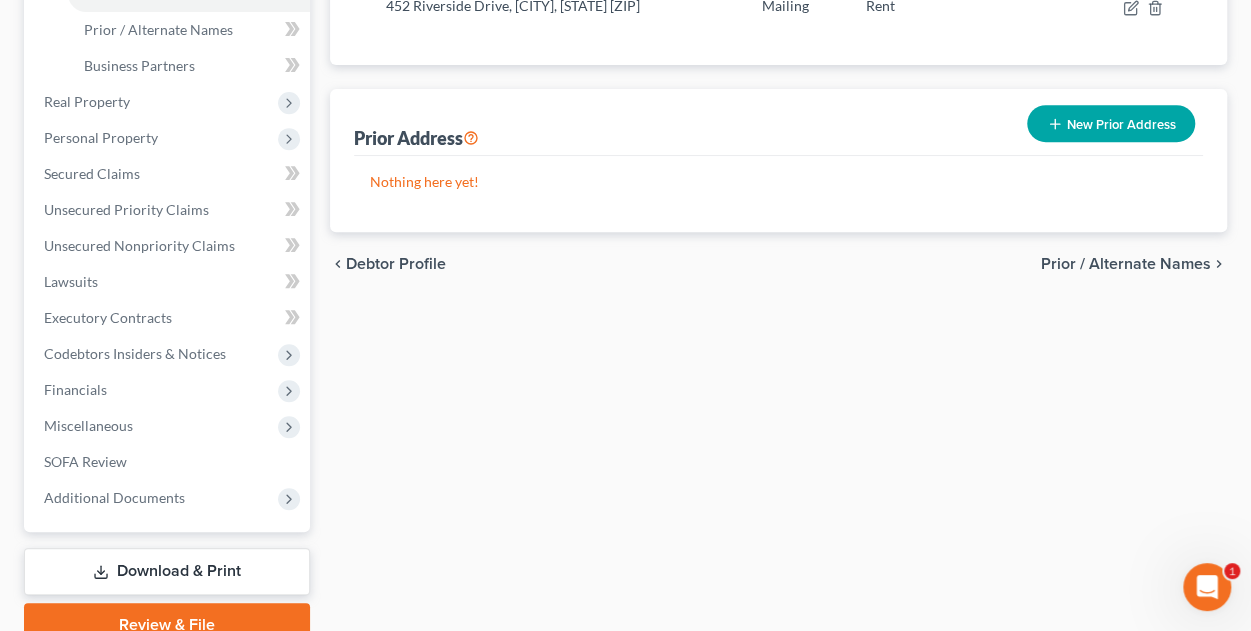 scroll, scrollTop: 422, scrollLeft: 0, axis: vertical 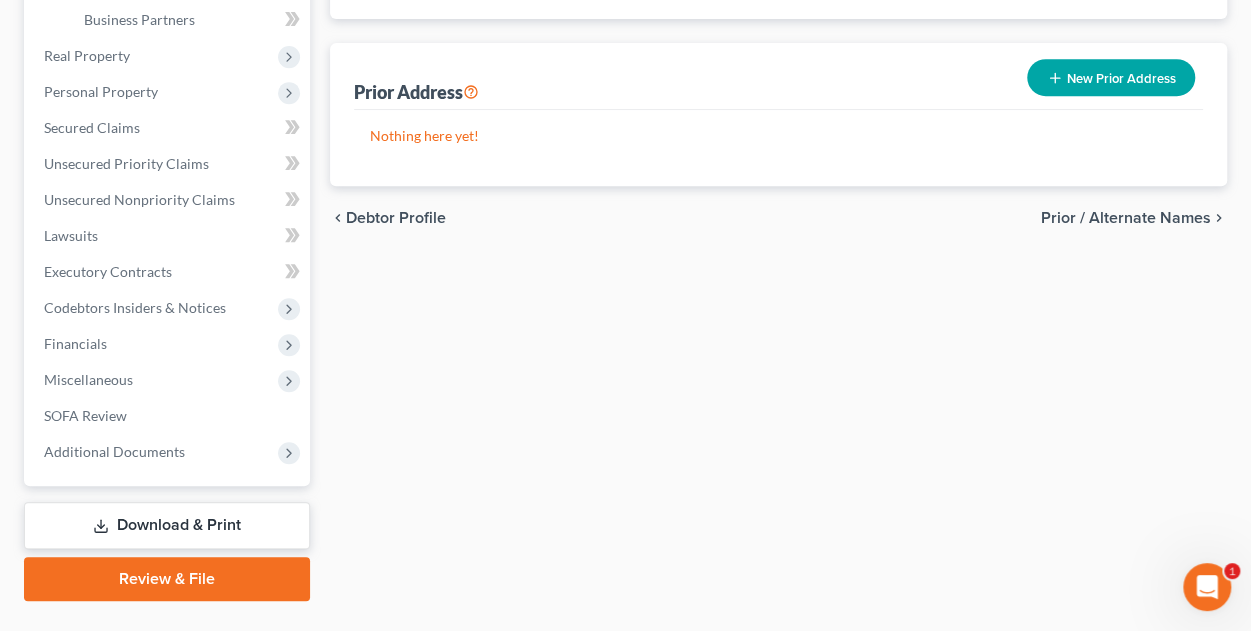 click on "Review & File" at bounding box center (167, 579) 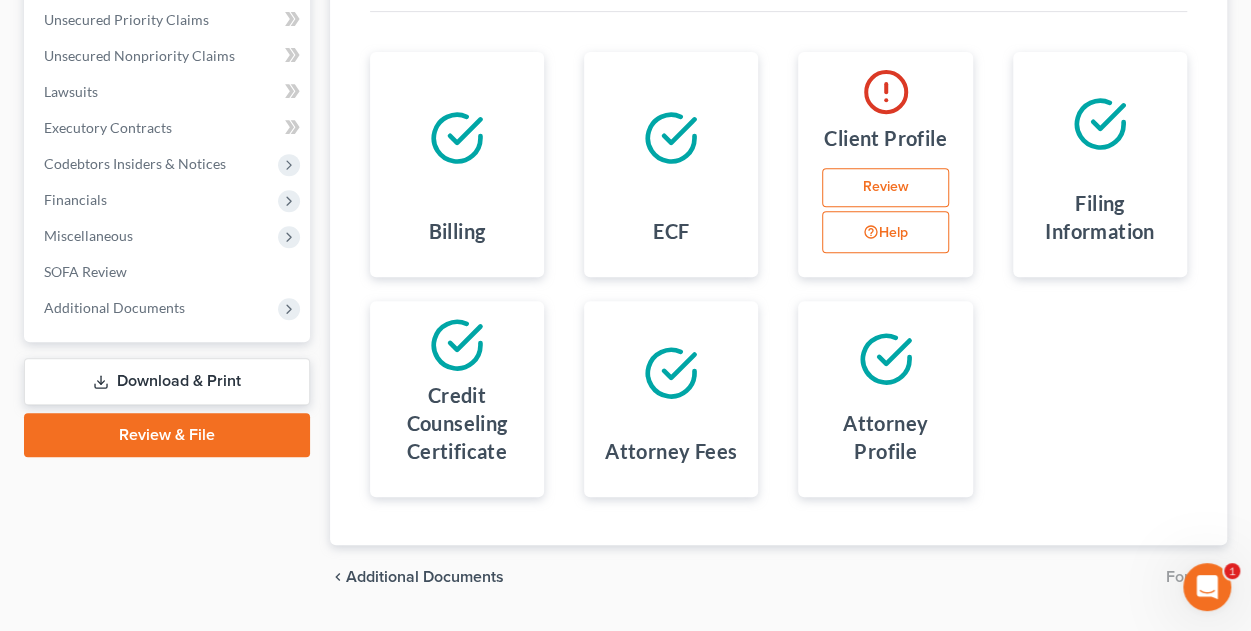 scroll, scrollTop: 438, scrollLeft: 0, axis: vertical 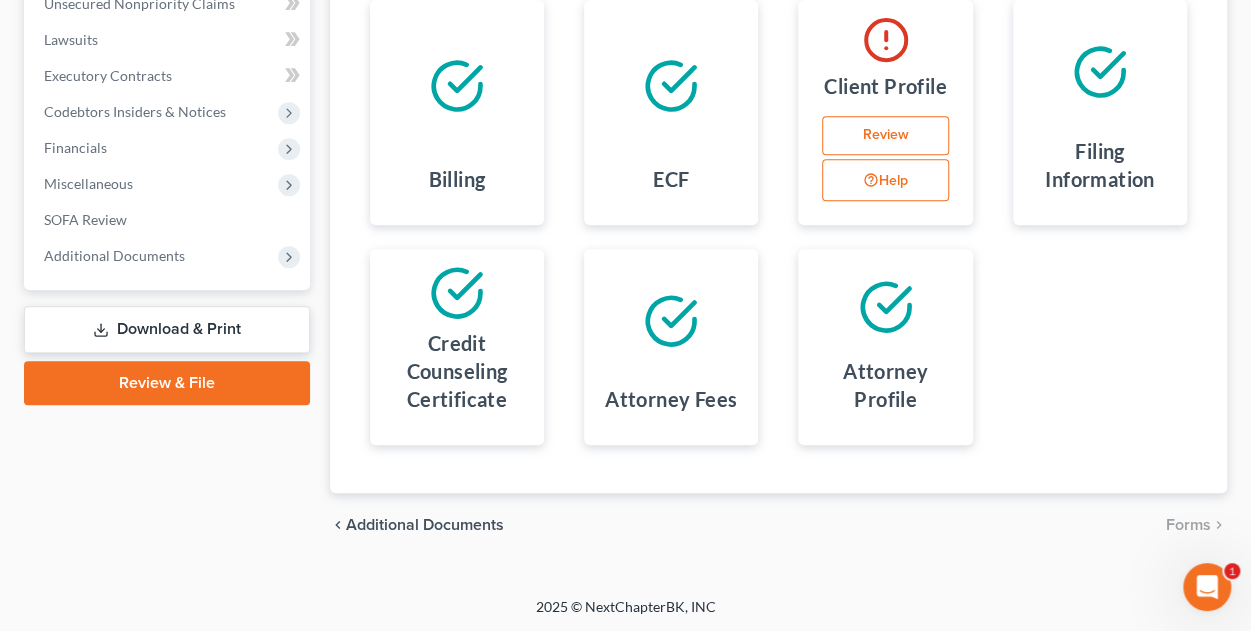click 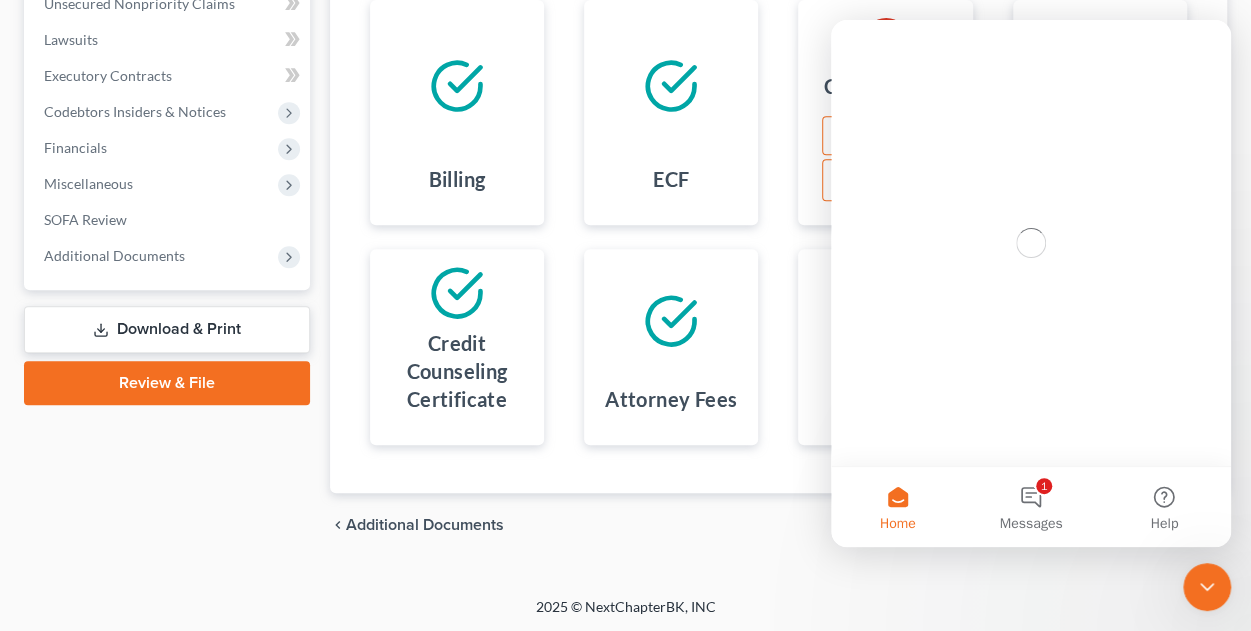 scroll, scrollTop: 0, scrollLeft: 0, axis: both 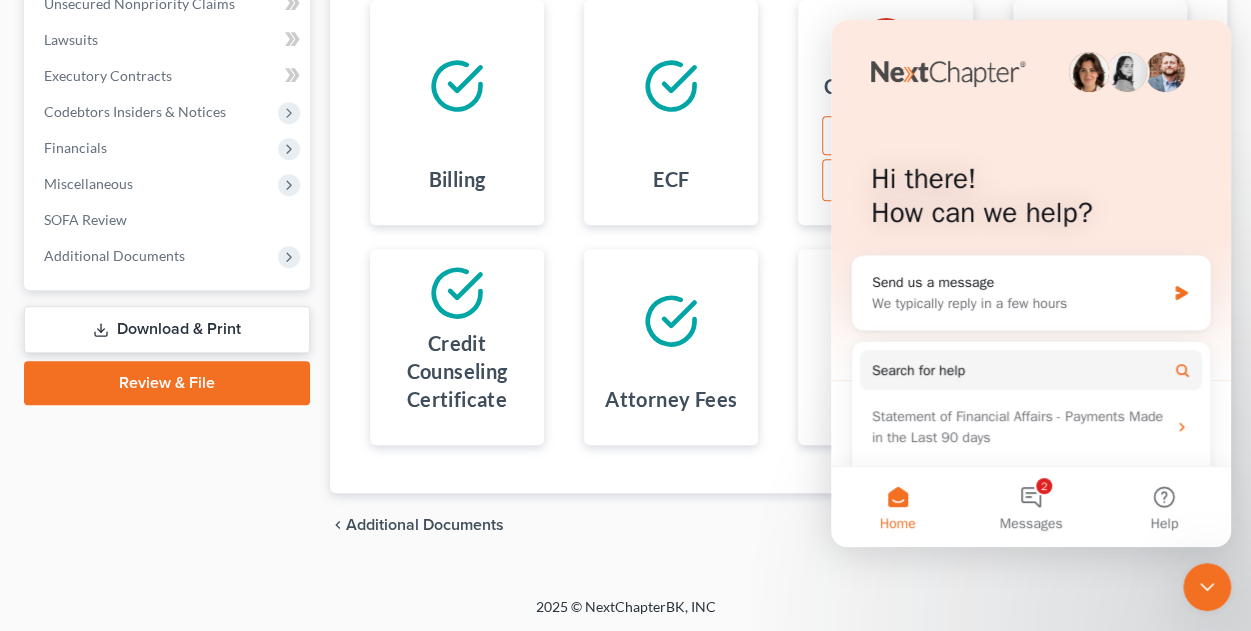 click on "chevron_left   Additional Documents Forms   chevron_right" at bounding box center (778, 525) 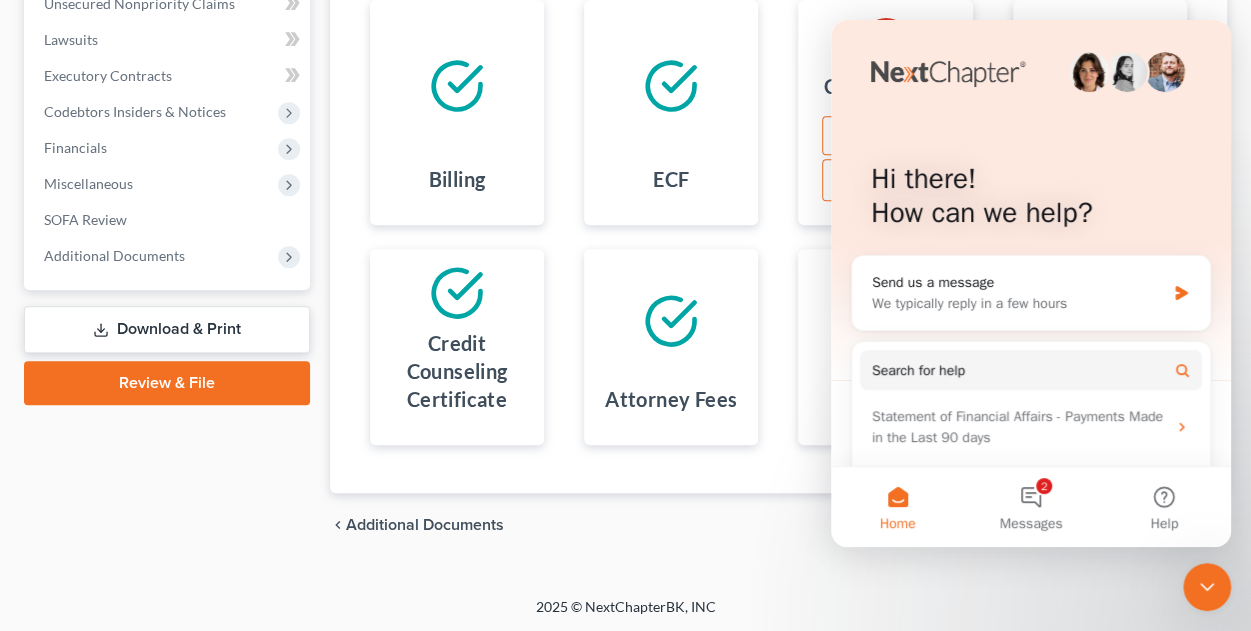 click on "D&D Design Group Inc. Upgraded Chapter Chapter  7 Status Lead District FLSB Preview Petition Navigation
Case Dashboard
Payments
Invoices
Payments
Payments
Credit Report" at bounding box center [625, 120] 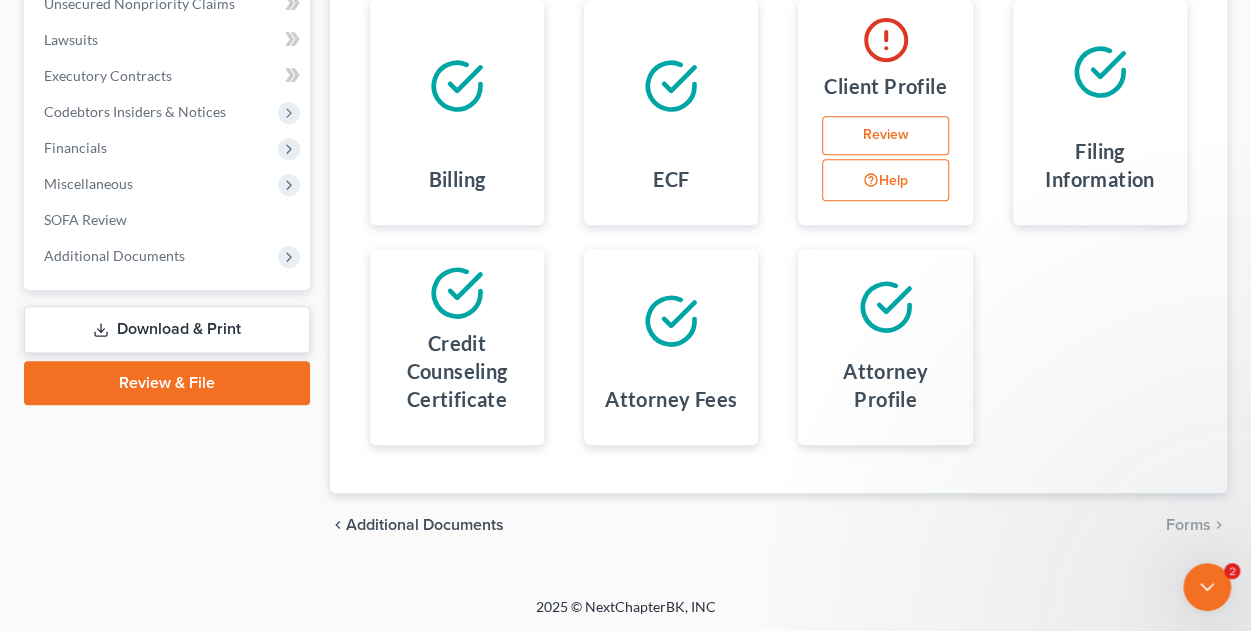scroll, scrollTop: 0, scrollLeft: 0, axis: both 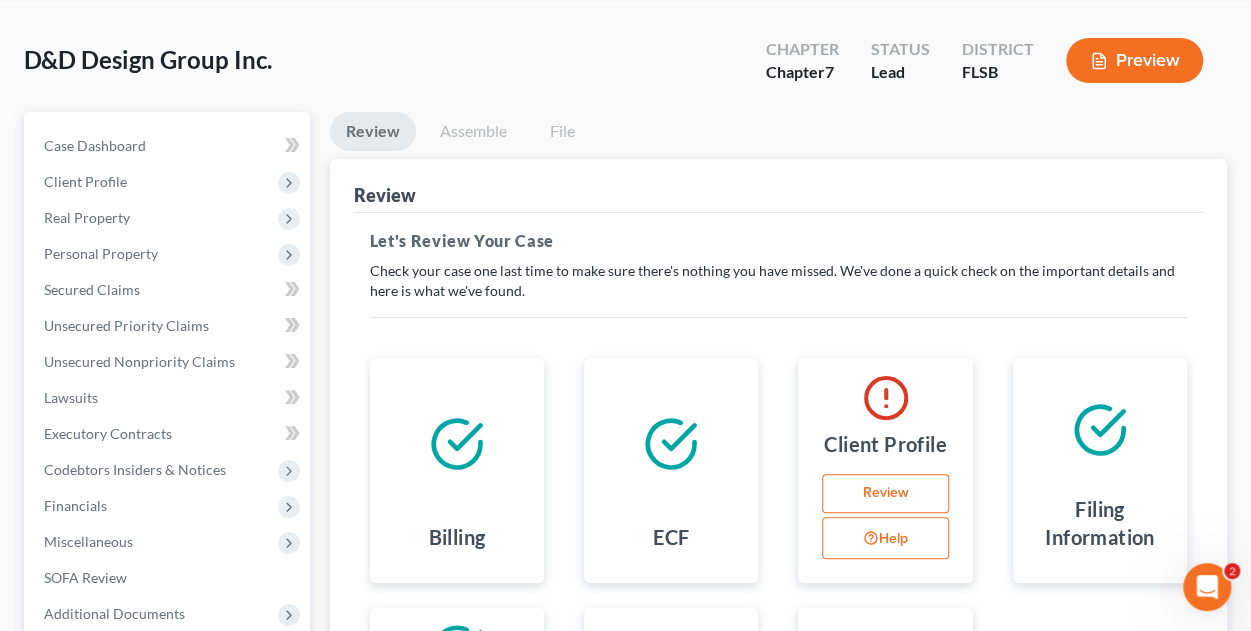 click on "Assemble" at bounding box center (473, 131) 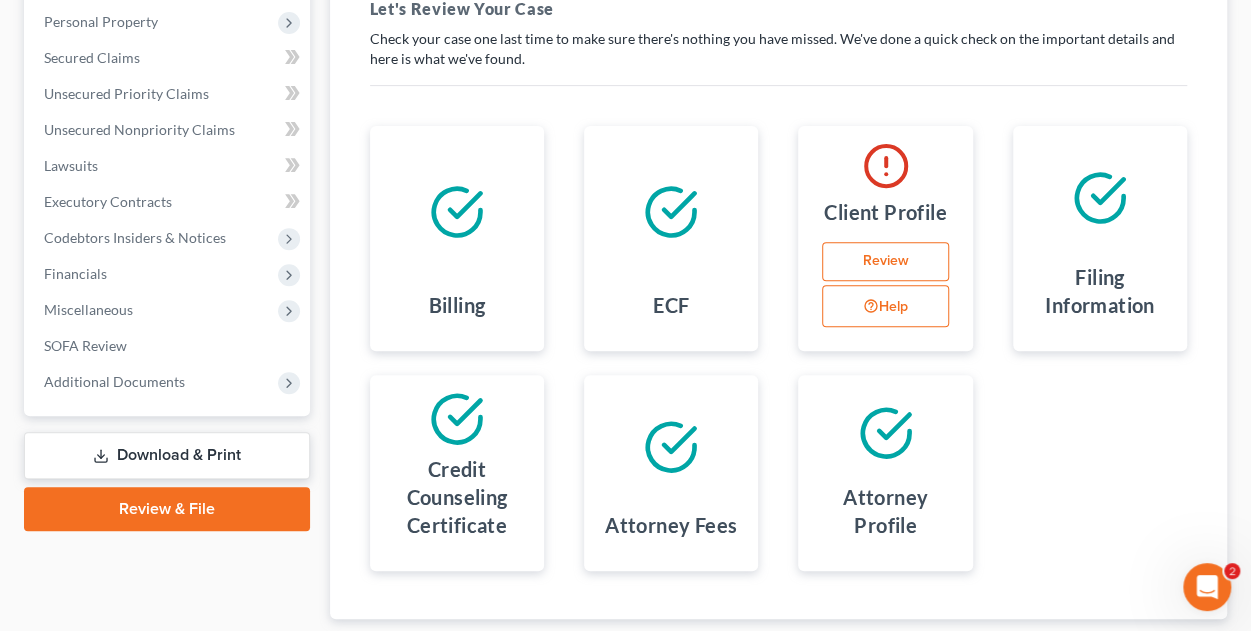 scroll, scrollTop: 438, scrollLeft: 0, axis: vertical 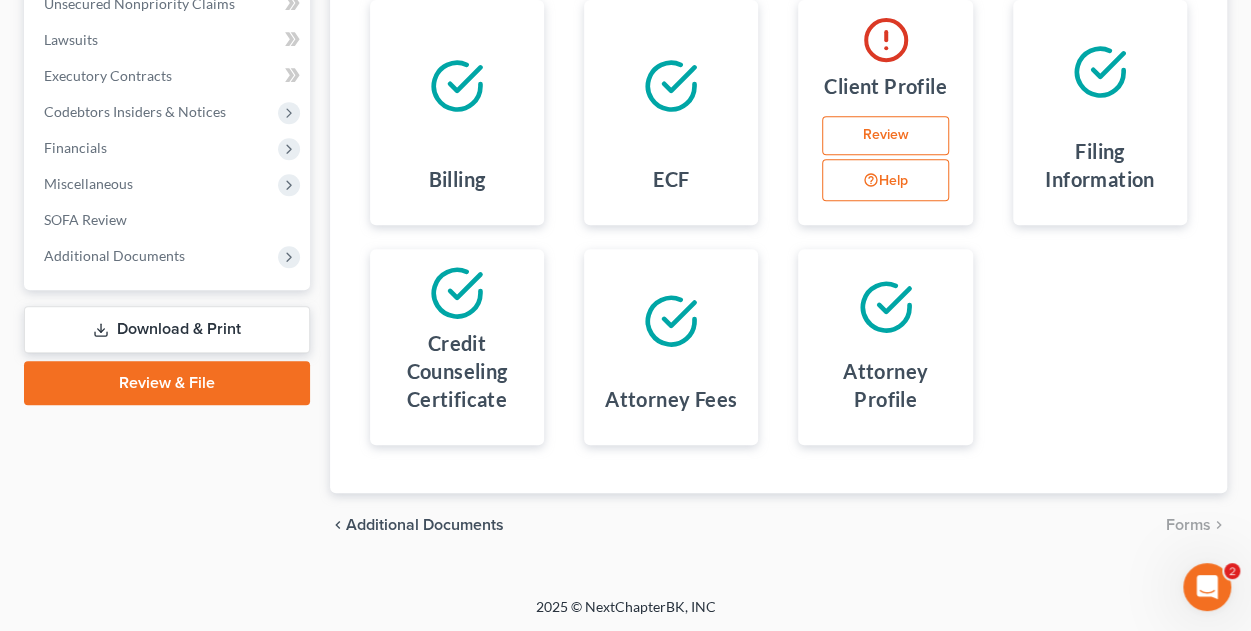 click on "Download & Print" at bounding box center (167, 329) 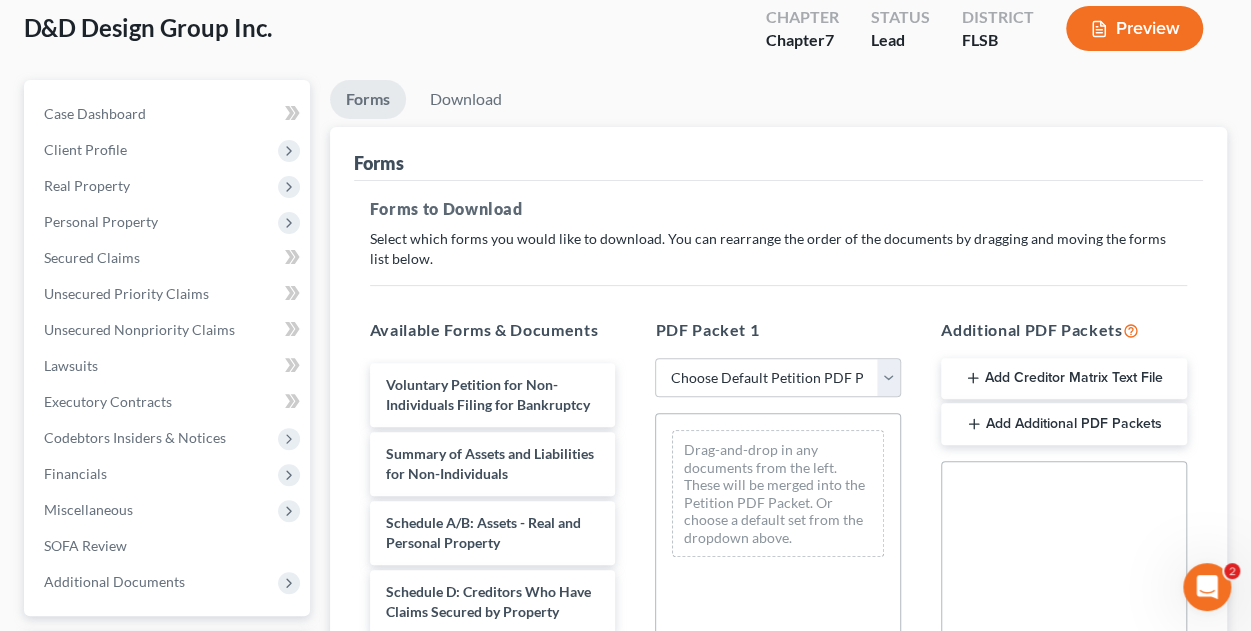 scroll, scrollTop: 168, scrollLeft: 0, axis: vertical 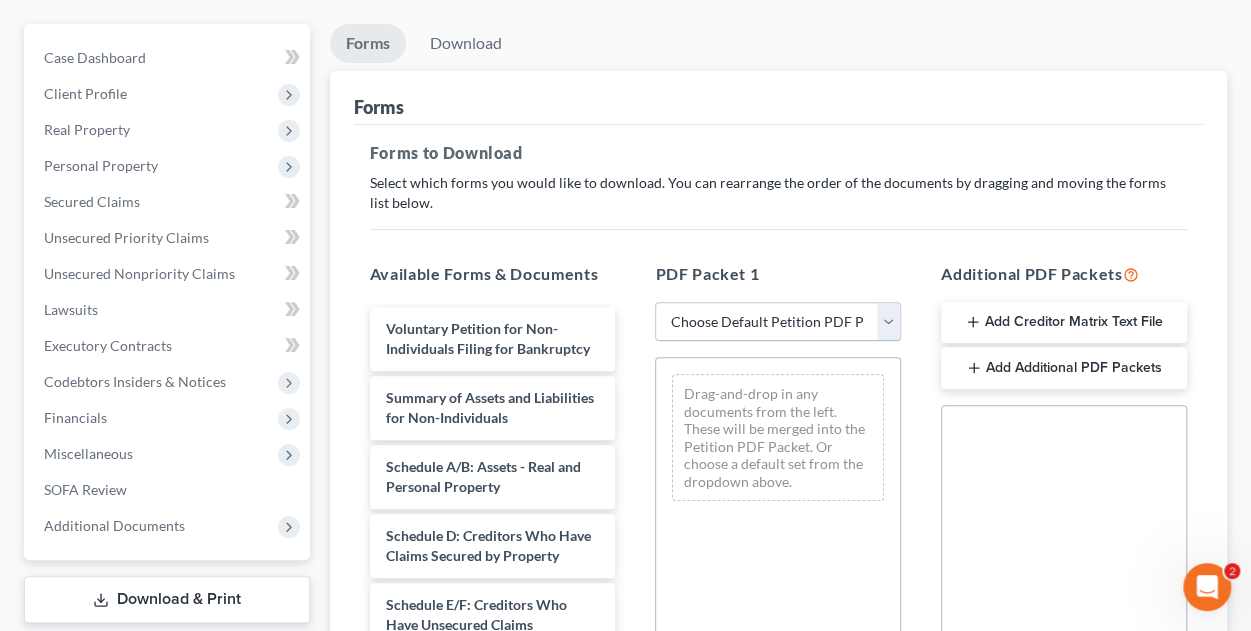 click on "Choose Default Petition PDF Packet Complete Bankruptcy Petition (all forms and schedules) Emergency Filing Forms (Petition and Creditor List Only) Amended Forms Signature Pages Only Plan Draft 1.0 D&D Template" at bounding box center [778, 322] 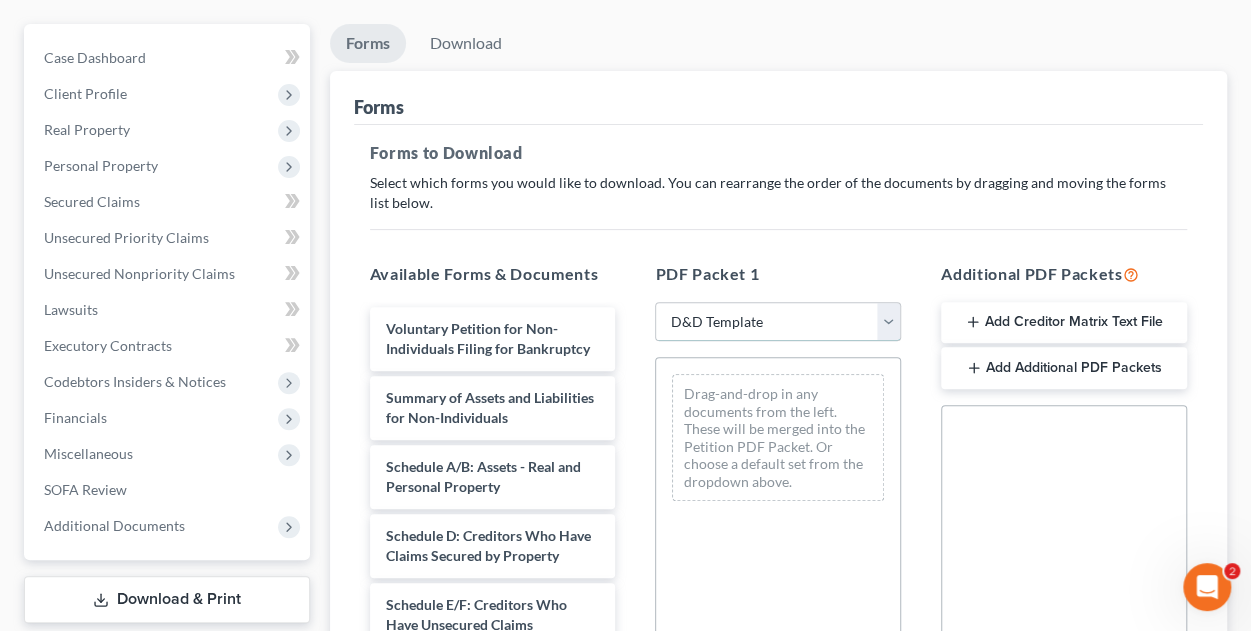 click on "Choose Default Petition PDF Packet Complete Bankruptcy Petition (all forms and schedules) Emergency Filing Forms (Petition and Creditor List Only) Amended Forms Signature Pages Only Plan Draft 1.0 D&D Template" at bounding box center [778, 322] 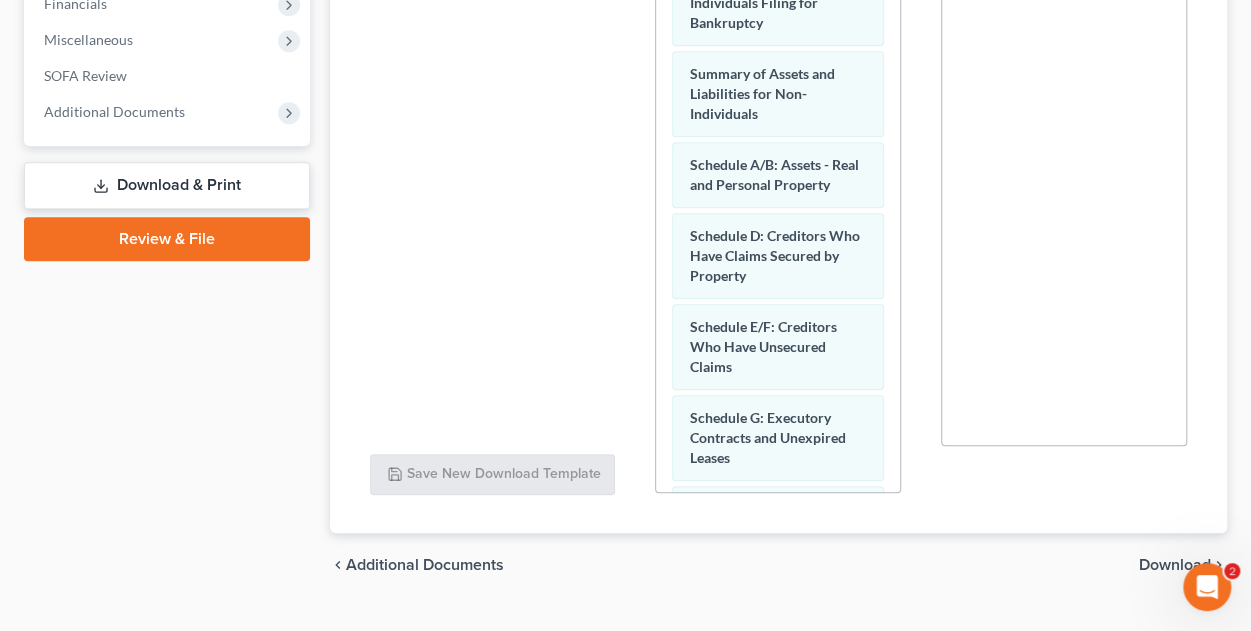 scroll, scrollTop: 585, scrollLeft: 0, axis: vertical 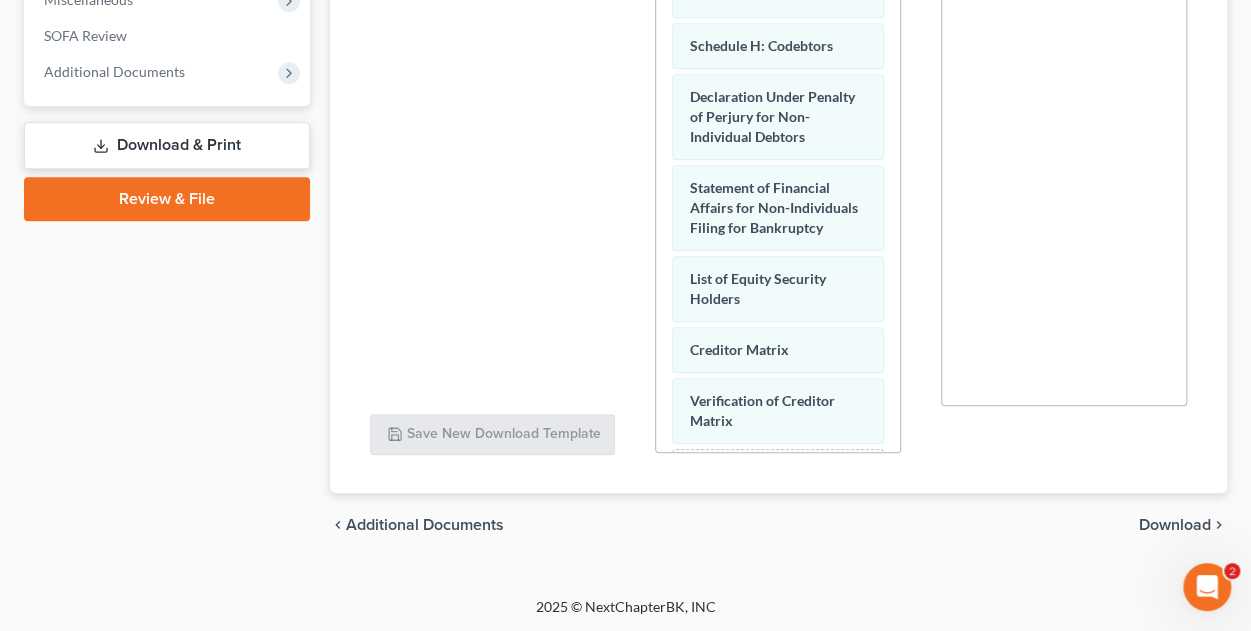 click on "Download" at bounding box center (1175, 525) 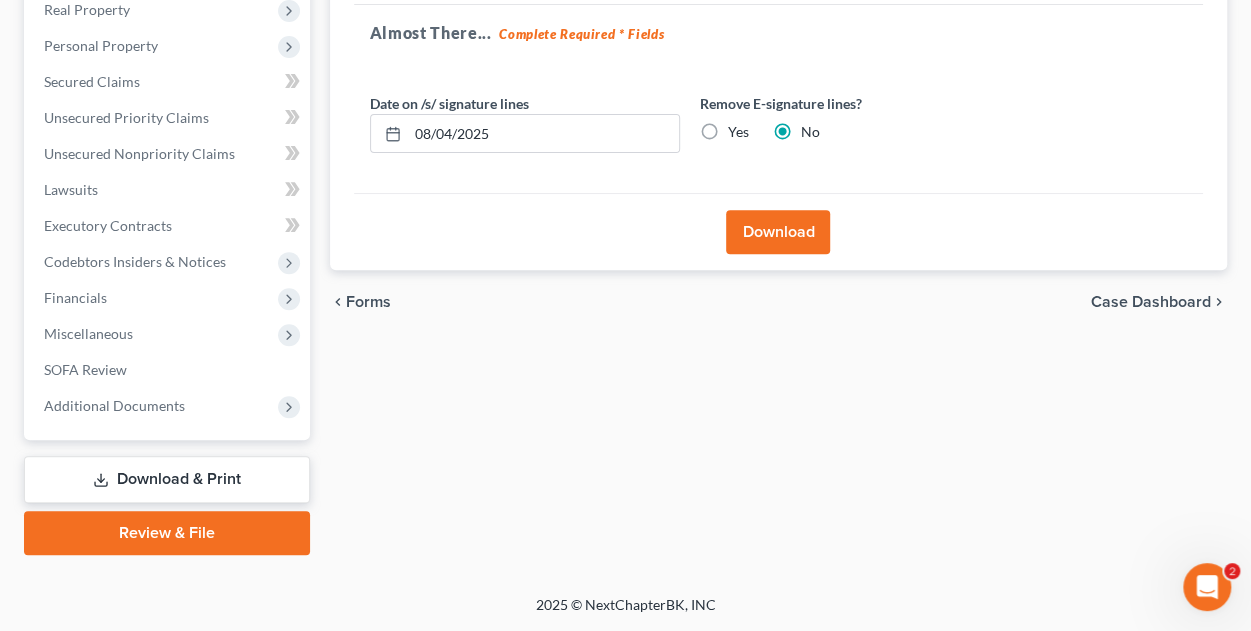 scroll, scrollTop: 286, scrollLeft: 0, axis: vertical 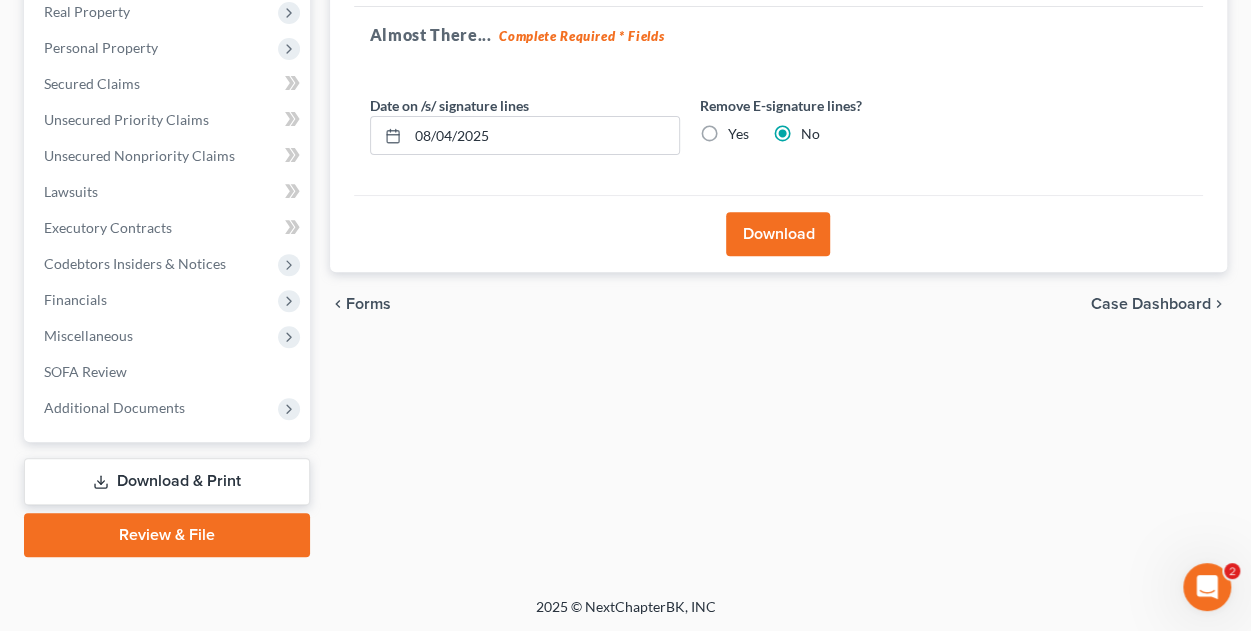 click on "Download" at bounding box center [778, 234] 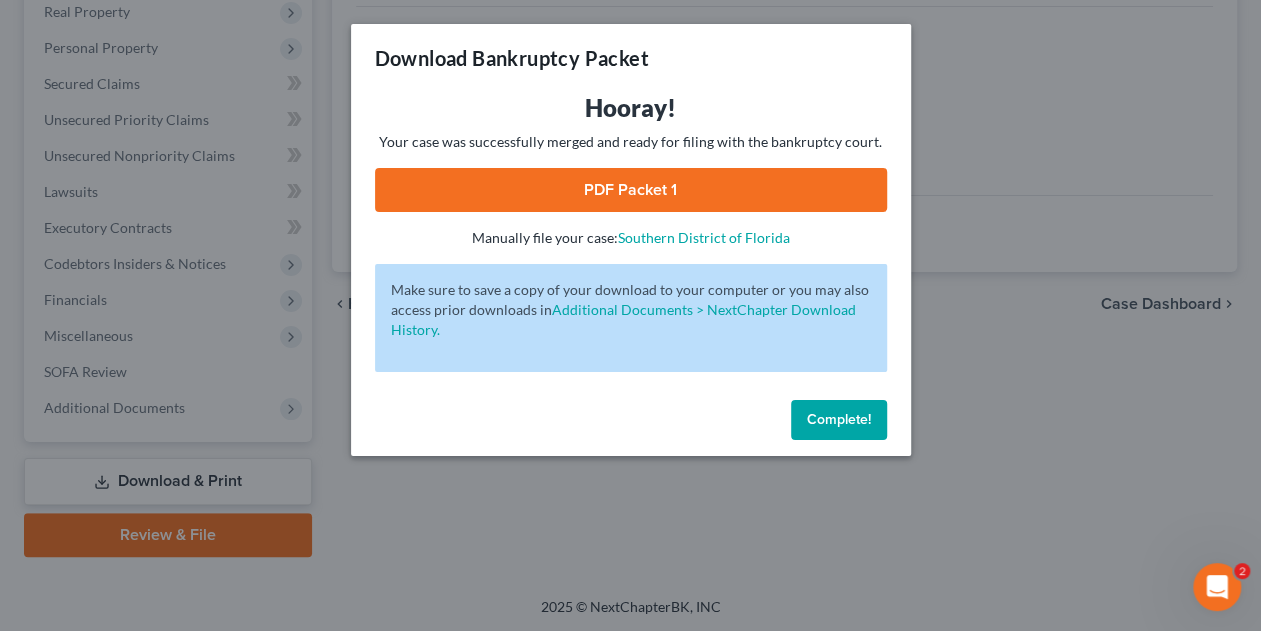 click on "PDF Packet 1" at bounding box center (631, 190) 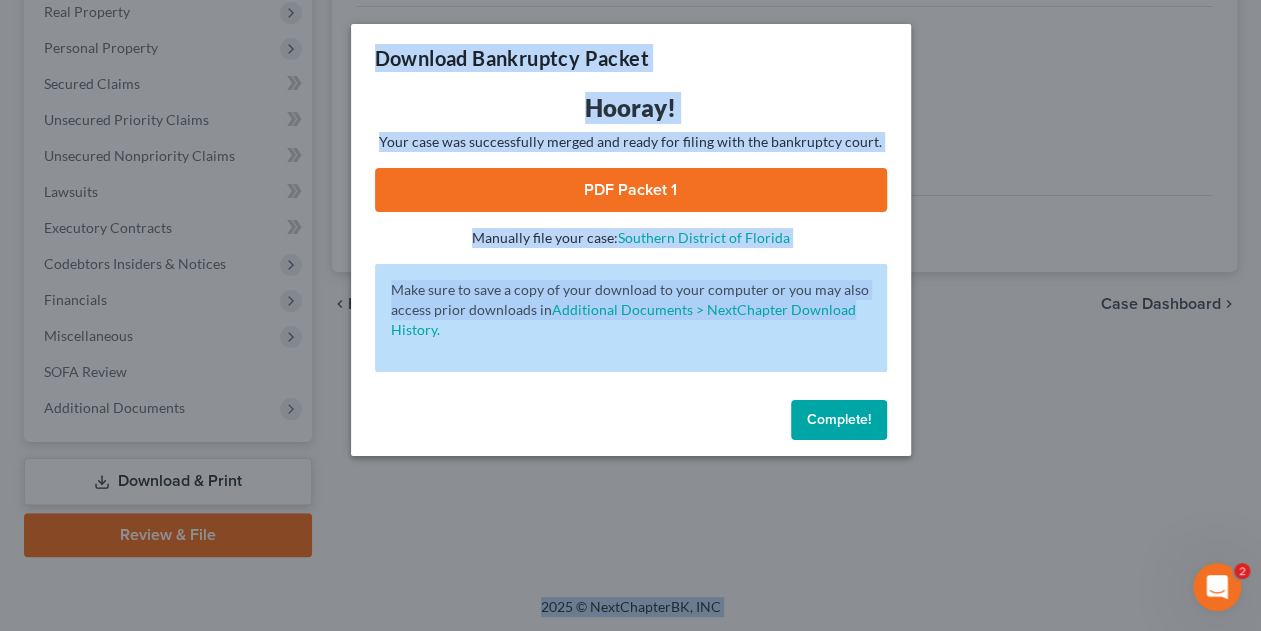 drag, startPoint x: 1260, startPoint y: 305, endPoint x: 1266, endPoint y: 260, distance: 45.39824 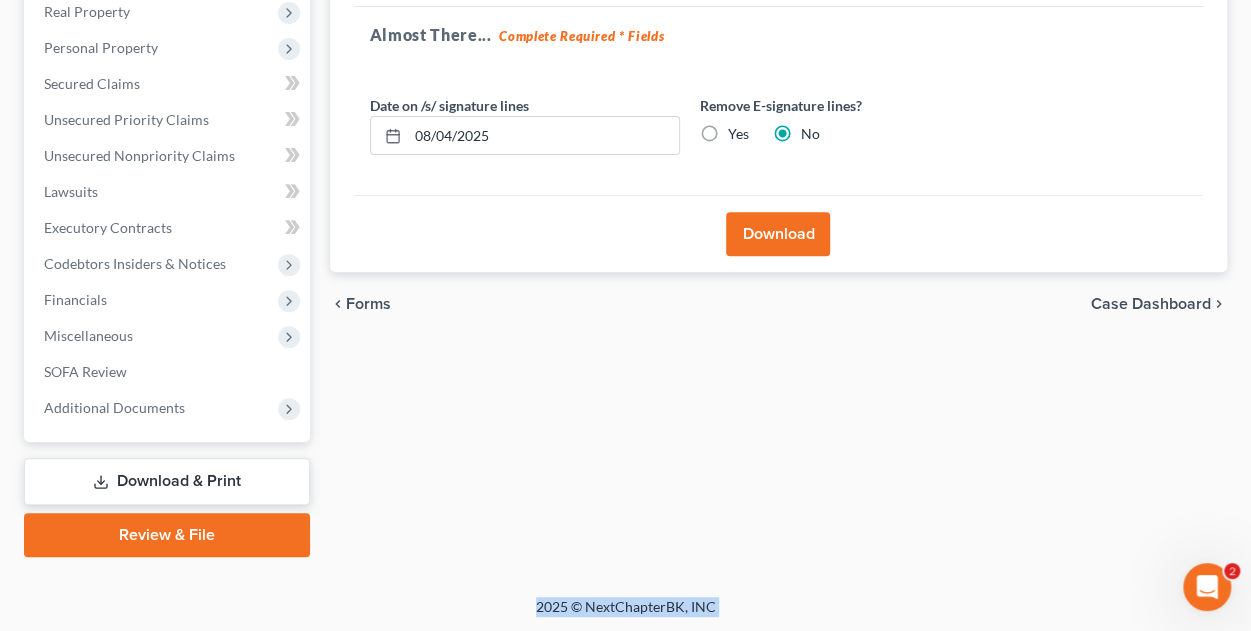 click on "Review & File" at bounding box center (167, 535) 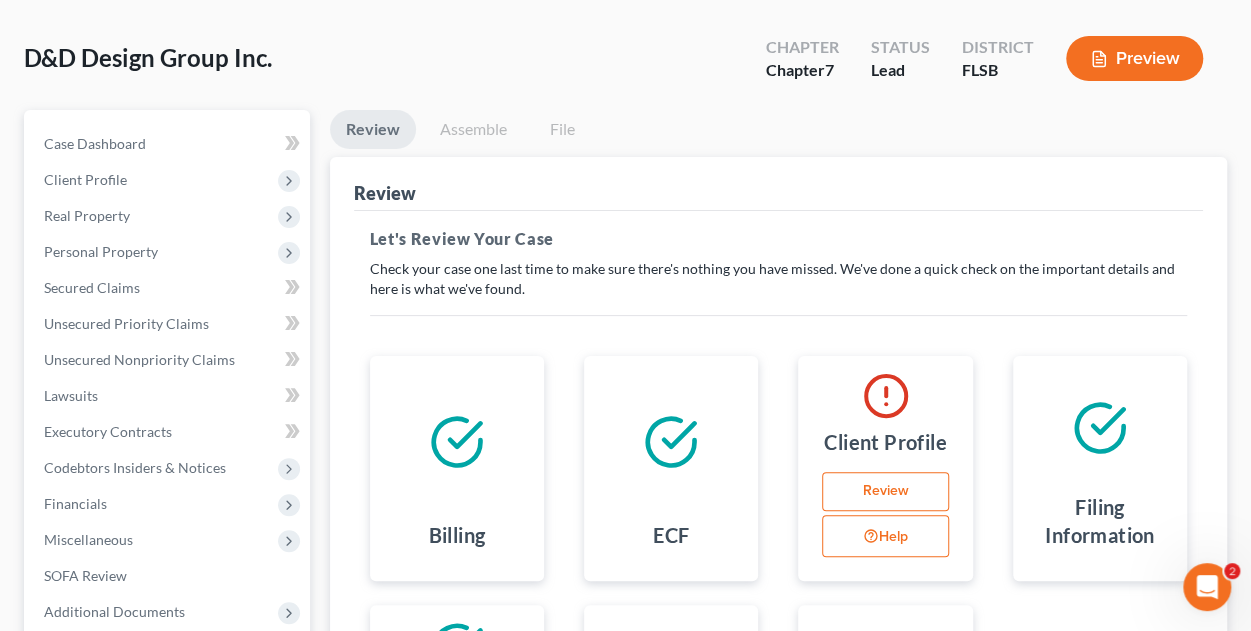 scroll, scrollTop: 0, scrollLeft: 0, axis: both 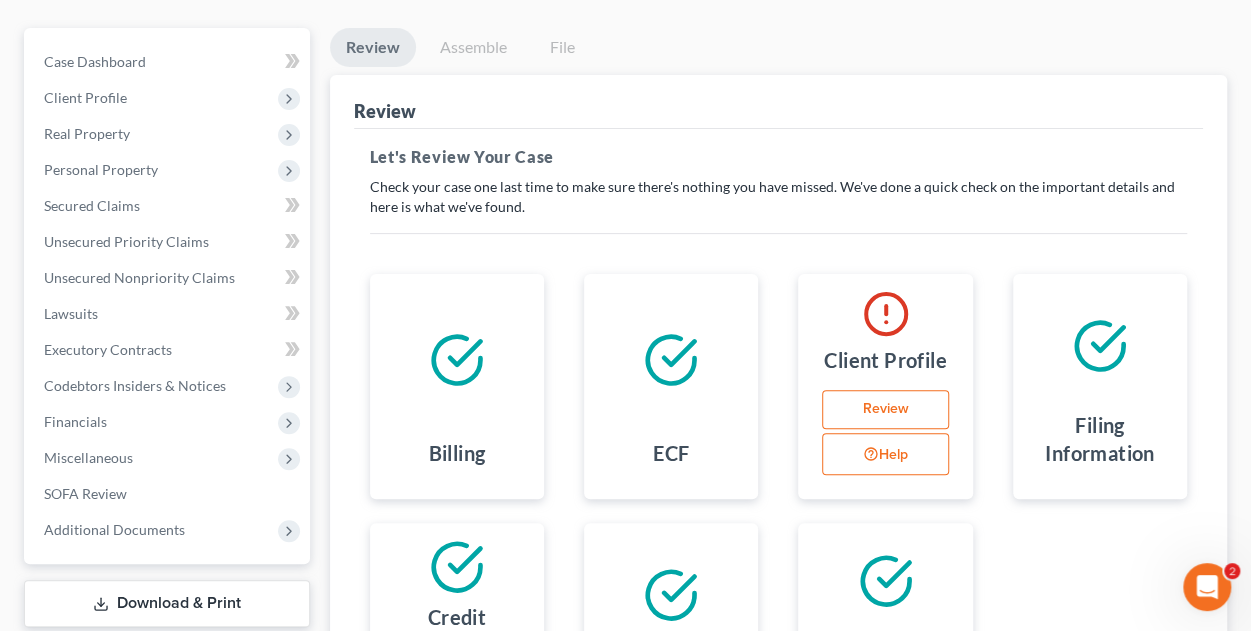 click on "Review" at bounding box center [885, 410] 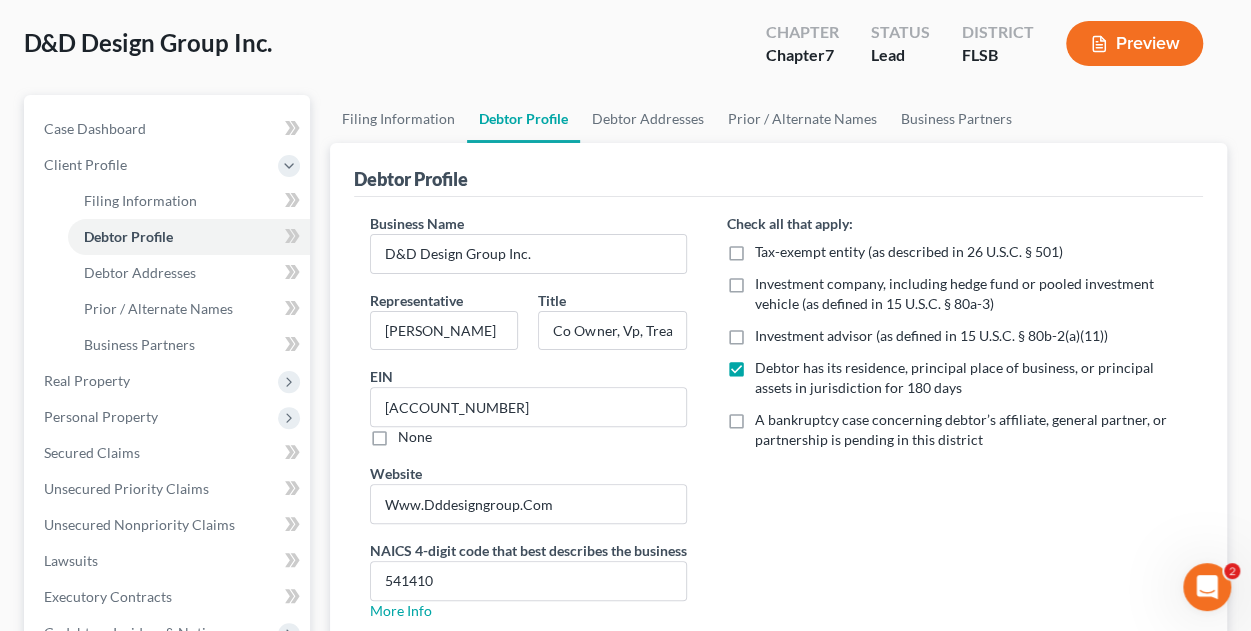 scroll, scrollTop: 0, scrollLeft: 0, axis: both 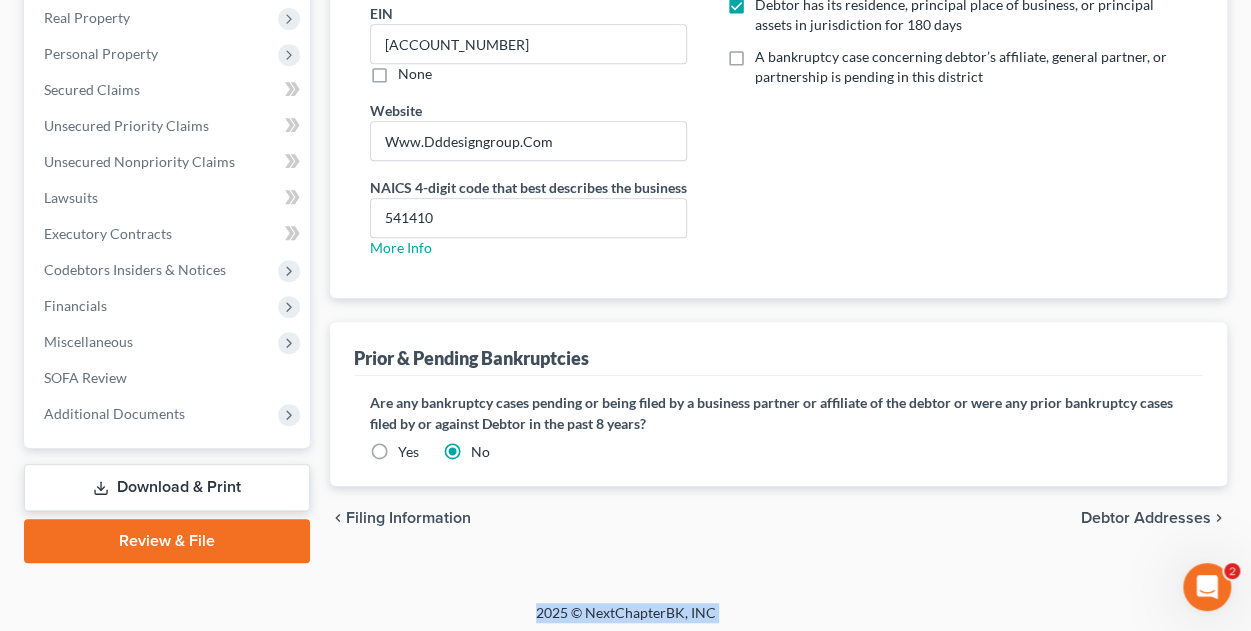 click on "Debtor Addresses" at bounding box center (1146, 518) 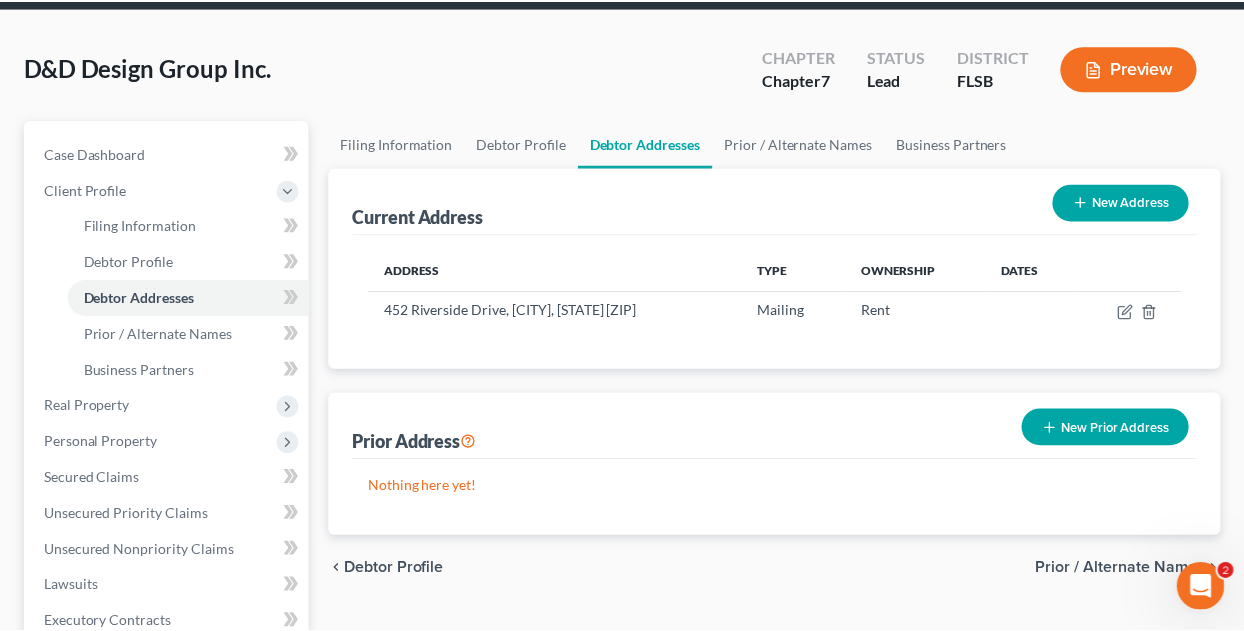 scroll, scrollTop: 0, scrollLeft: 0, axis: both 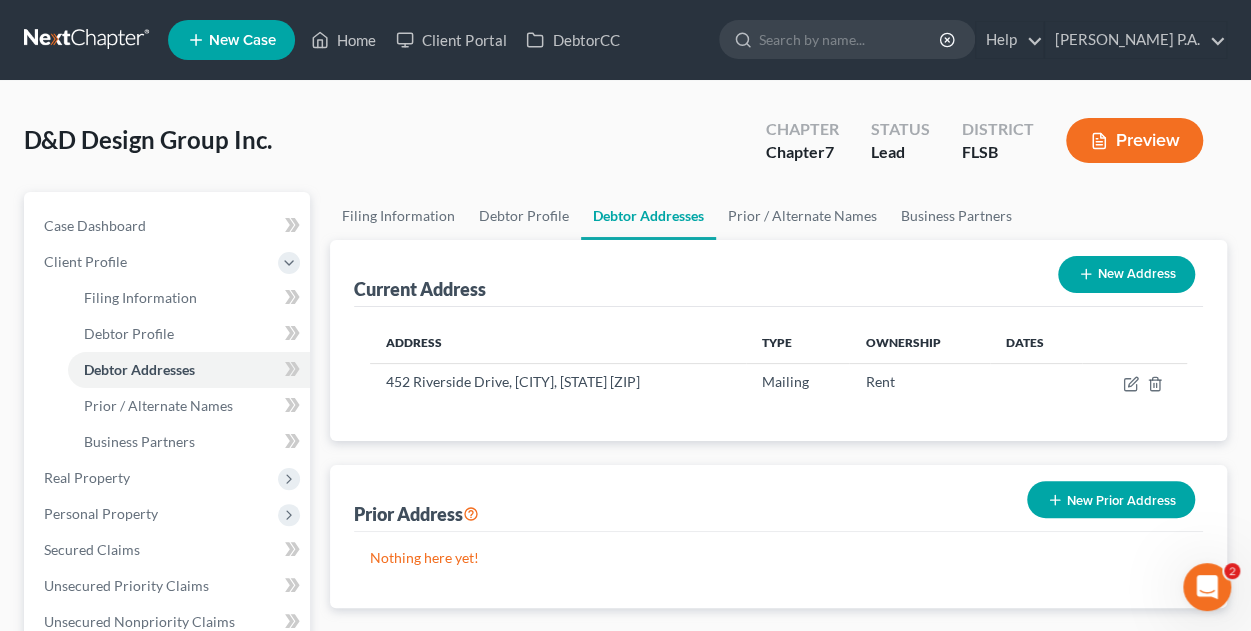 click on "Prior Address  New Prior Address" at bounding box center [778, 498] 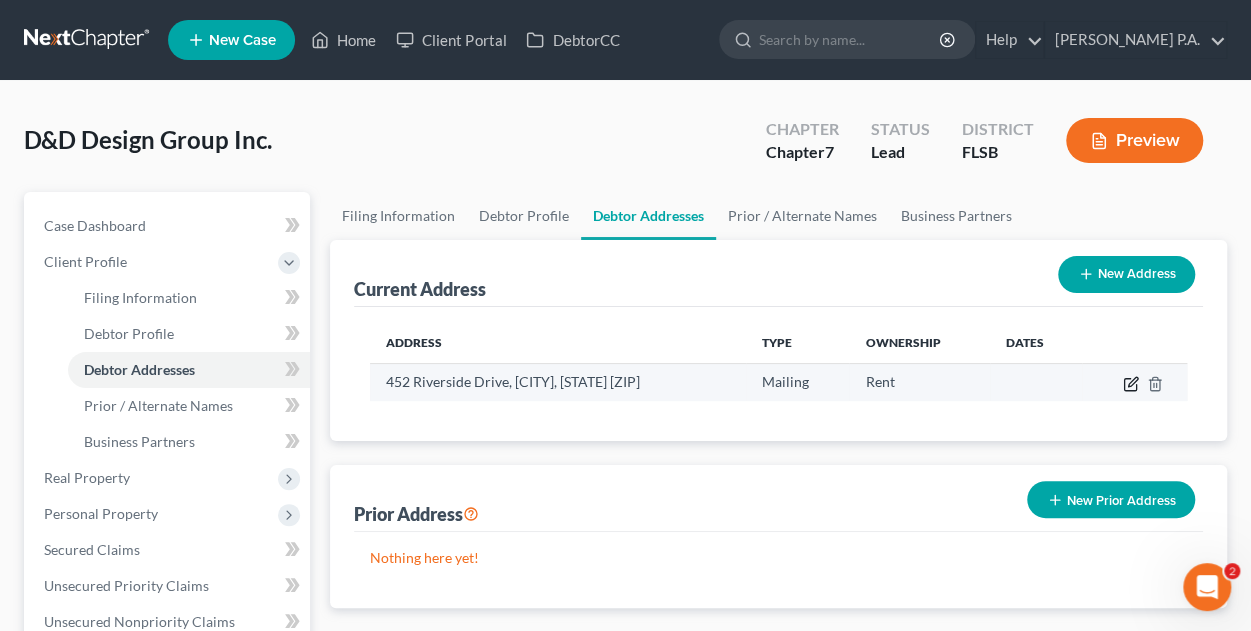click 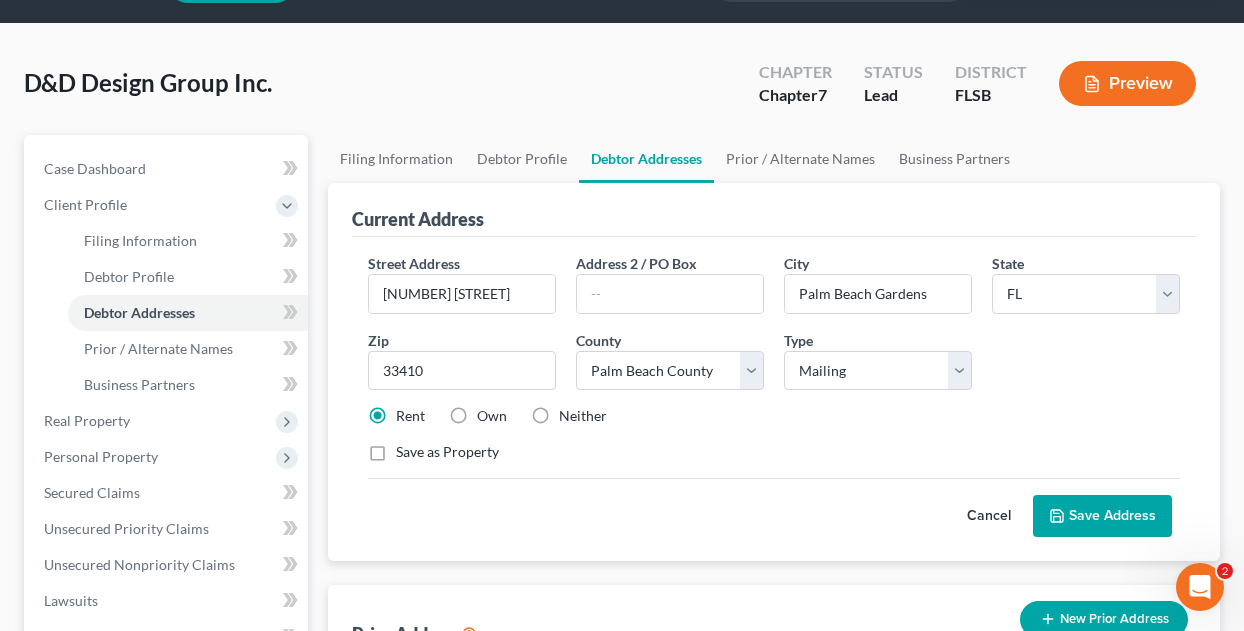 scroll, scrollTop: 0, scrollLeft: 0, axis: both 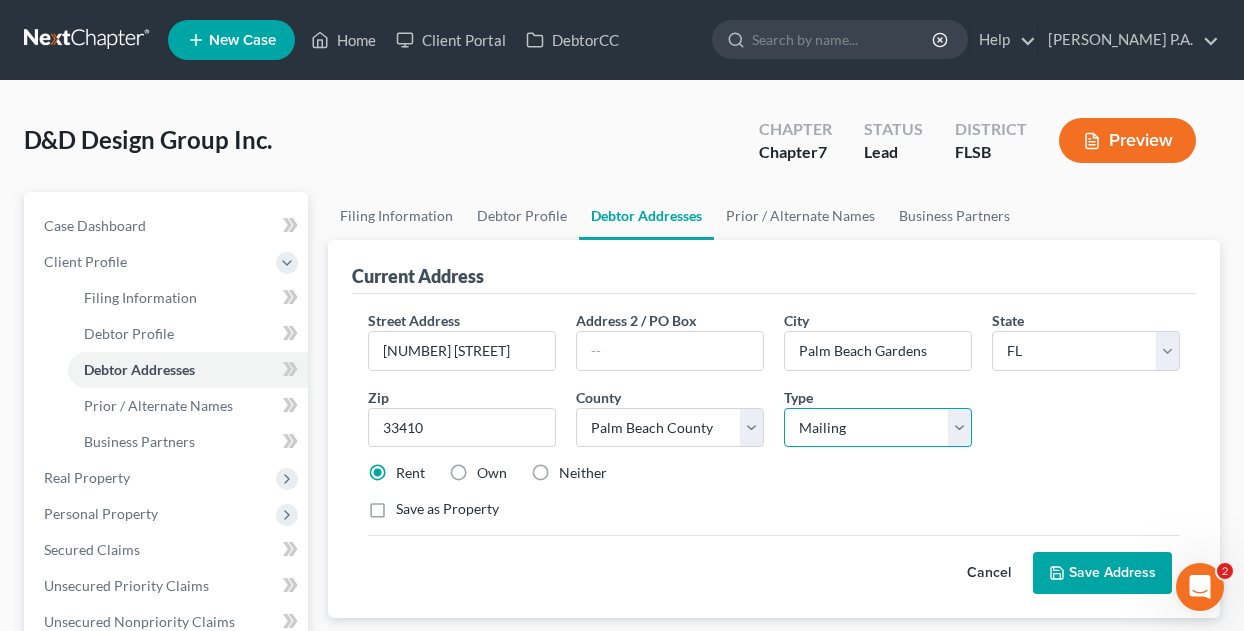click on "Select Business Mailing Location of Assets" at bounding box center (878, 428) 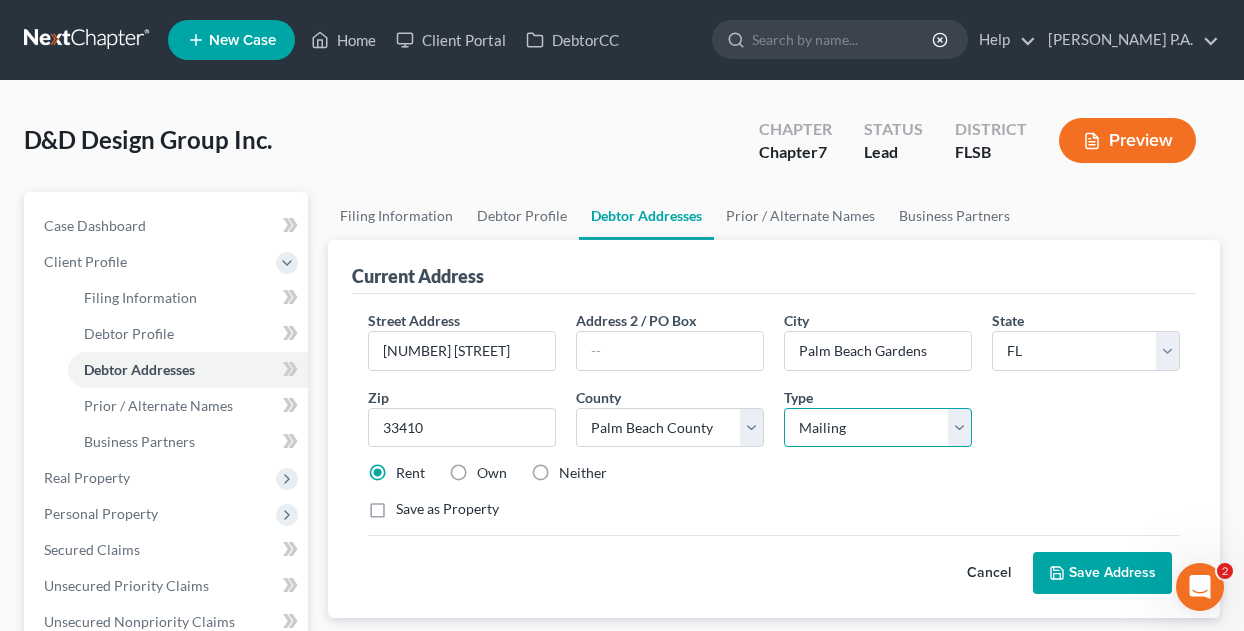 select on "0" 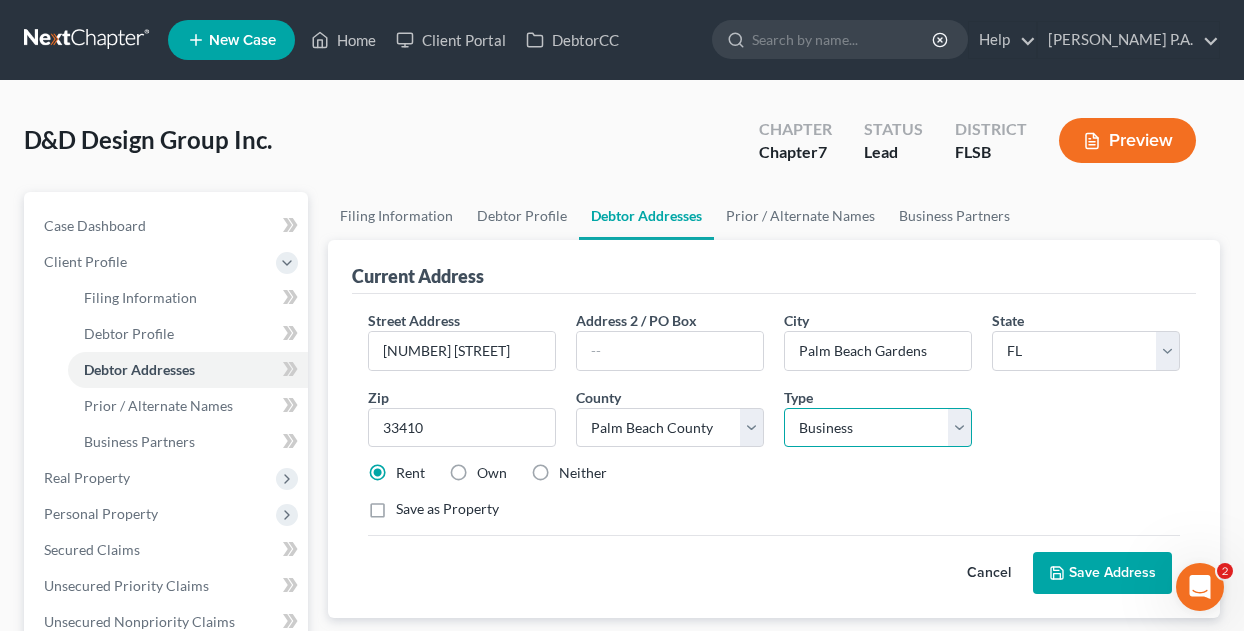 click on "Select Business Mailing Location of Assets" at bounding box center (878, 428) 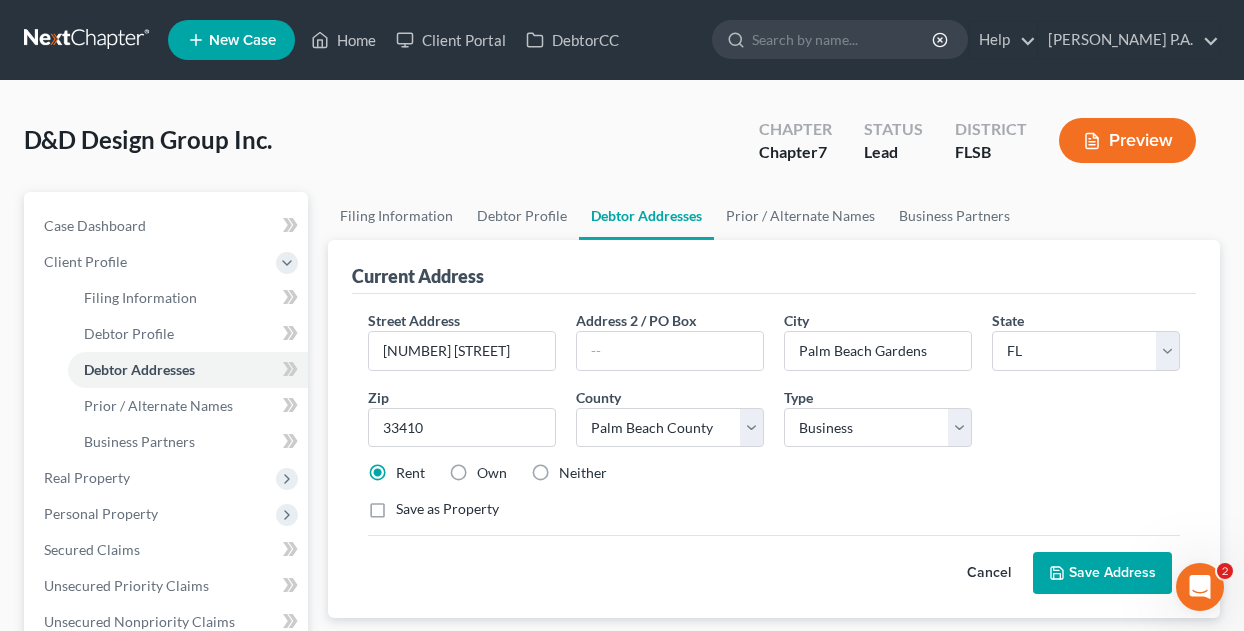 click on "Save Address" at bounding box center (1102, 573) 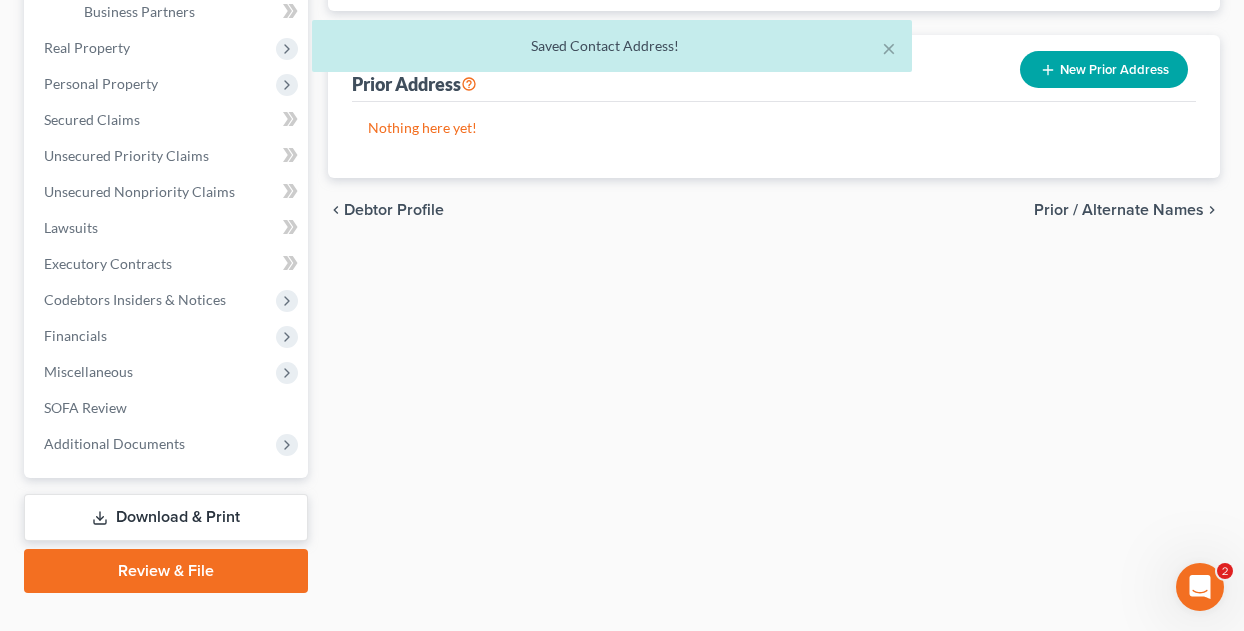 scroll, scrollTop: 438, scrollLeft: 0, axis: vertical 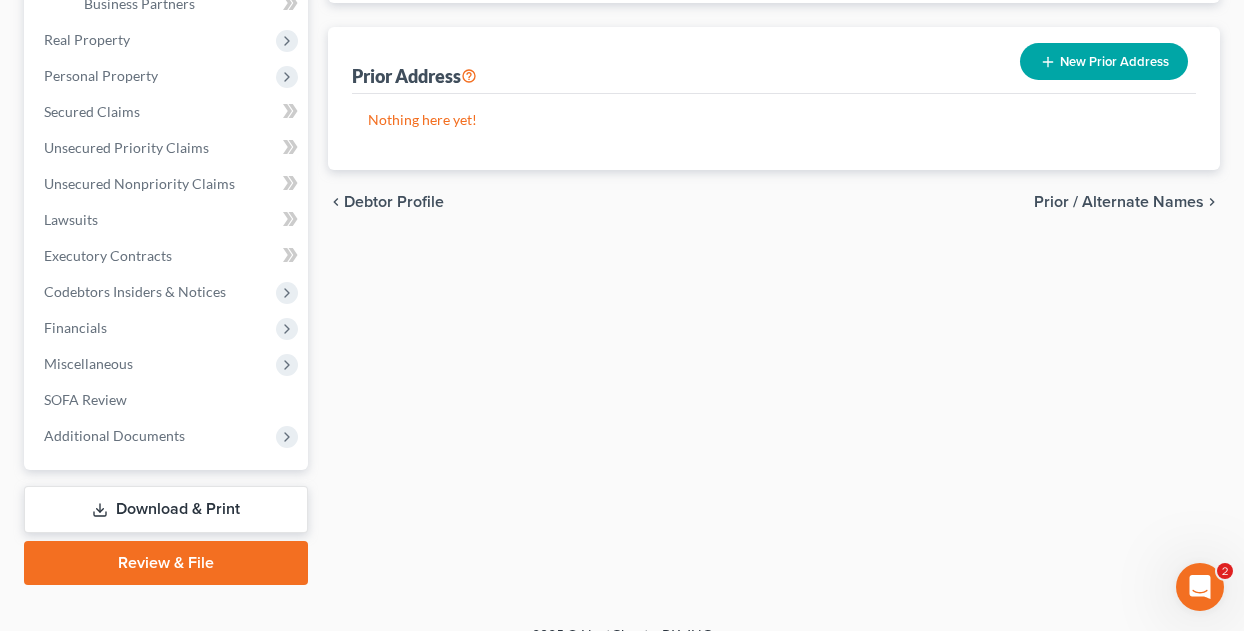 click on "Review & File" at bounding box center (166, 563) 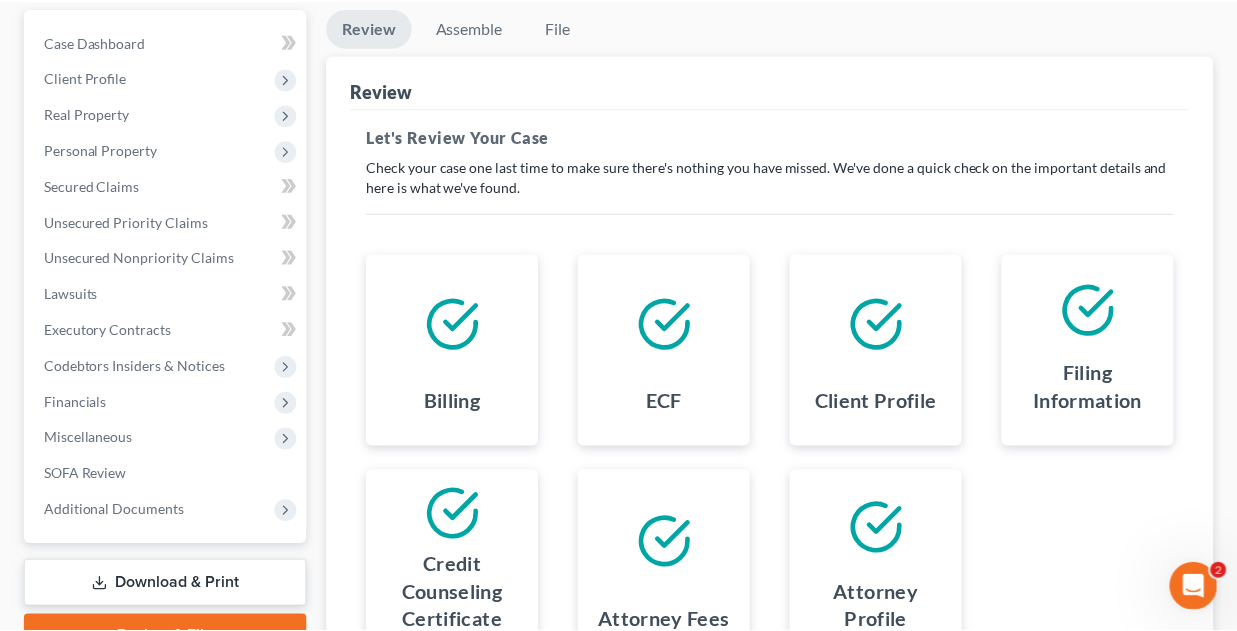 scroll, scrollTop: 0, scrollLeft: 0, axis: both 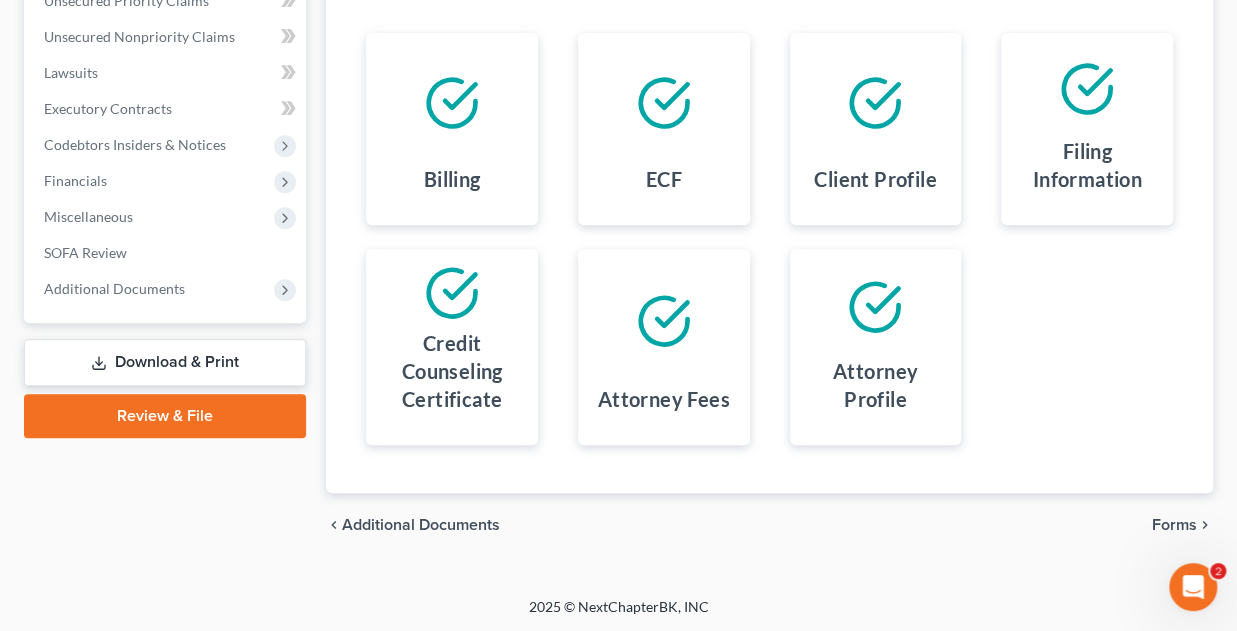 click on "Forms" at bounding box center (1174, 525) 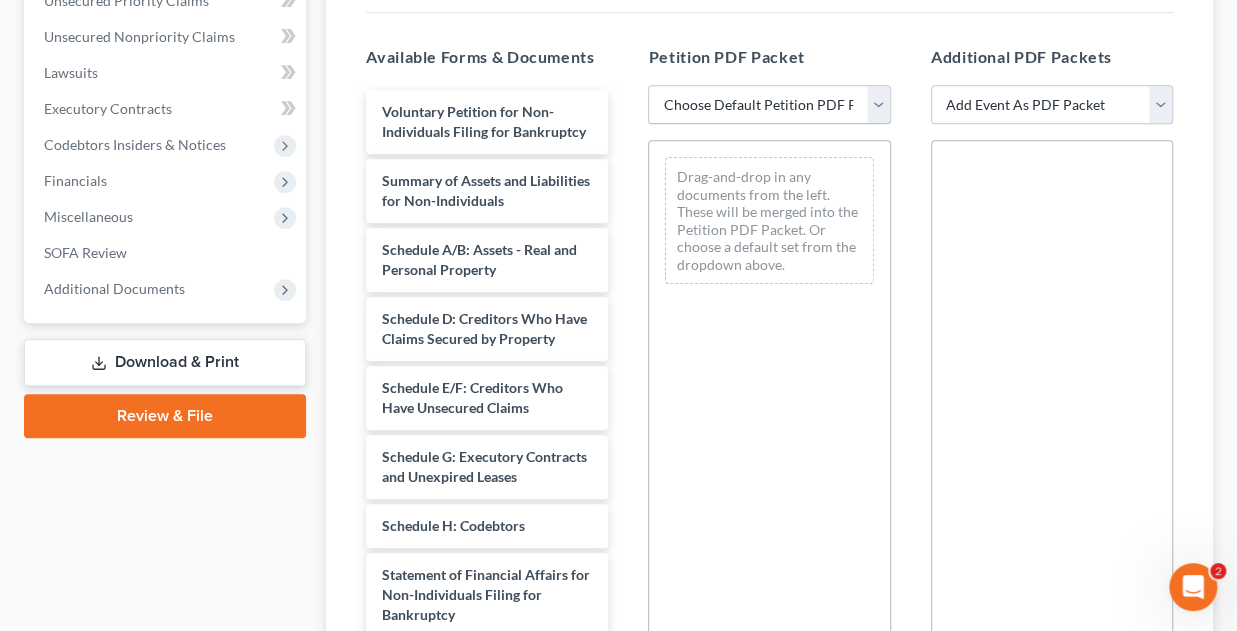 click on "Choose Default Petition PDF Packet Complete Bankruptcy Petition (all forms and schedules) Emergency Filing (Voluntary Petition and Creditor List Only)" at bounding box center (769, 105) 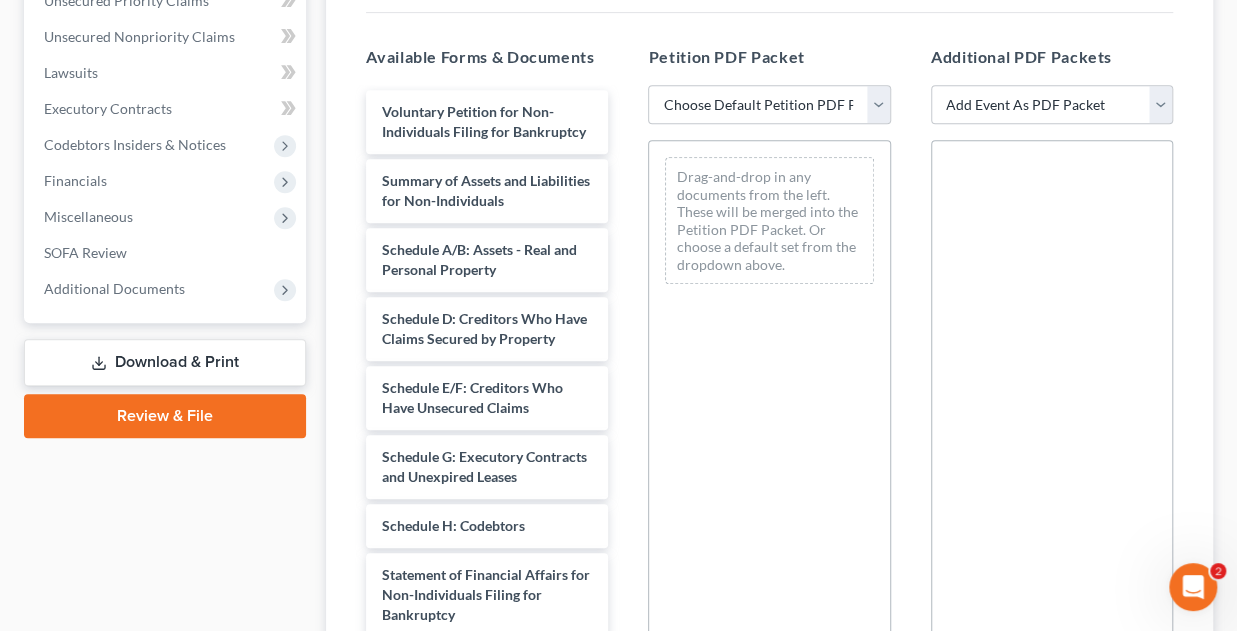 click on "Petition PDF Packet     Choose Default Petition PDF Packet Complete Bankruptcy Petition (all forms and schedules) Emergency Filing (Voluntary Petition and Creditor List Only) Drag-and-drop in any documents from the left. These will be merged into the Petition PDF Packet. Or choose a default set from the dropdown above." at bounding box center (769, 368) 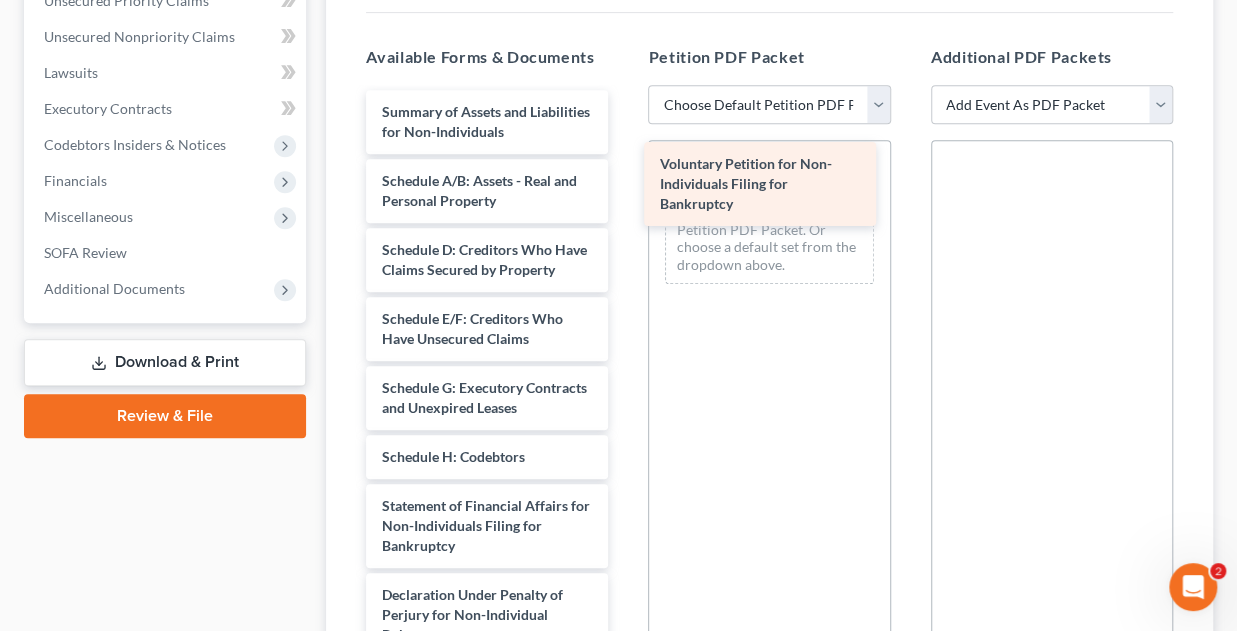 drag, startPoint x: 528, startPoint y: 114, endPoint x: 806, endPoint y: 168, distance: 283.19604 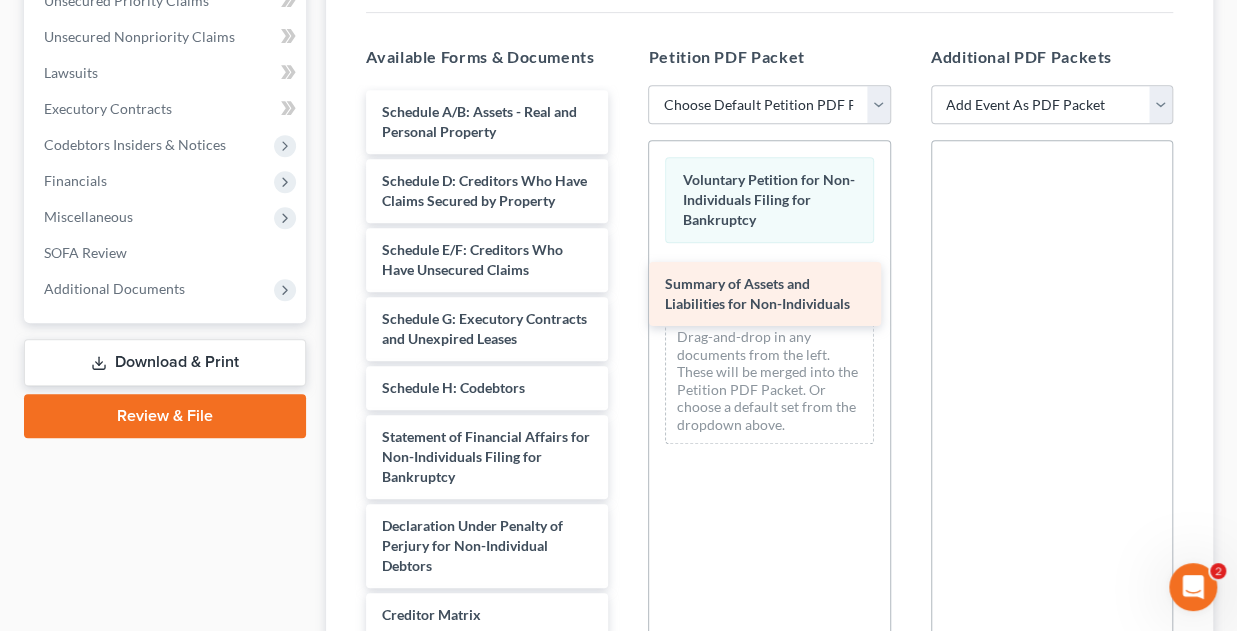 drag, startPoint x: 565, startPoint y: 122, endPoint x: 848, endPoint y: 296, distance: 332.21228 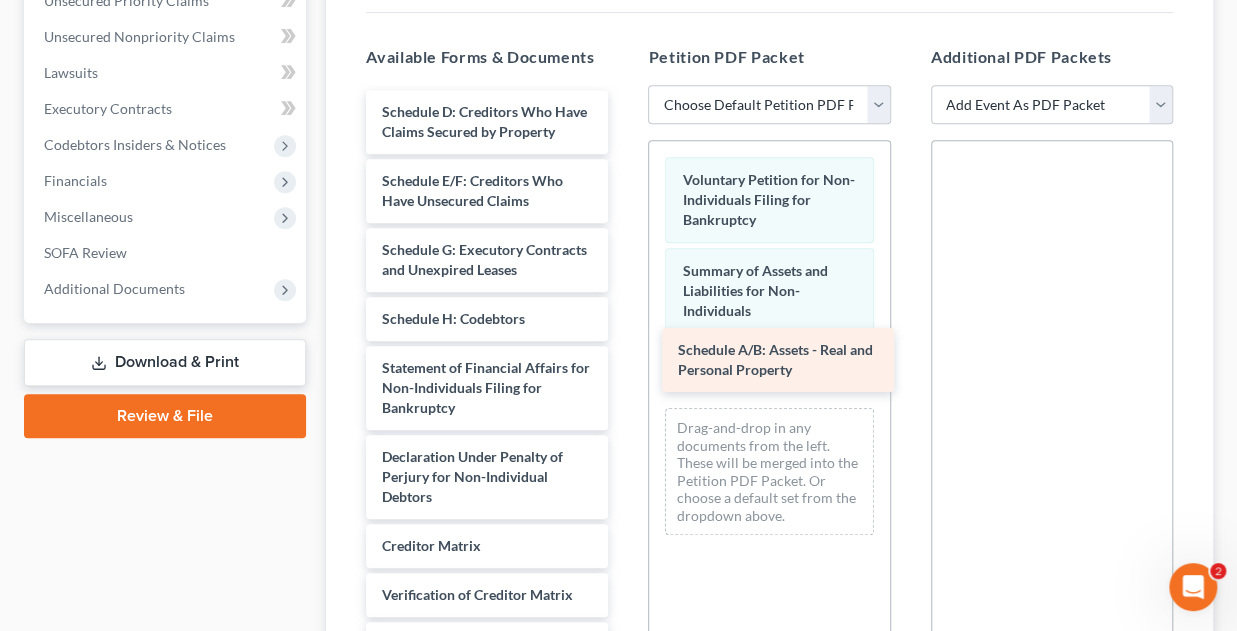 drag, startPoint x: 554, startPoint y: 124, endPoint x: 850, endPoint y: 364, distance: 381.07217 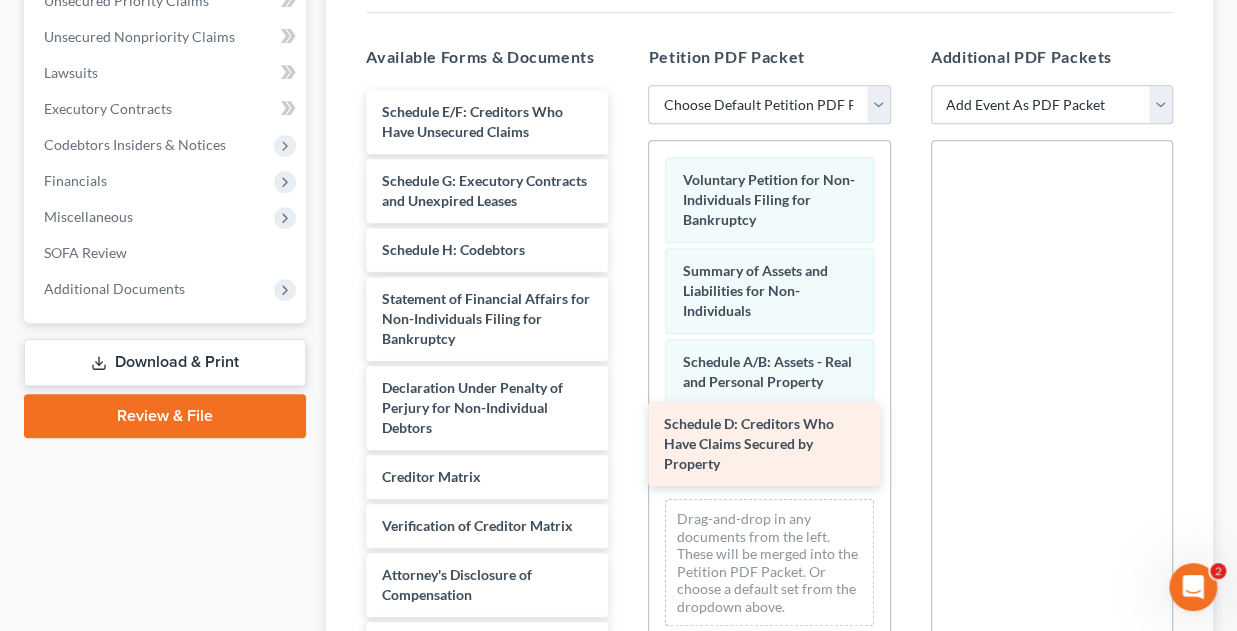 drag, startPoint x: 528, startPoint y: 138, endPoint x: 810, endPoint y: 452, distance: 422.04266 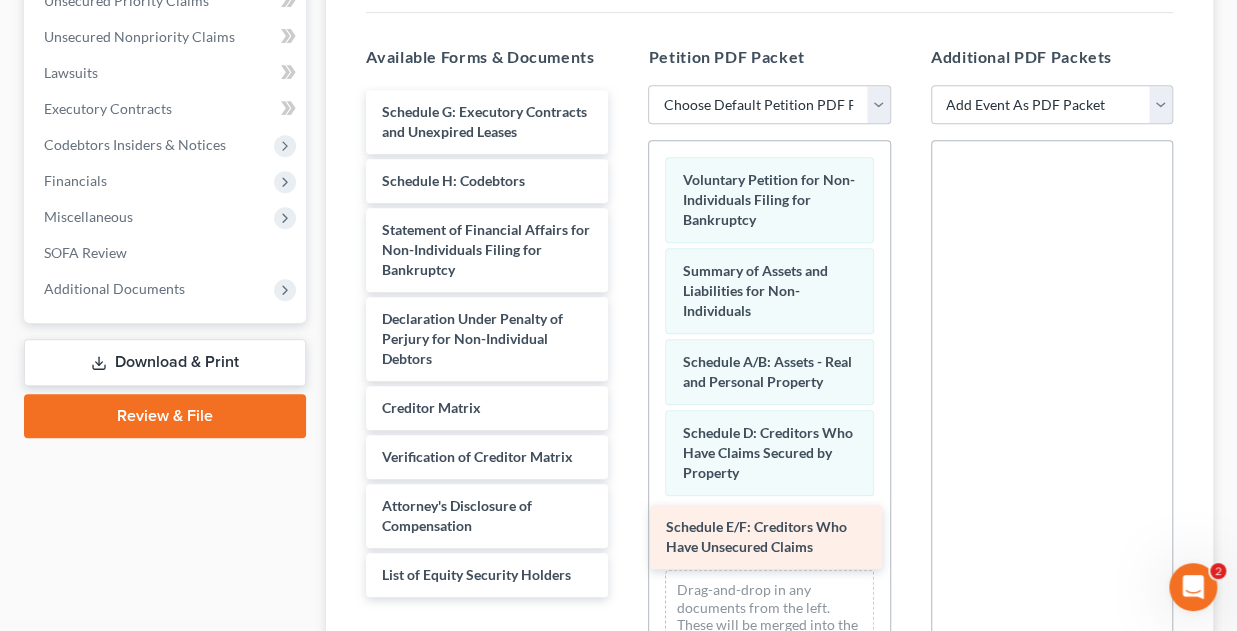 drag, startPoint x: 510, startPoint y: 126, endPoint x: 794, endPoint y: 543, distance: 504.52454 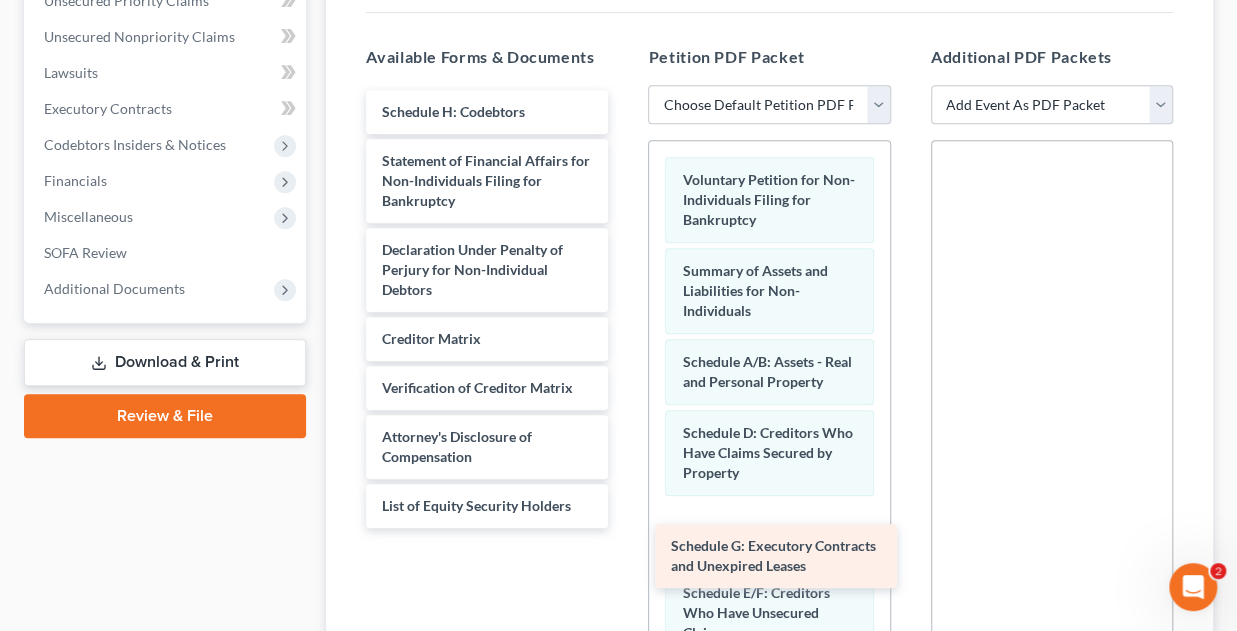 drag, startPoint x: 501, startPoint y: 106, endPoint x: 790, endPoint y: 542, distance: 523.0841 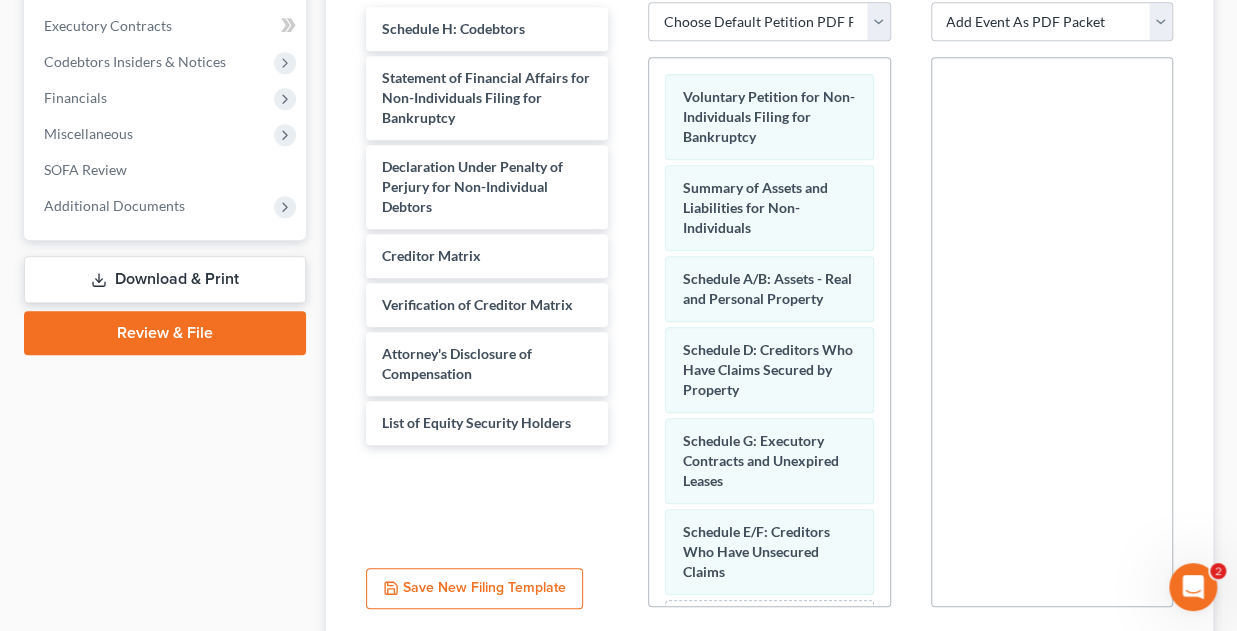 scroll, scrollTop: 401, scrollLeft: 0, axis: vertical 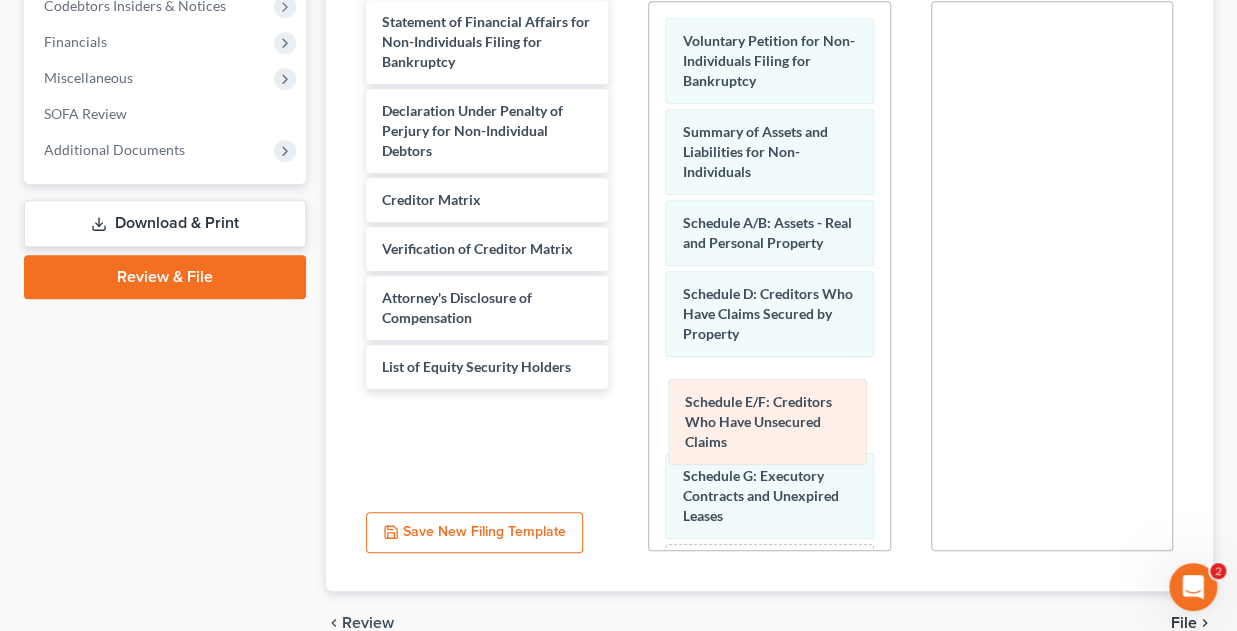 drag, startPoint x: 788, startPoint y: 525, endPoint x: 791, endPoint y: 439, distance: 86.05231 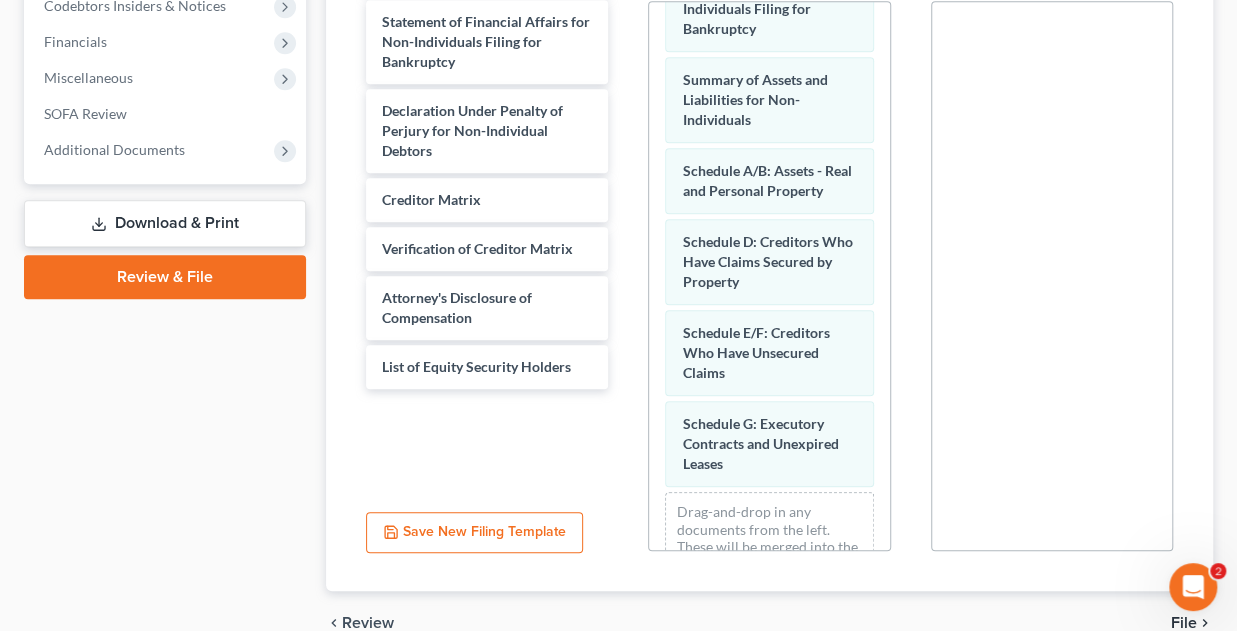 scroll, scrollTop: 74, scrollLeft: 0, axis: vertical 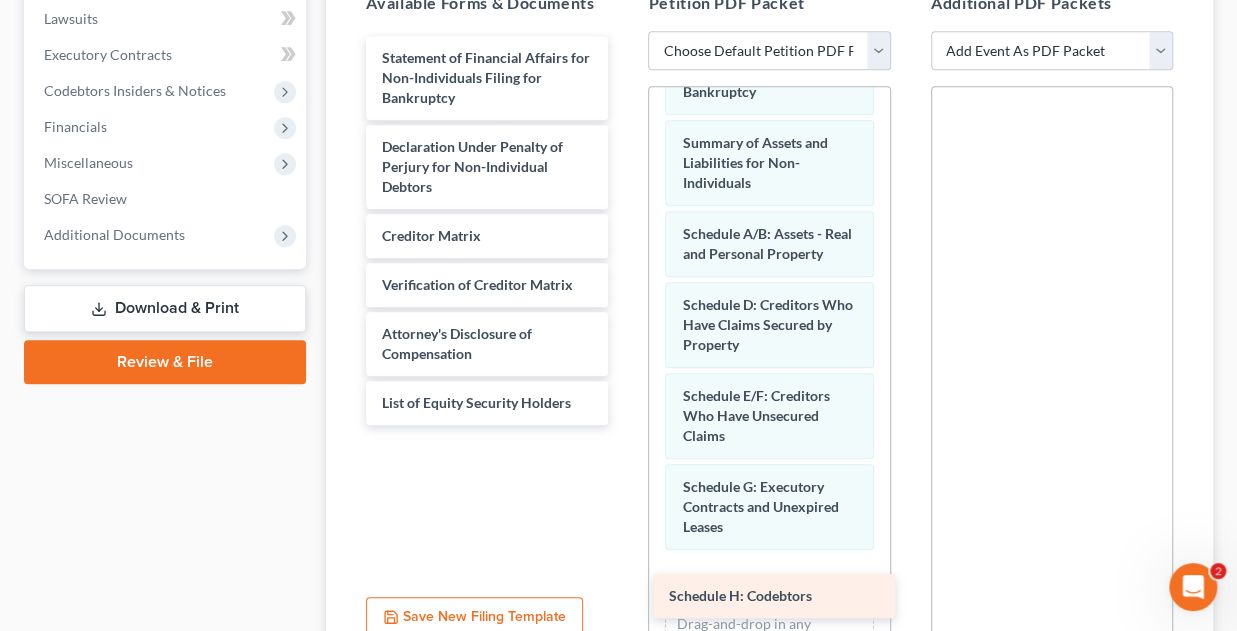 drag, startPoint x: 460, startPoint y: 62, endPoint x: 745, endPoint y: 601, distance: 609.7098 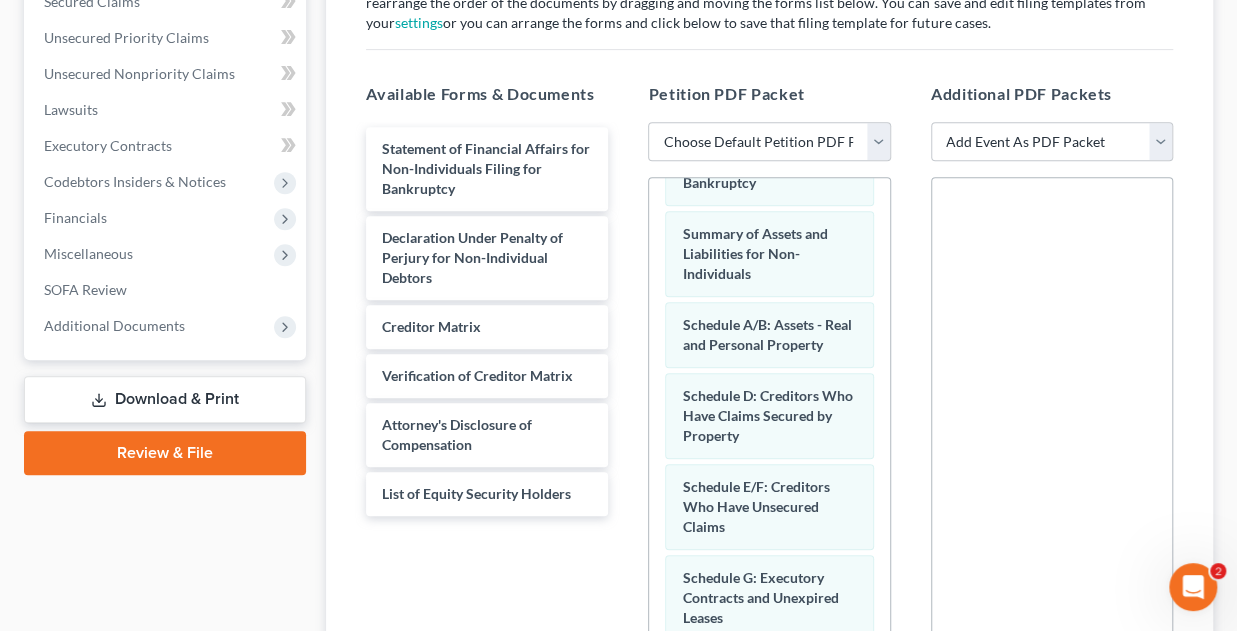 scroll, scrollTop: 559, scrollLeft: 0, axis: vertical 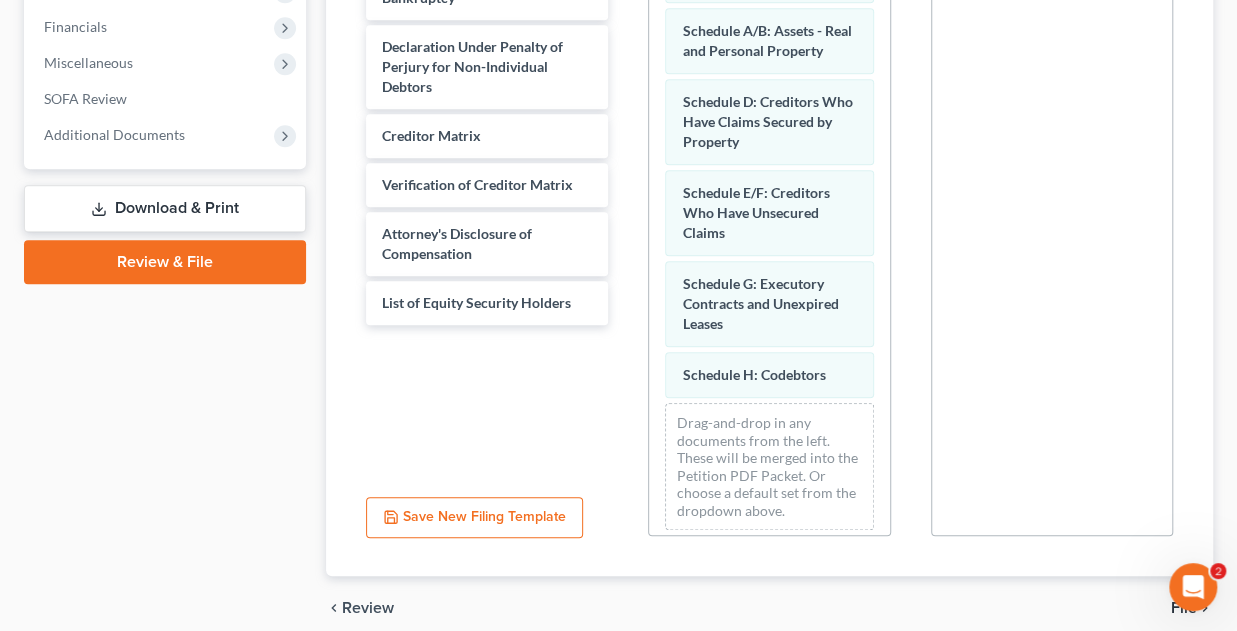 drag, startPoint x: 889, startPoint y: 290, endPoint x: 887, endPoint y: 271, distance: 19.104973 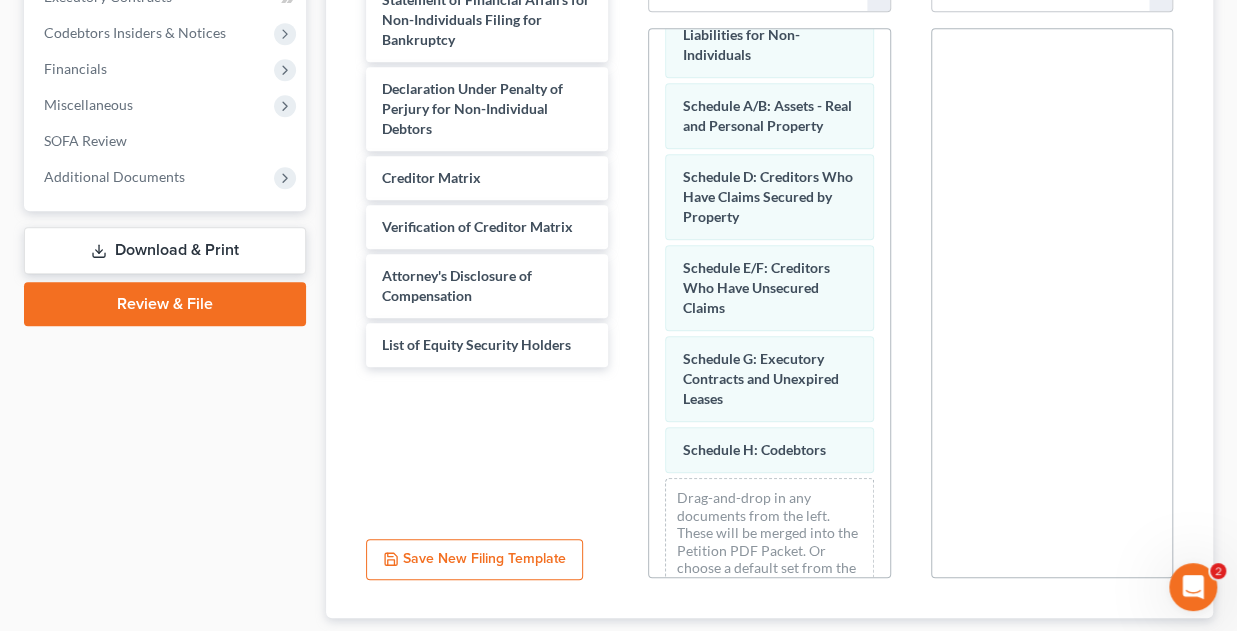 scroll, scrollTop: 506, scrollLeft: 0, axis: vertical 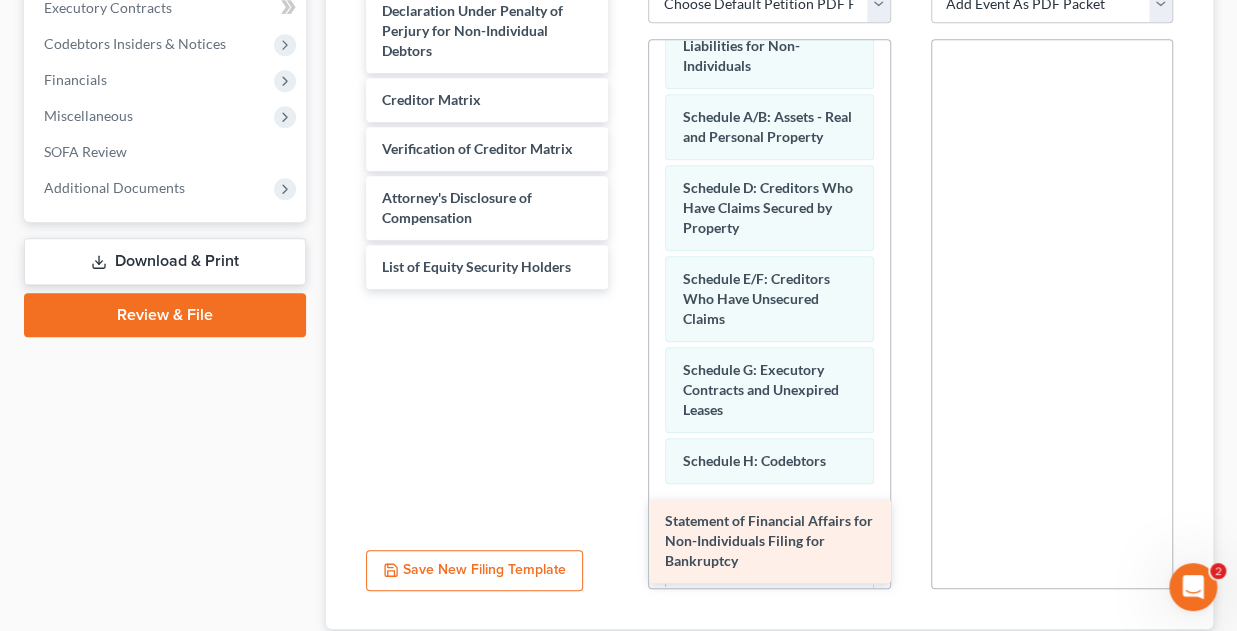 drag, startPoint x: 458, startPoint y: 56, endPoint x: 741, endPoint y: 568, distance: 585.00684 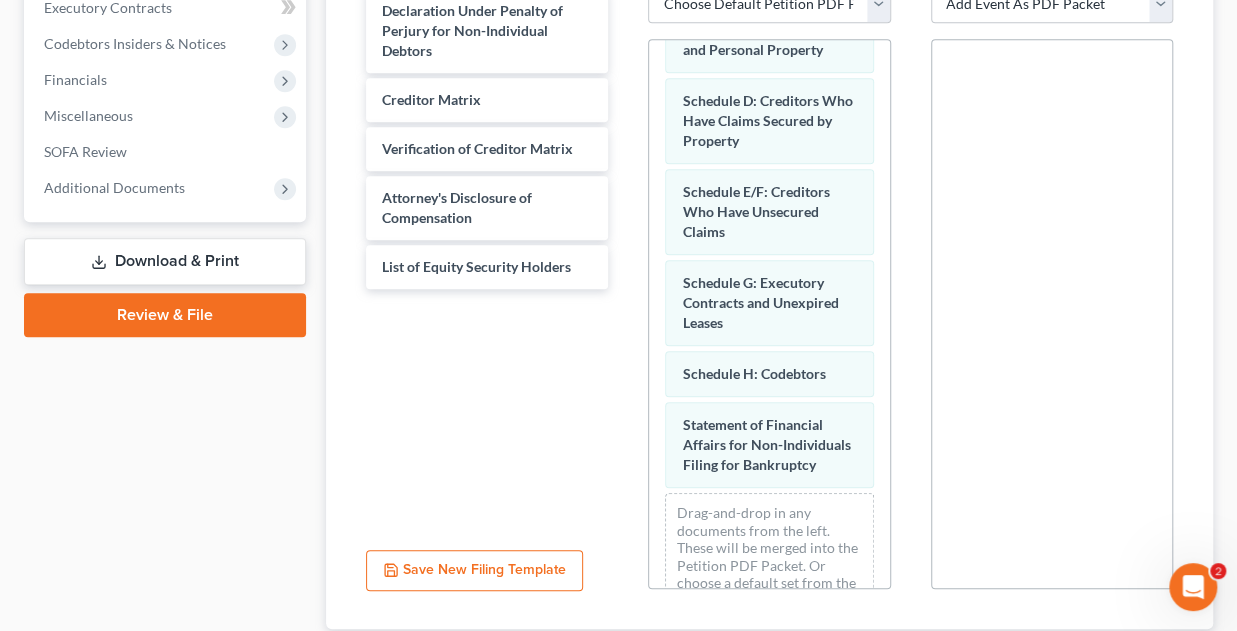 scroll, scrollTop: 255, scrollLeft: 0, axis: vertical 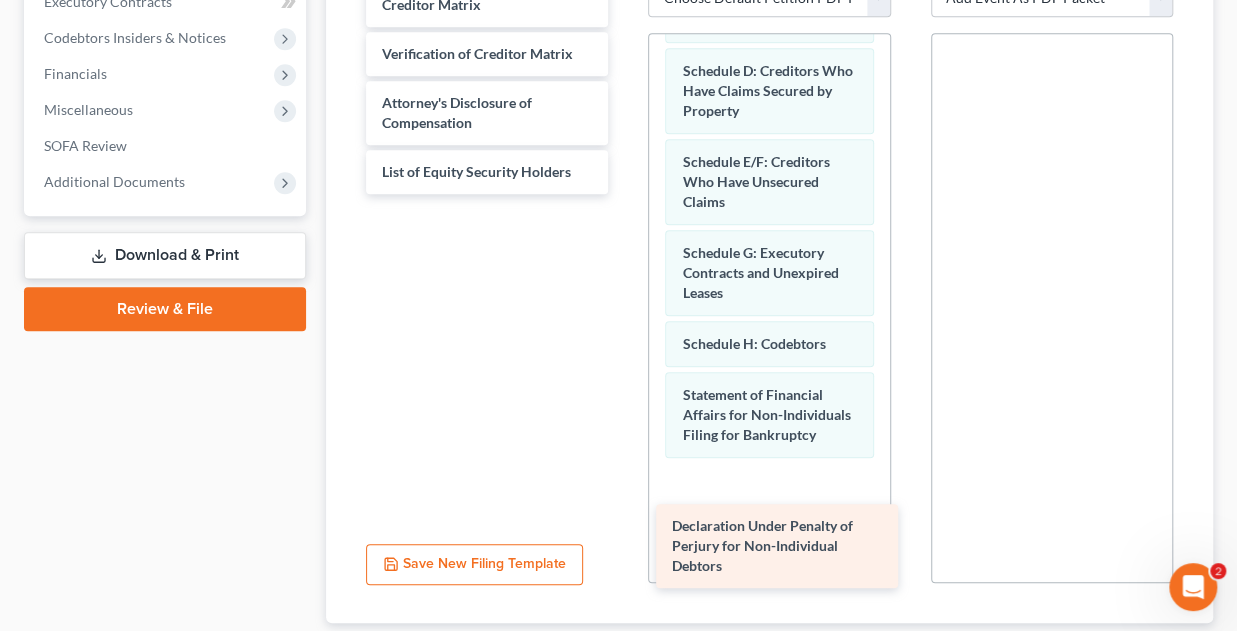 drag, startPoint x: 463, startPoint y: 21, endPoint x: 753, endPoint y: 544, distance: 598.0209 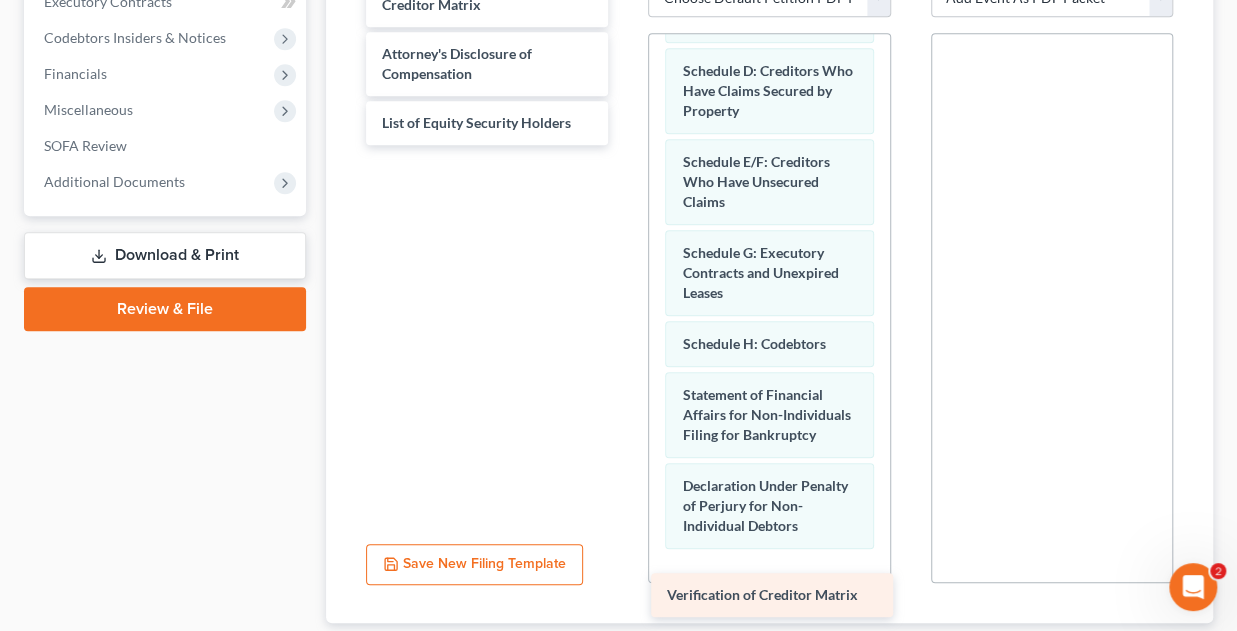 drag, startPoint x: 503, startPoint y: 43, endPoint x: 788, endPoint y: 584, distance: 611.4785 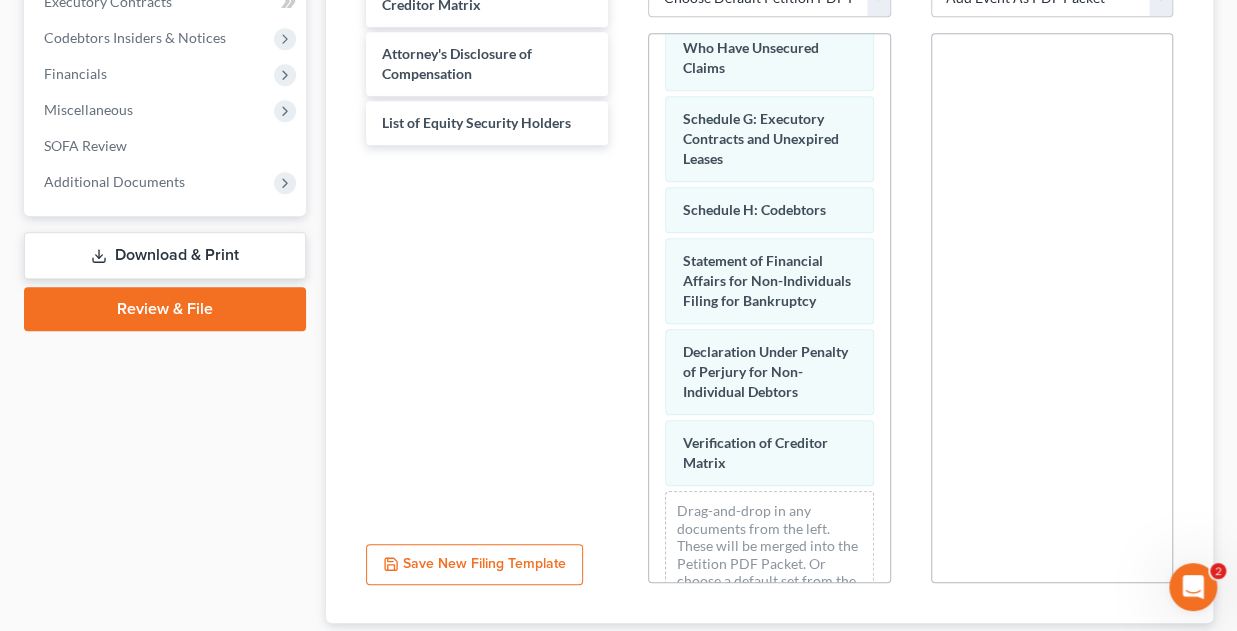 scroll, scrollTop: 444, scrollLeft: 0, axis: vertical 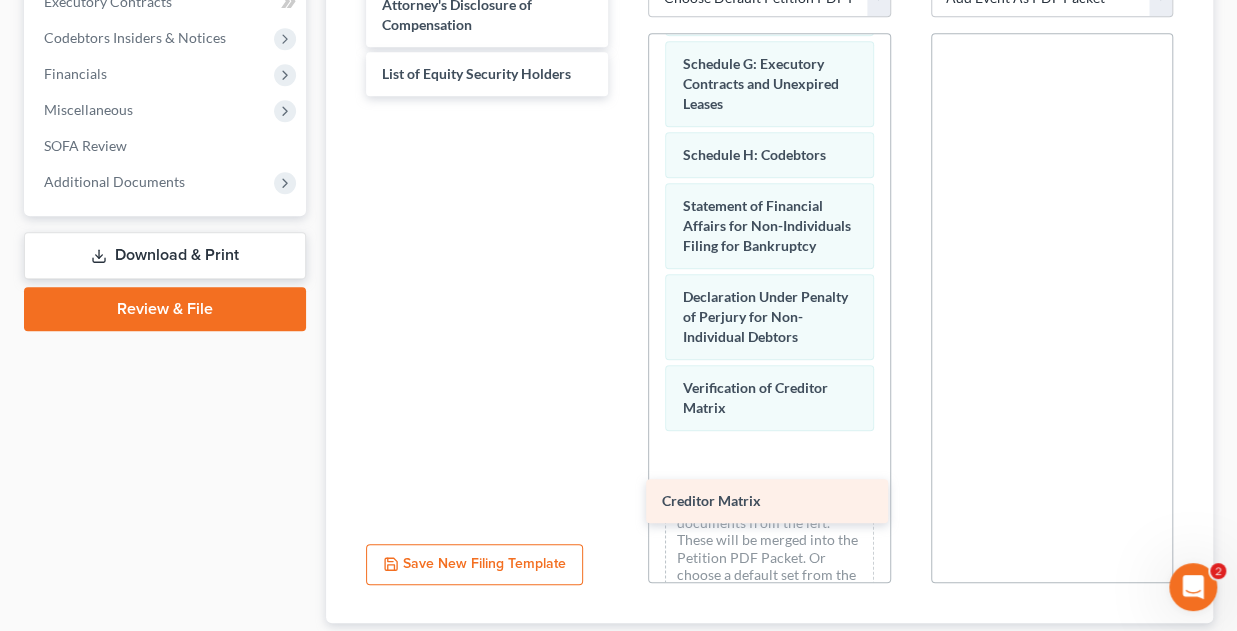 drag, startPoint x: 488, startPoint y: 10, endPoint x: 768, endPoint y: 508, distance: 571.31775 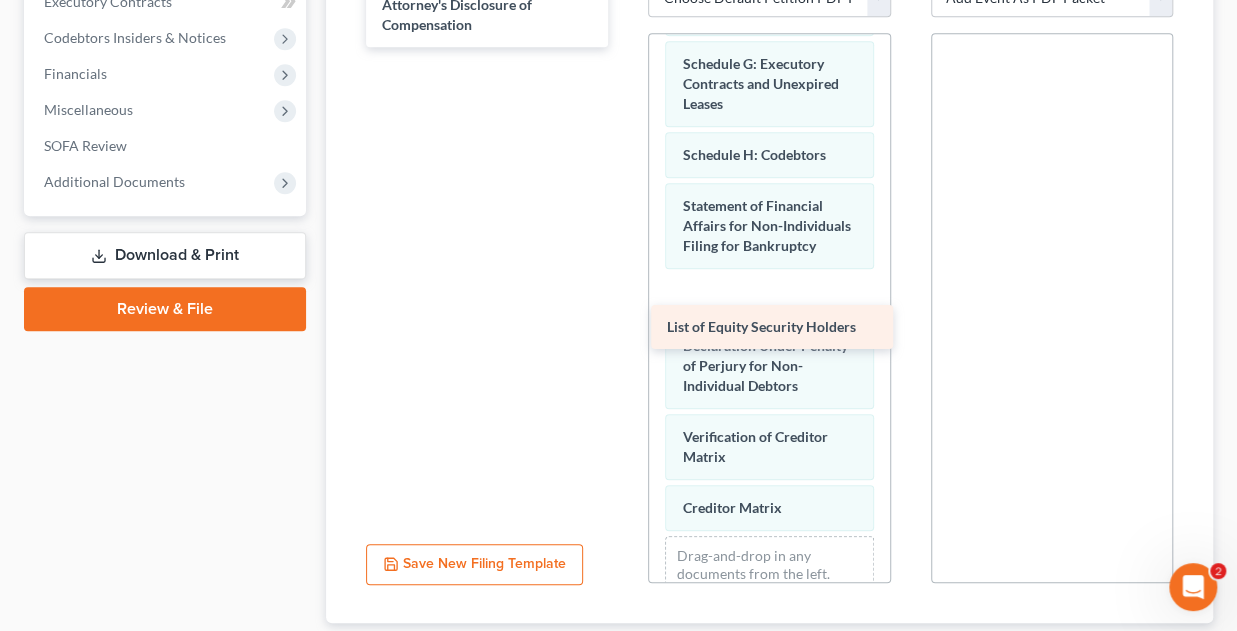 drag, startPoint x: 429, startPoint y: 65, endPoint x: 714, endPoint y: 320, distance: 382.42645 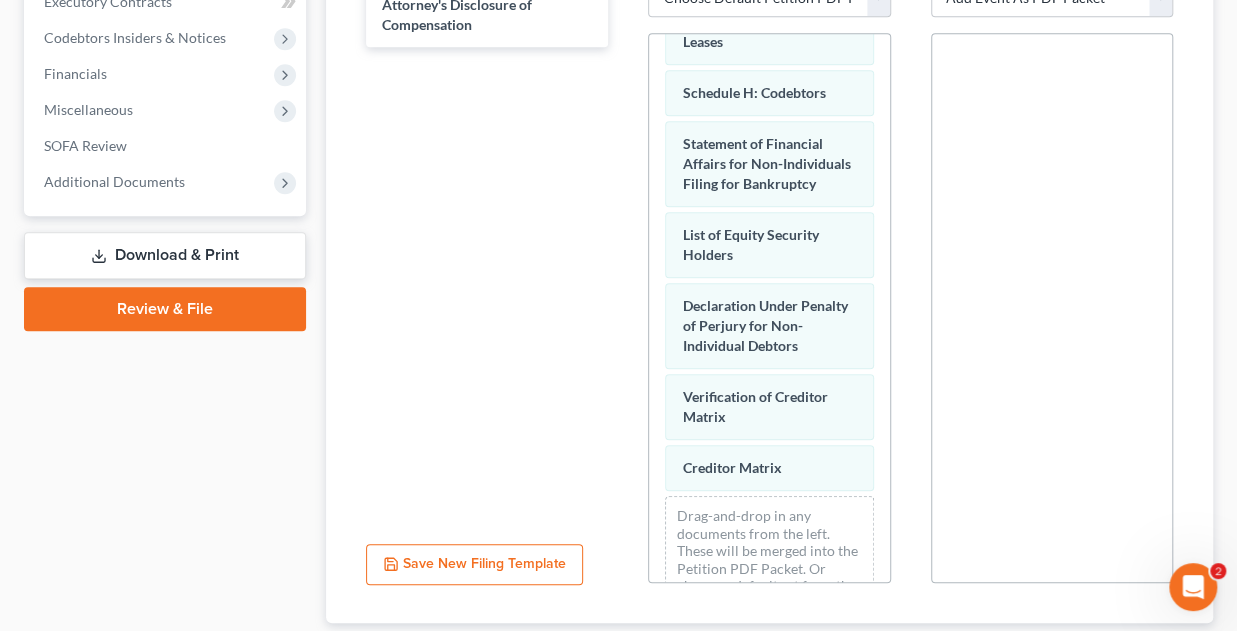 scroll, scrollTop: 470, scrollLeft: 0, axis: vertical 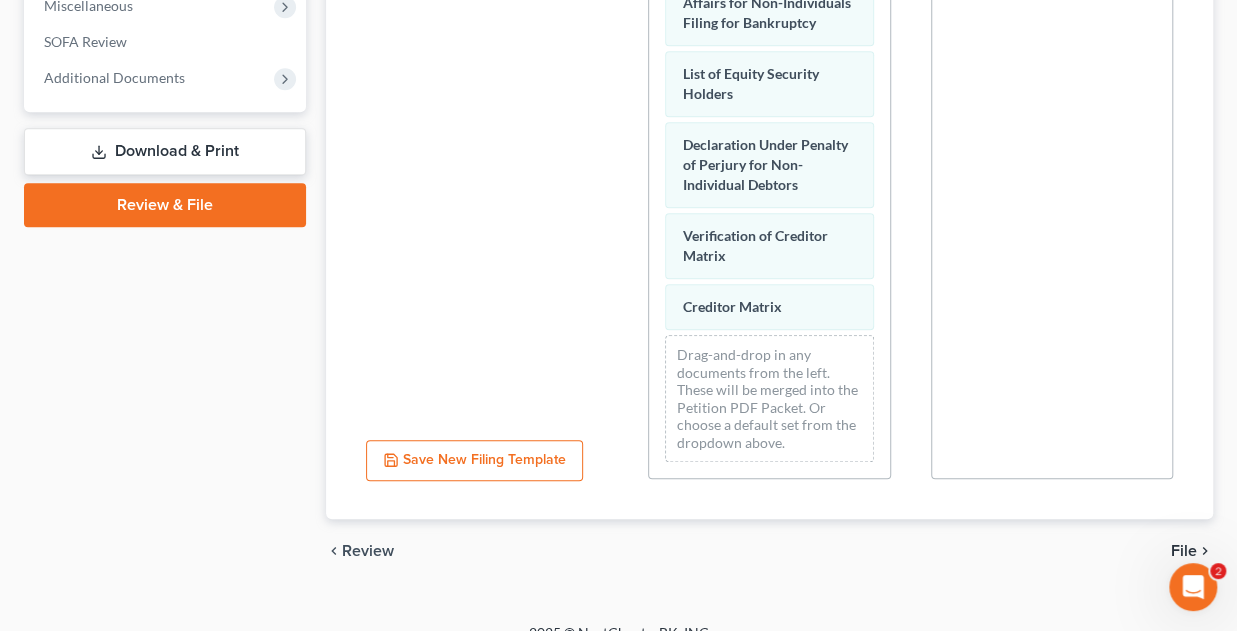 click on "File" at bounding box center (1184, 551) 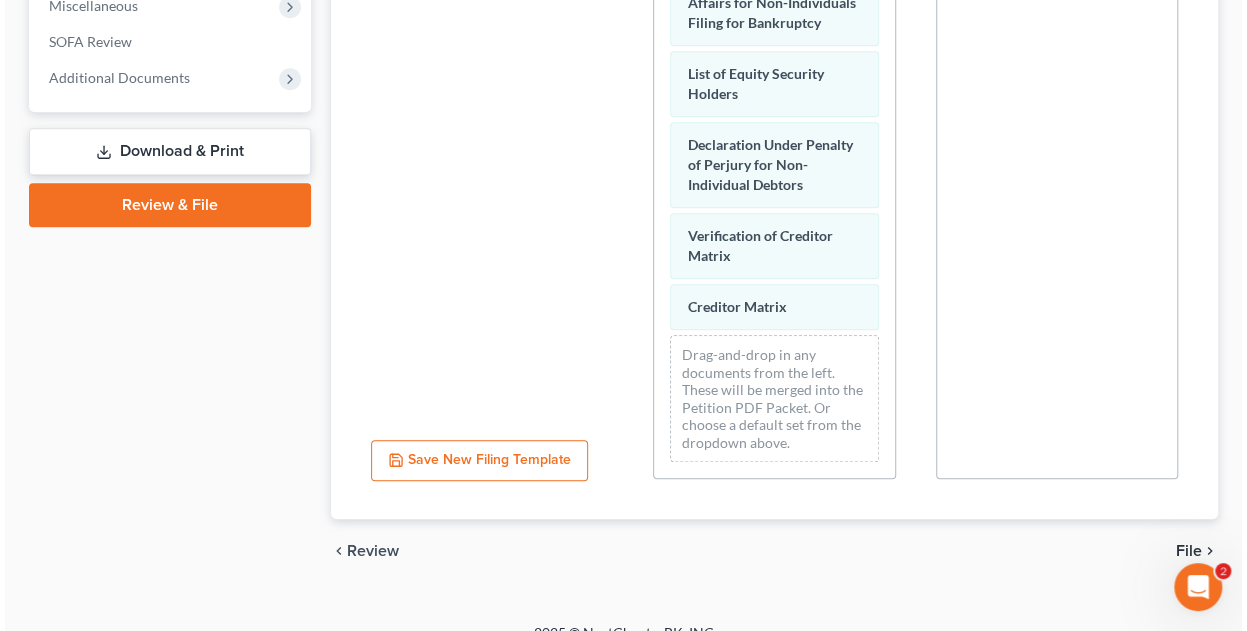 scroll, scrollTop: 286, scrollLeft: 0, axis: vertical 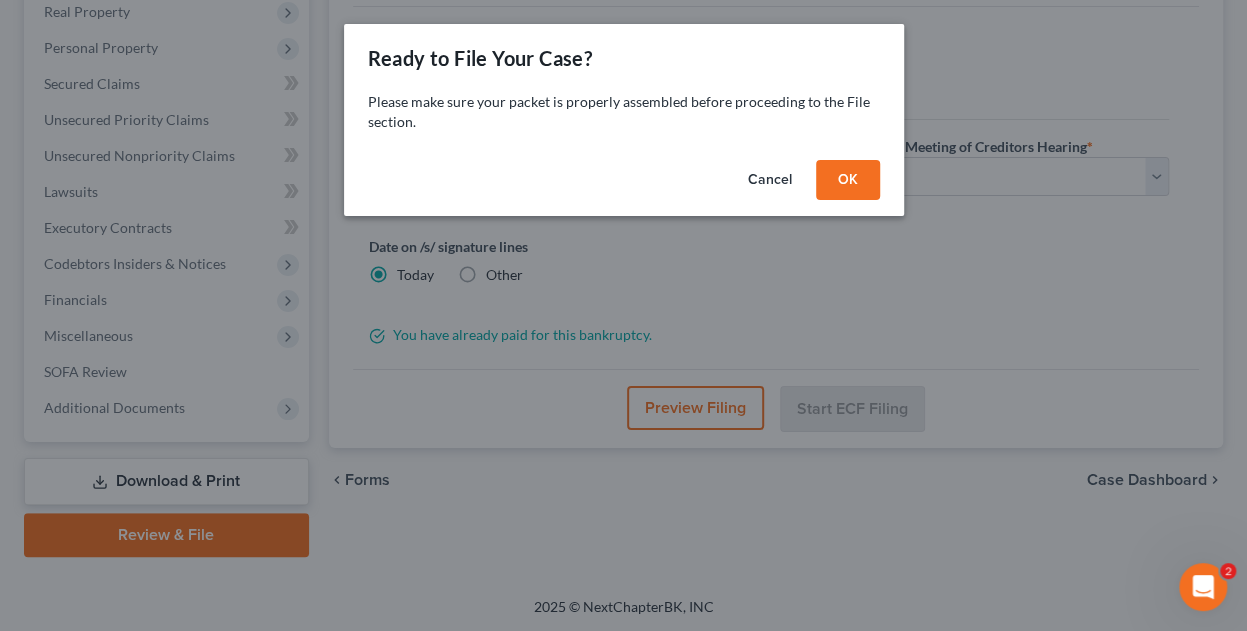click on "OK" at bounding box center [848, 180] 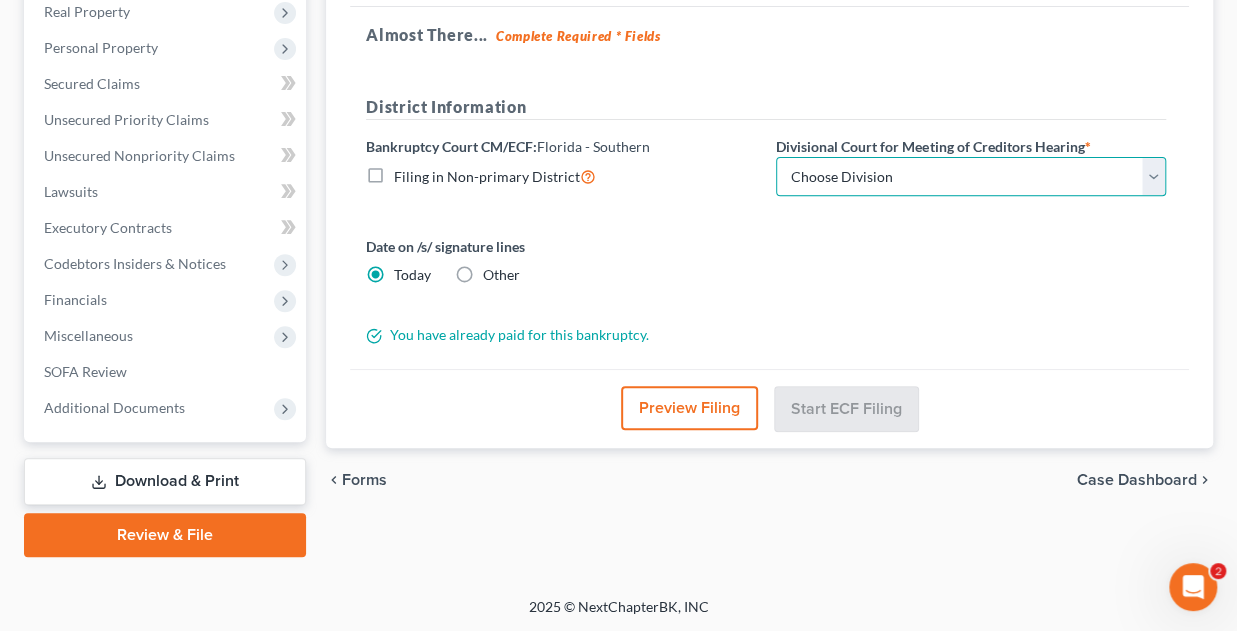 click on "Choose Division [CITY] [CITY] [CITY]" at bounding box center (971, 177) 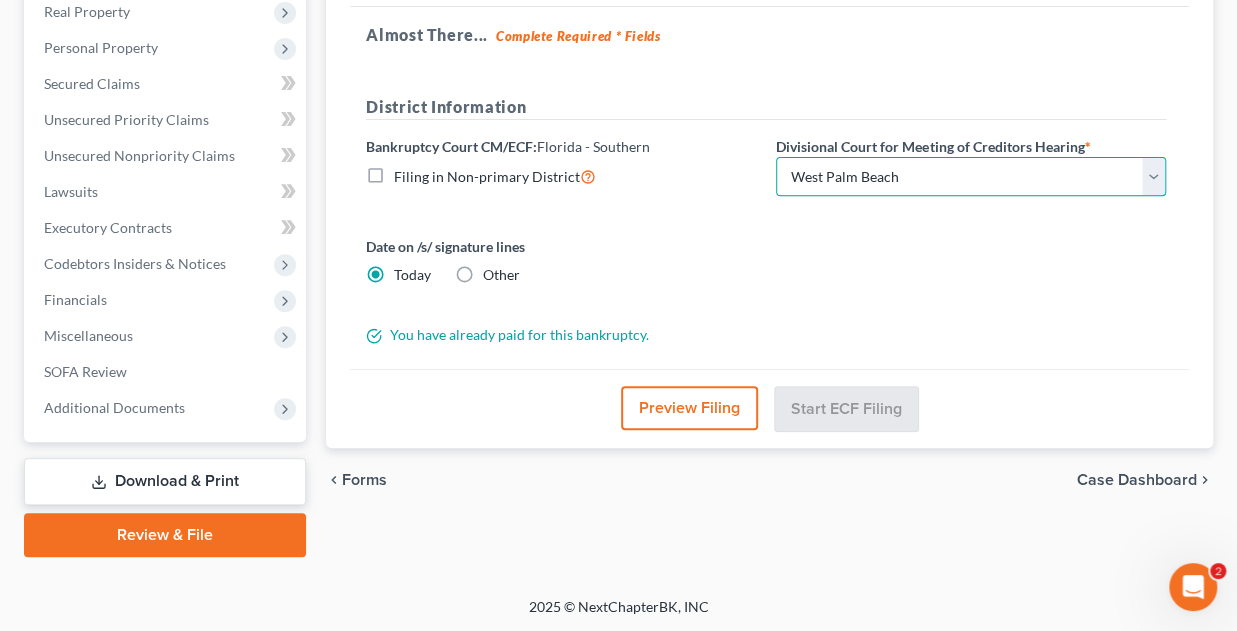 click on "Choose Division [CITY] [CITY] [CITY]" at bounding box center [971, 177] 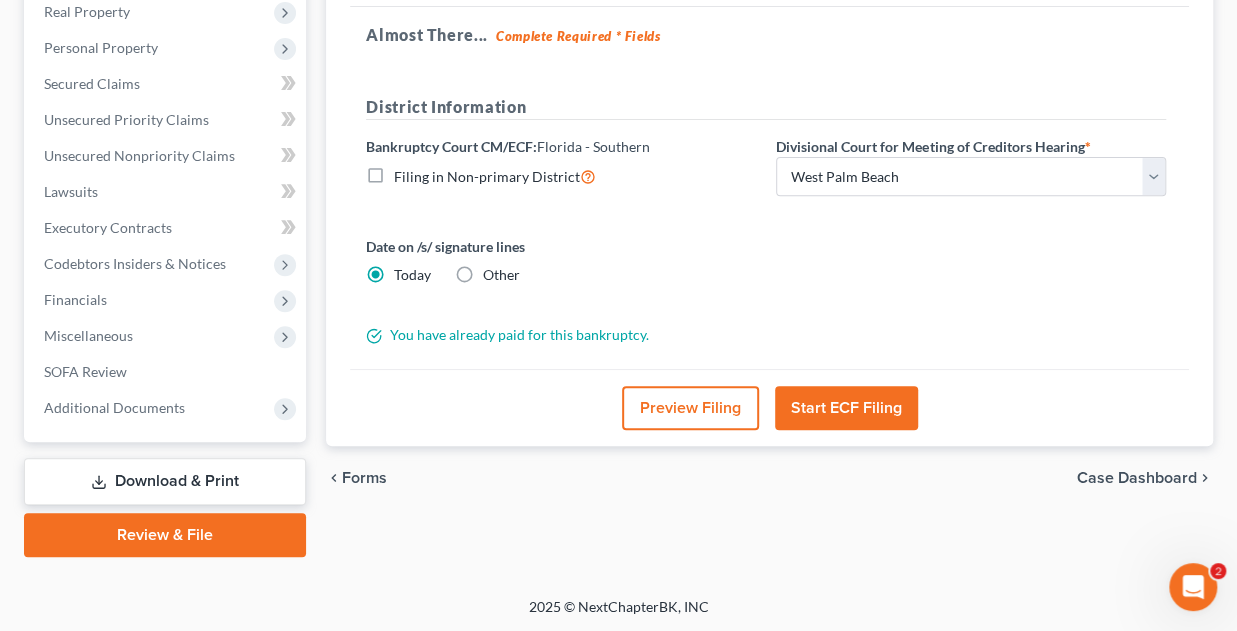 click on "Start ECF Filing" at bounding box center (846, 408) 